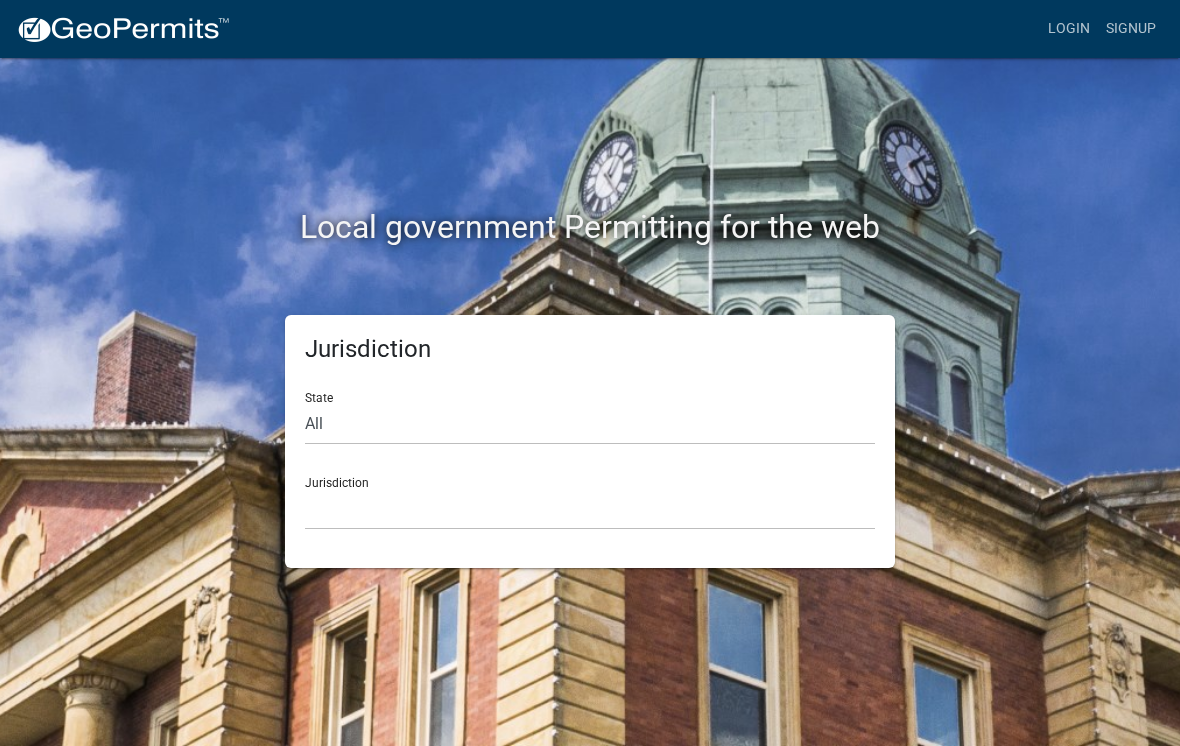 scroll, scrollTop: 0, scrollLeft: 0, axis: both 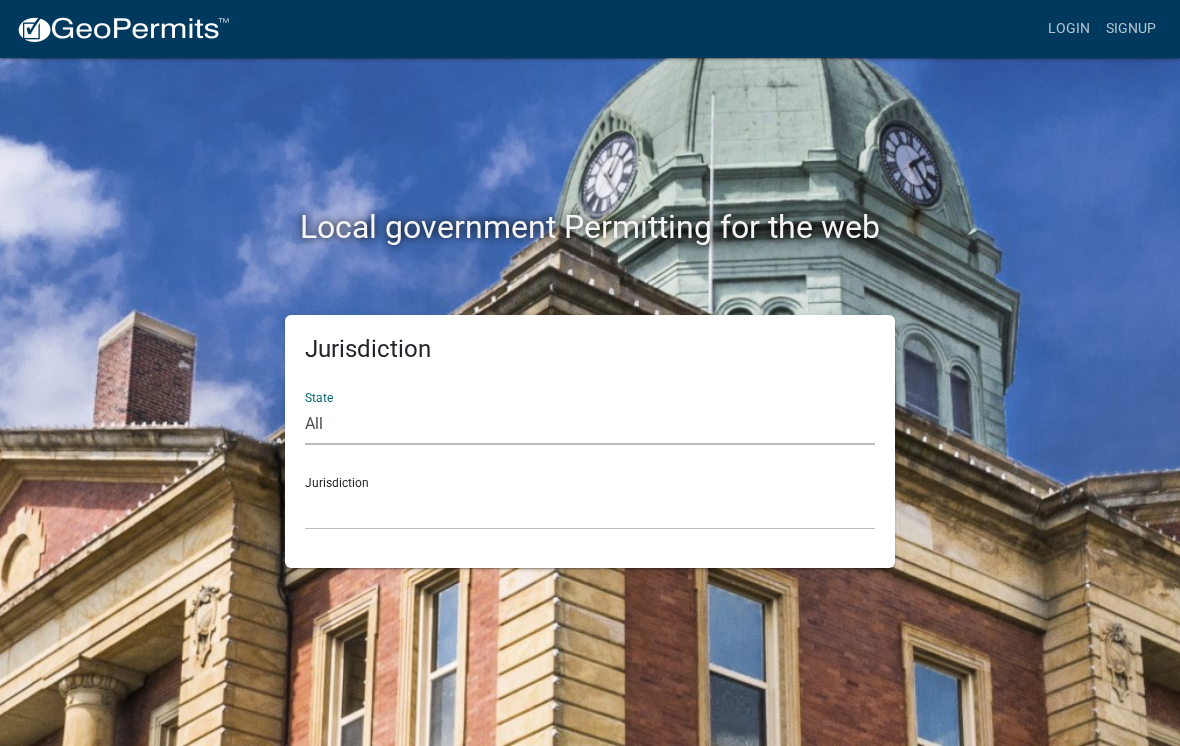select on "South Carolina" 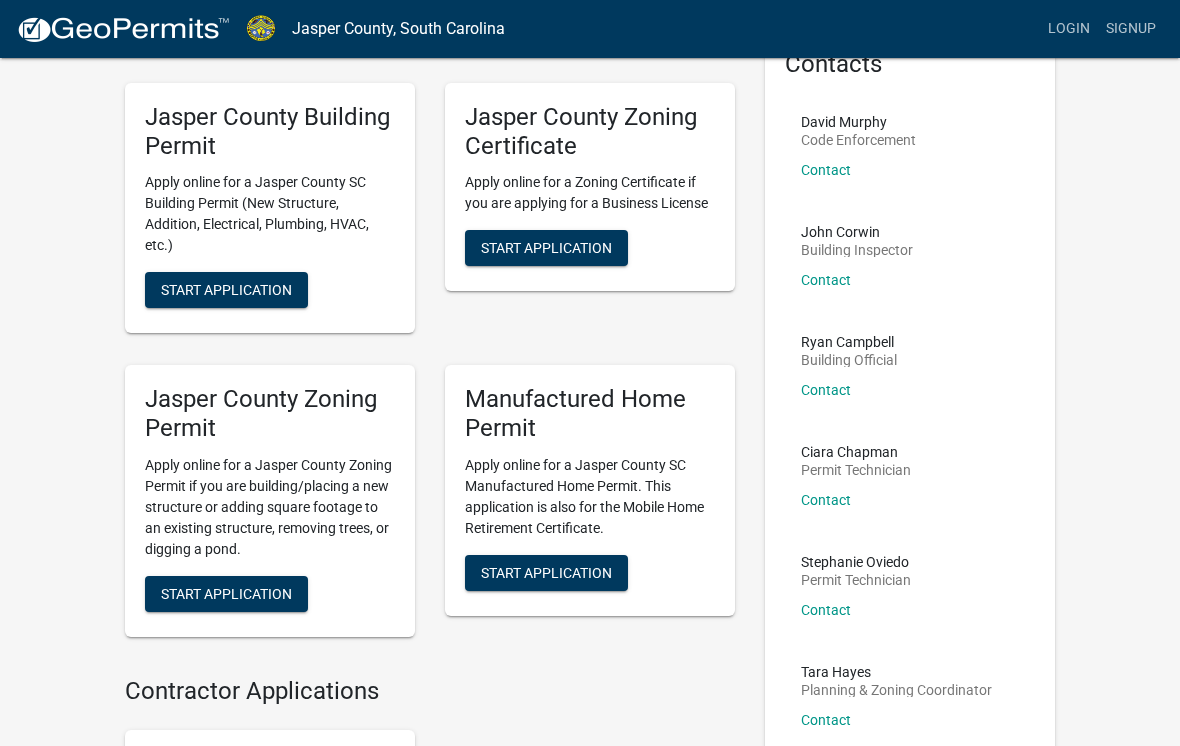 scroll, scrollTop: 0, scrollLeft: 0, axis: both 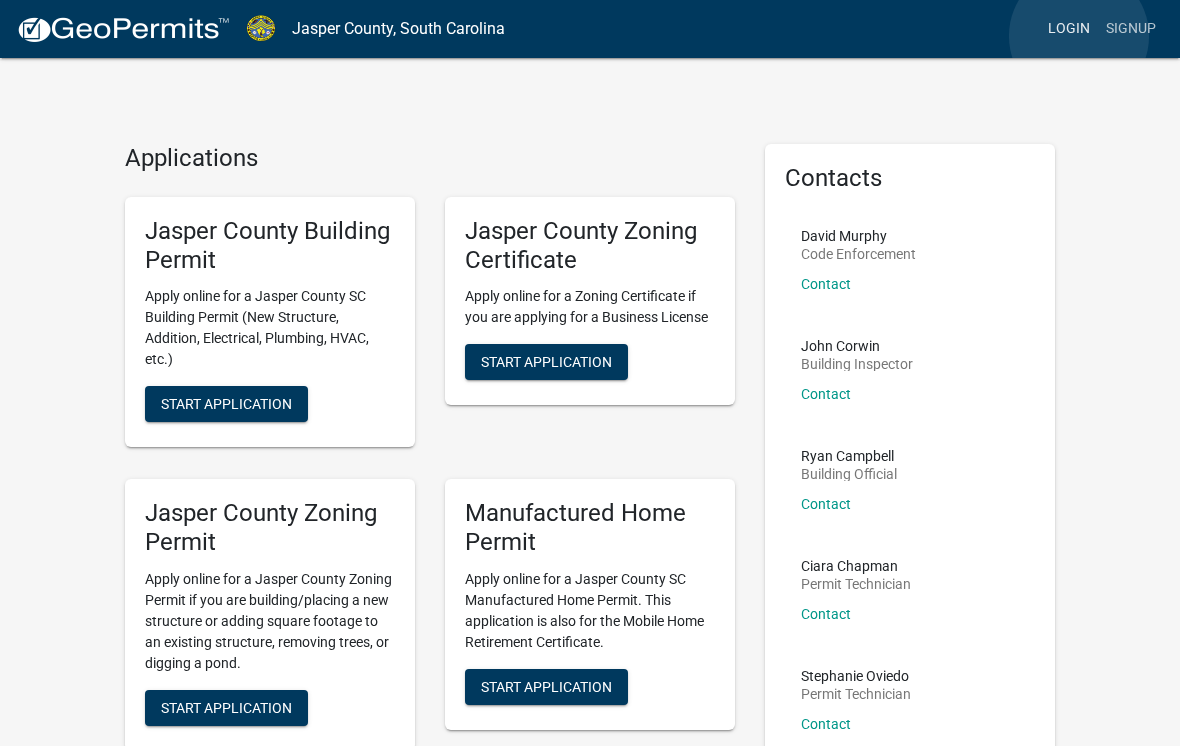 click on "Login" at bounding box center (1069, 29) 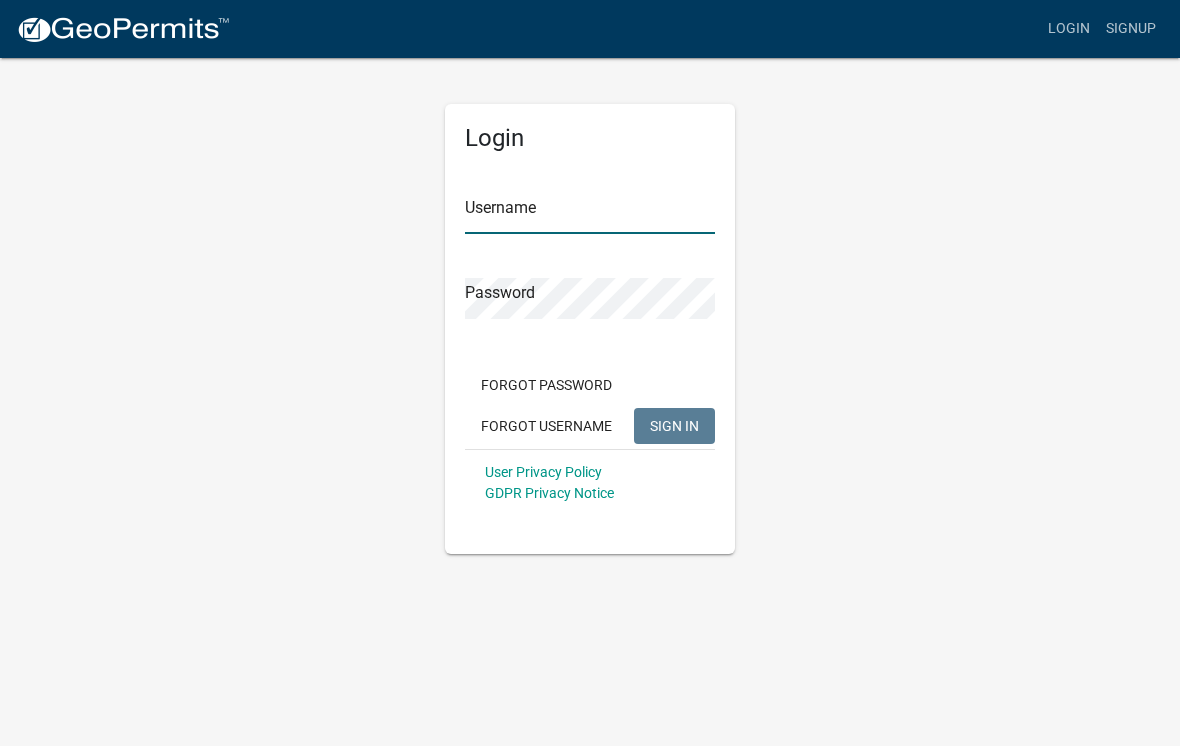 click on "Username" at bounding box center (590, 213) 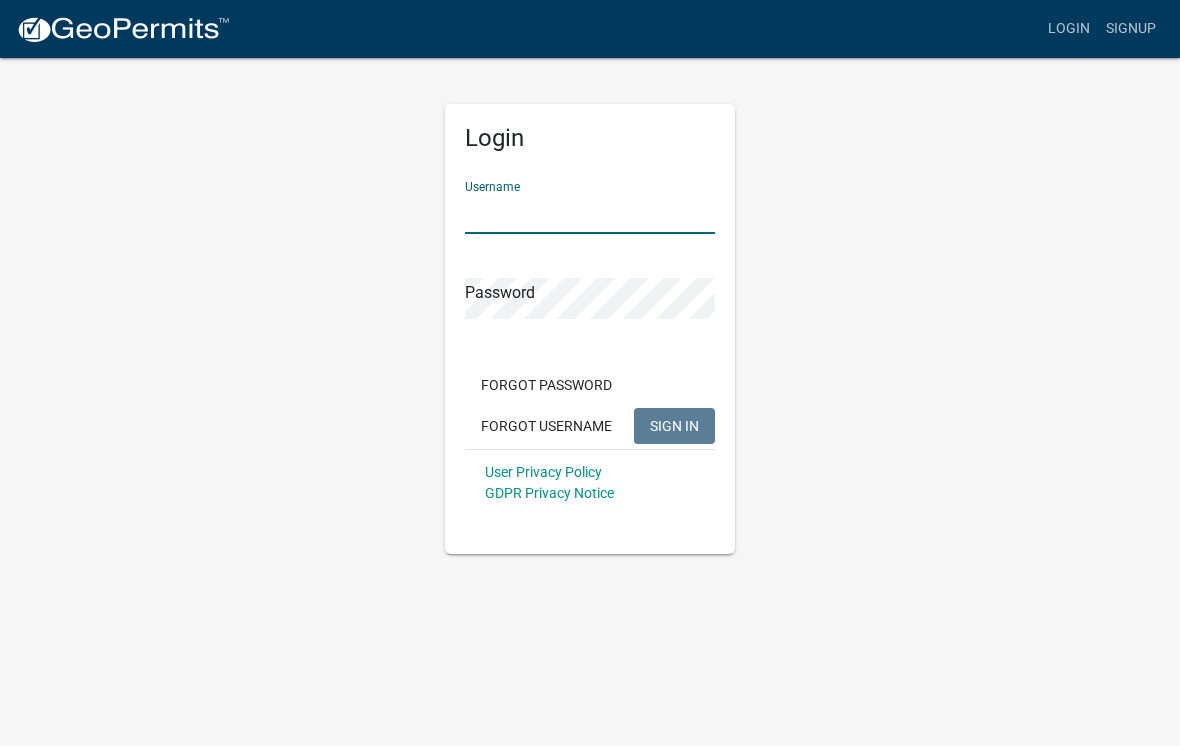 type on "[LAST]" 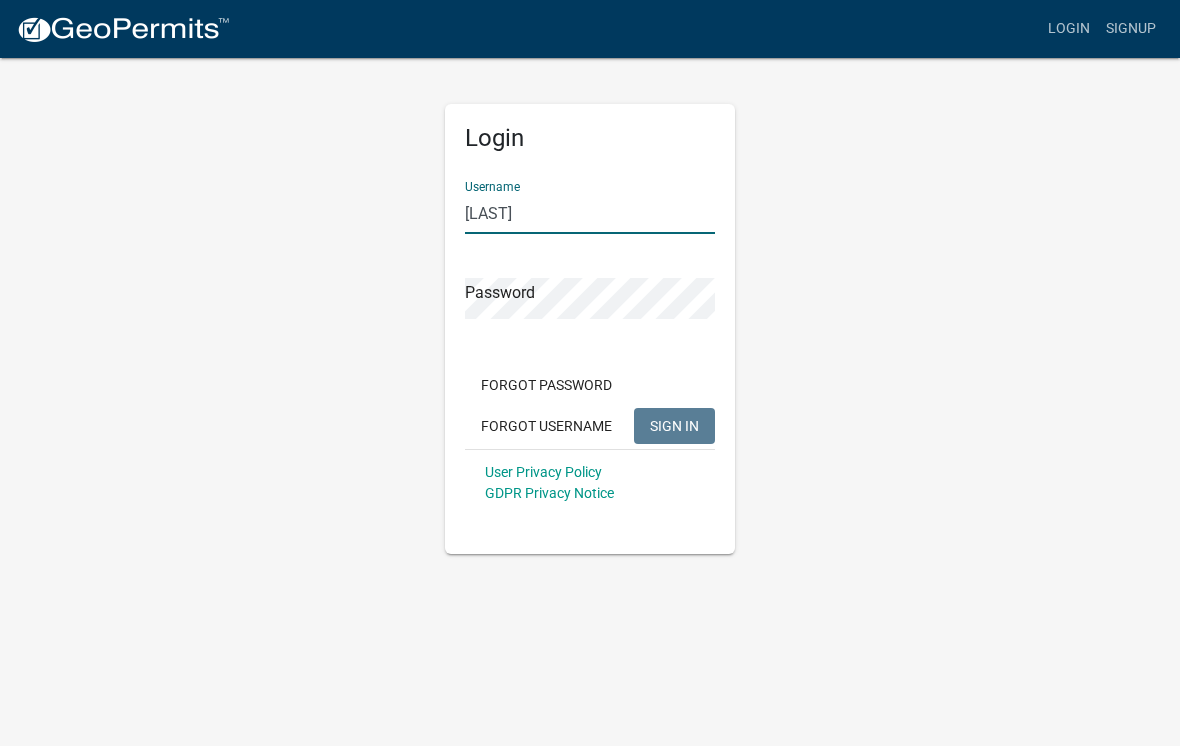 click on "SIGN IN" 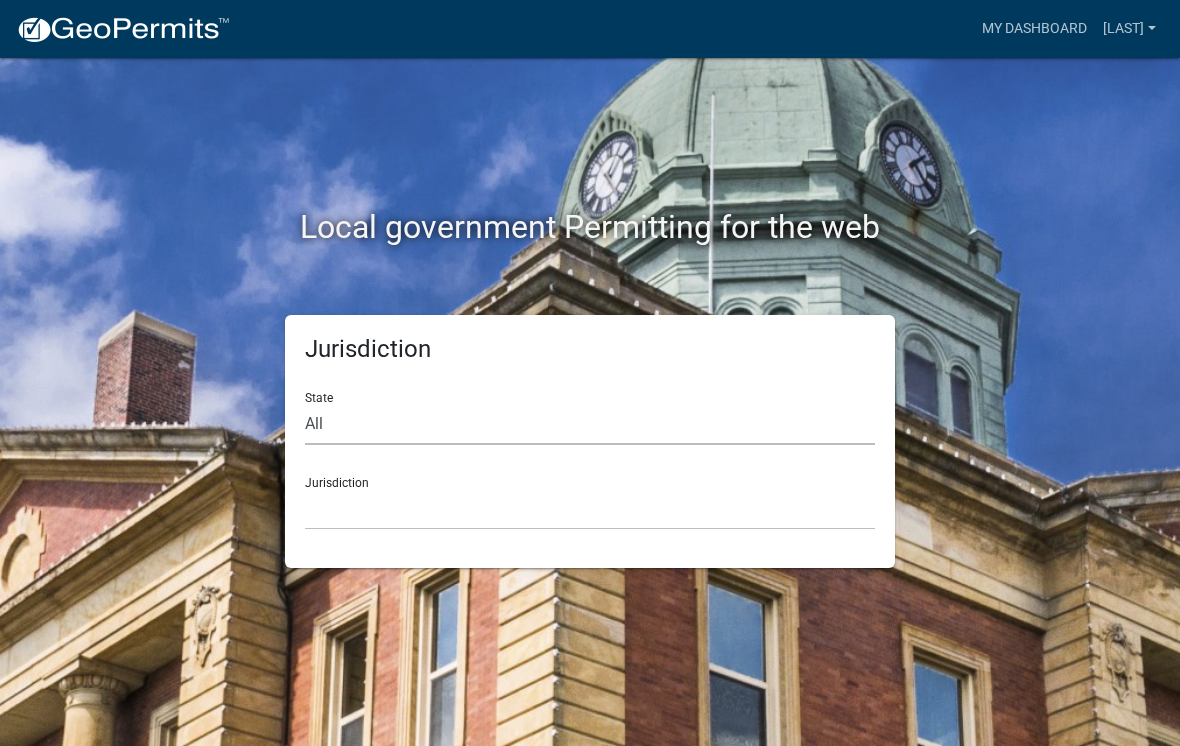 click on "All  Colorado   Georgia   Indiana   Iowa   Kansas   Minnesota   Ohio   South Carolina   Wisconsin" 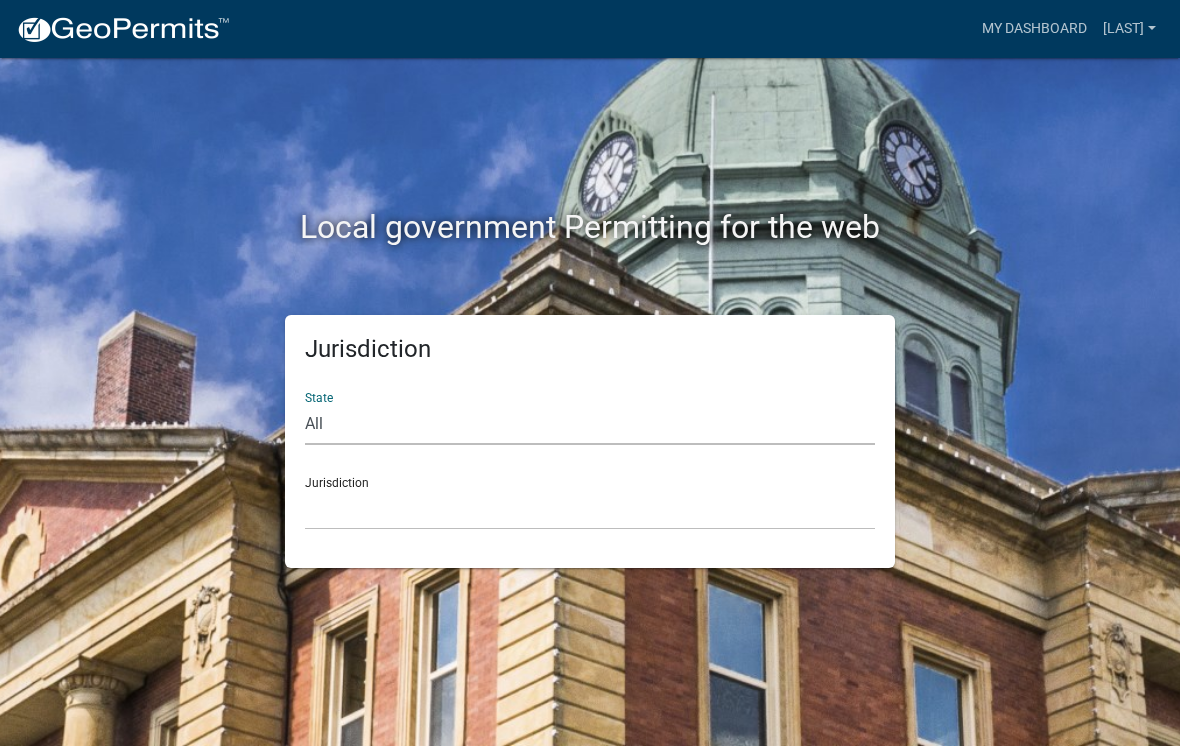 select on "South Carolina" 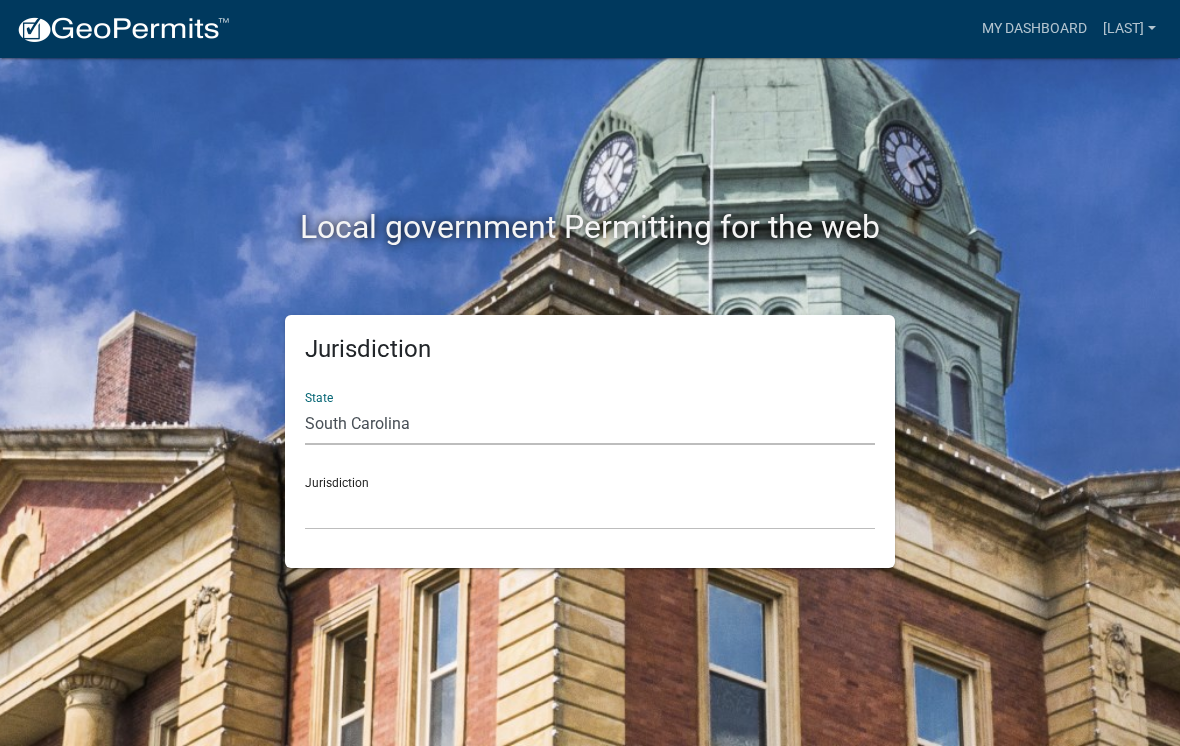 click on "Jurisdiction State All Colorado Georgia Indiana Iowa Kansas Minnesota Ohio South Carolina Wisconsin Jurisdiction Abbeville County, South Carolina Jasper County, South Carolina" 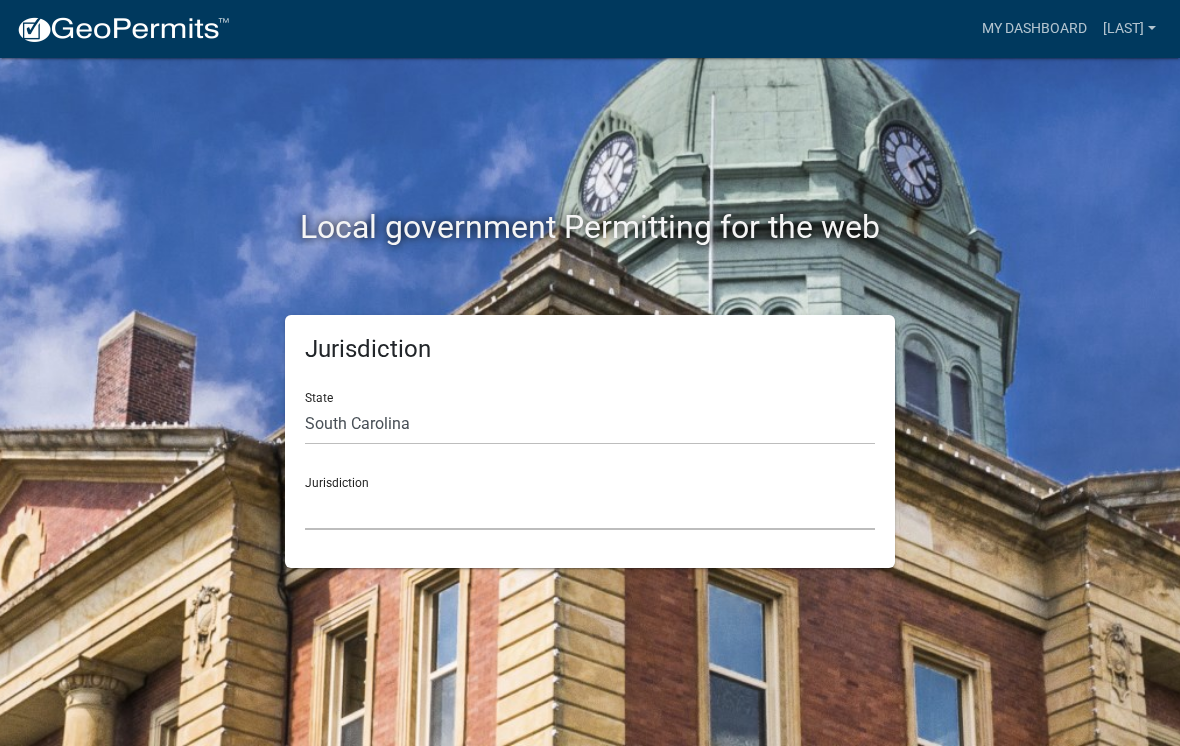 click on "Abbeville County, South Carolina Jasper County, South Carolina" 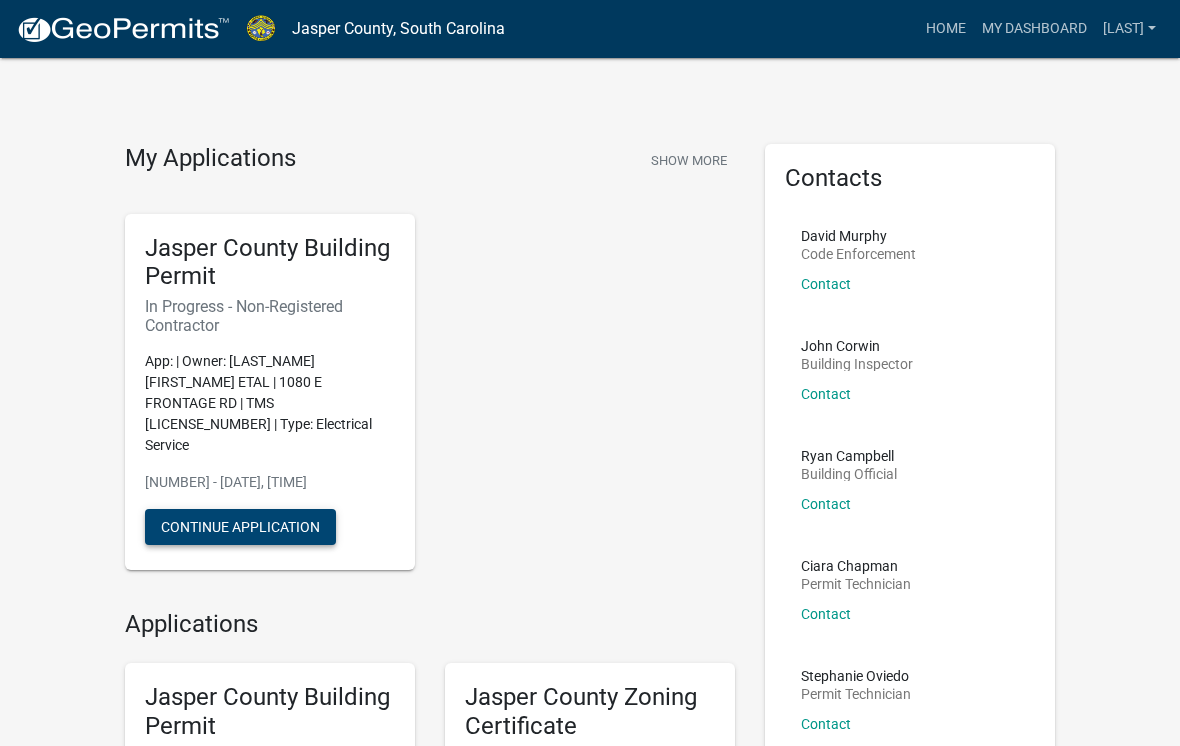 click on "Continue Application" 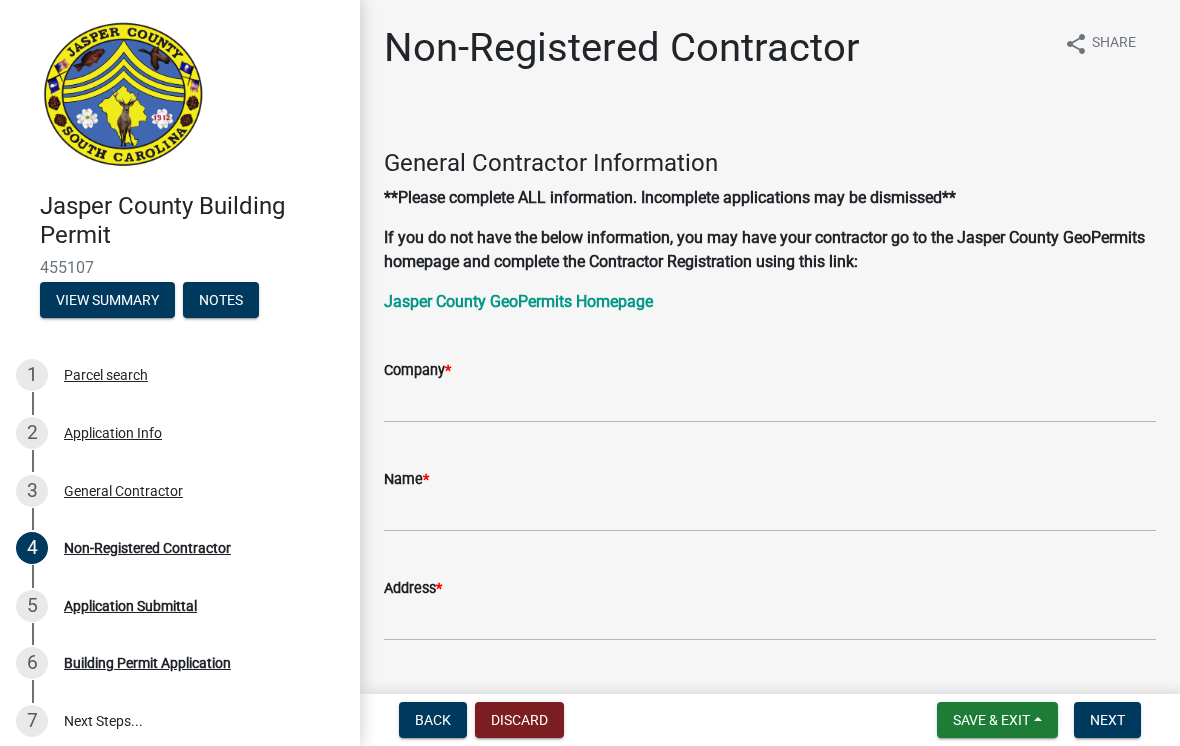 scroll, scrollTop: 0, scrollLeft: 0, axis: both 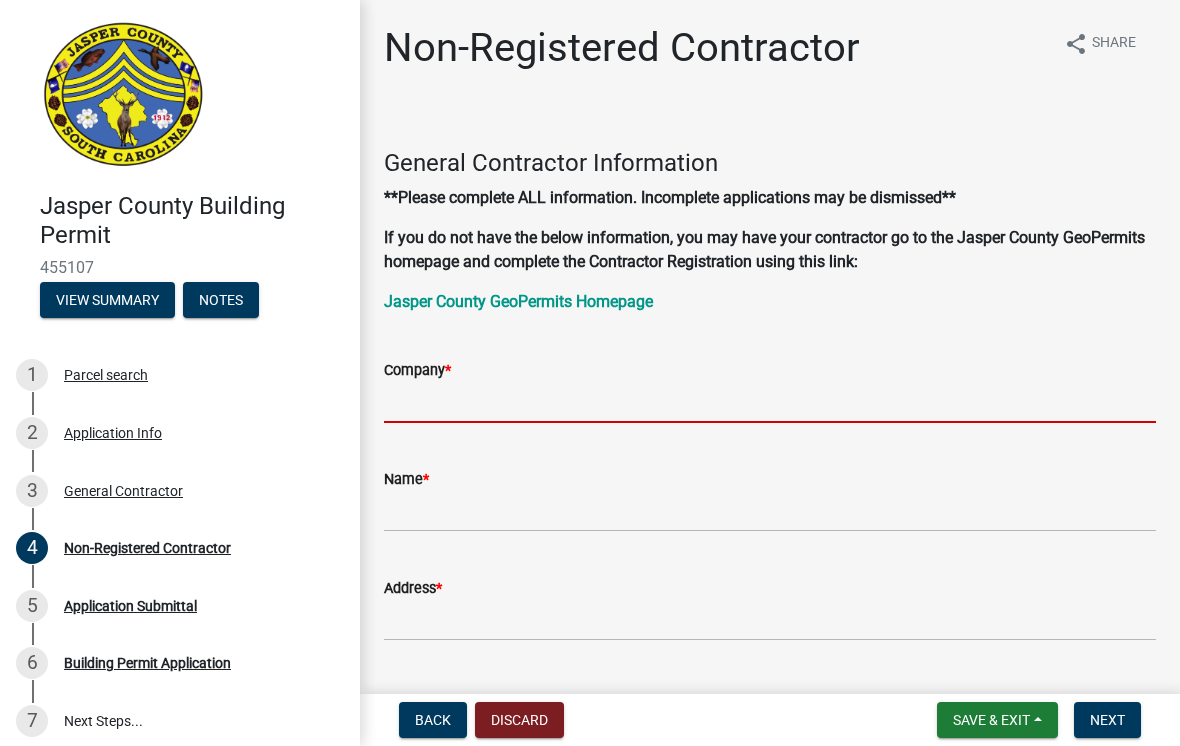 click on "Company  *" at bounding box center (770, 402) 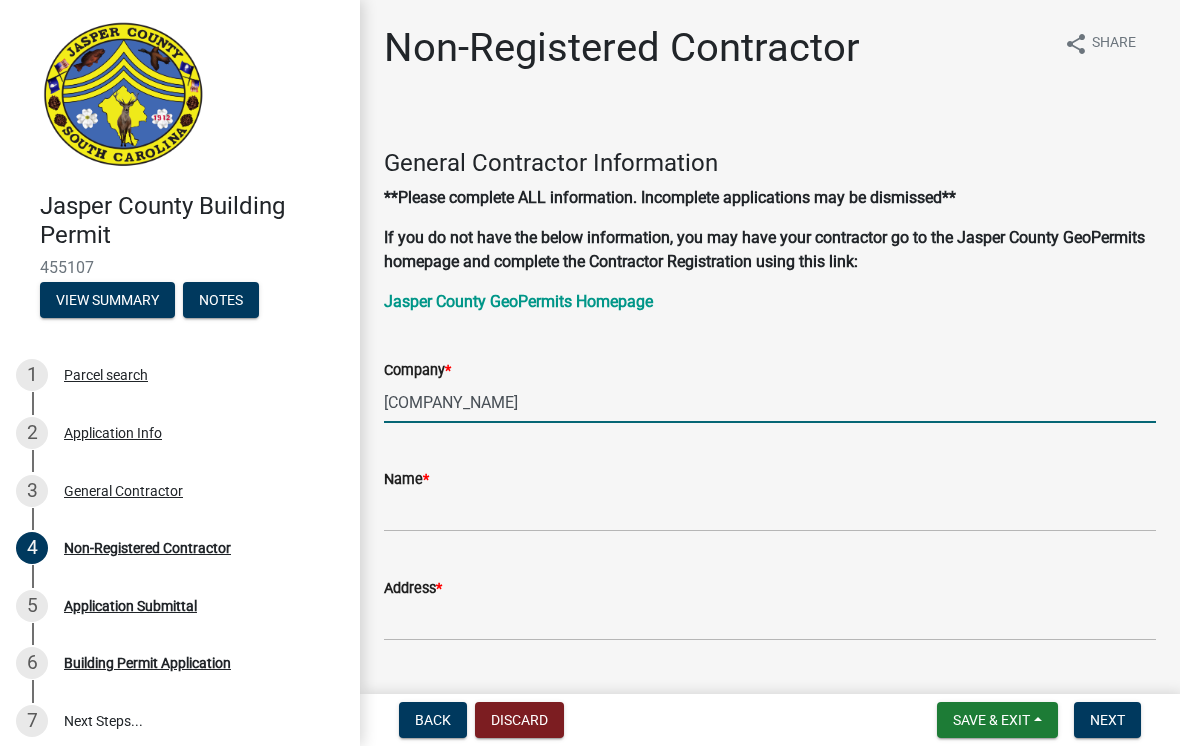 click on "[COMPANY_NAME]" at bounding box center [770, 402] 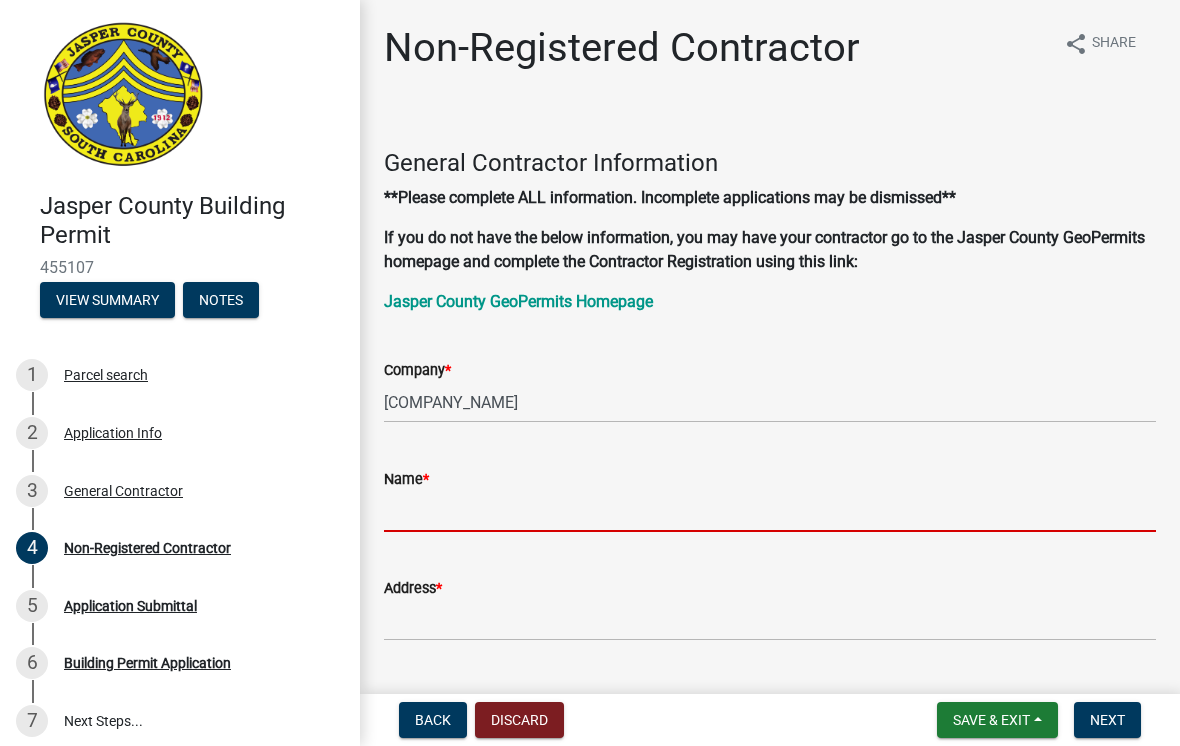 click on "Name  *" at bounding box center [770, 511] 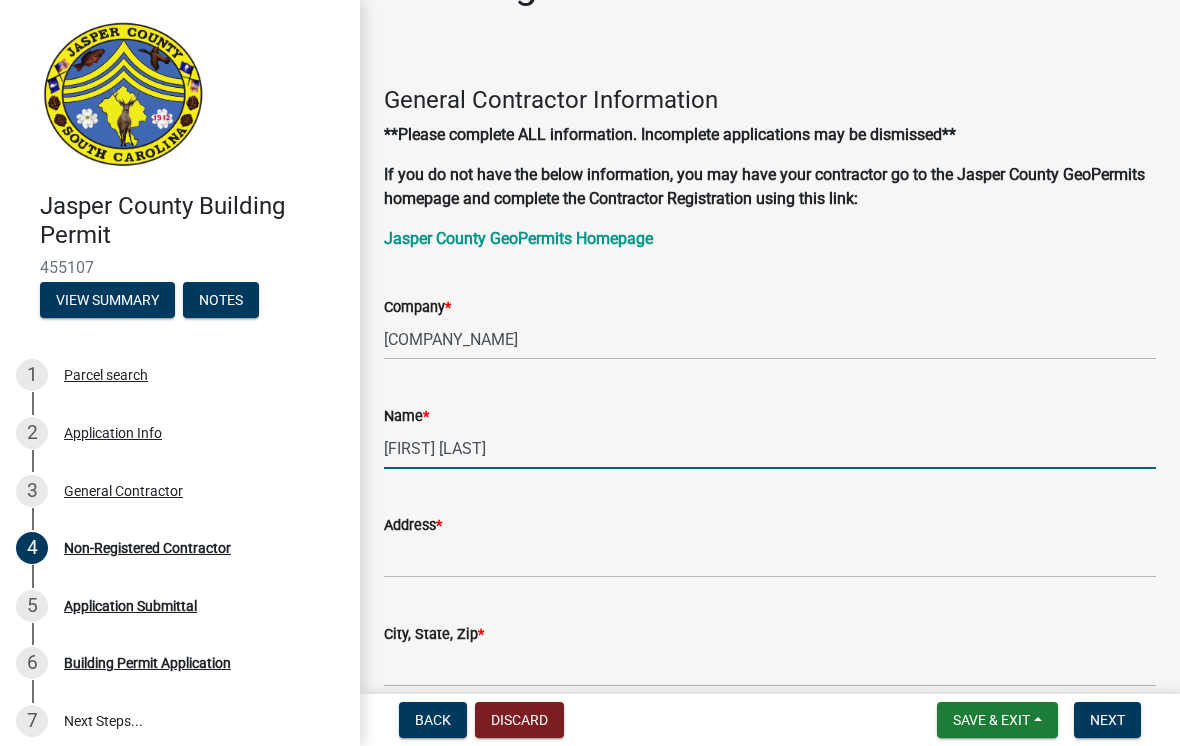 scroll, scrollTop: 103, scrollLeft: 0, axis: vertical 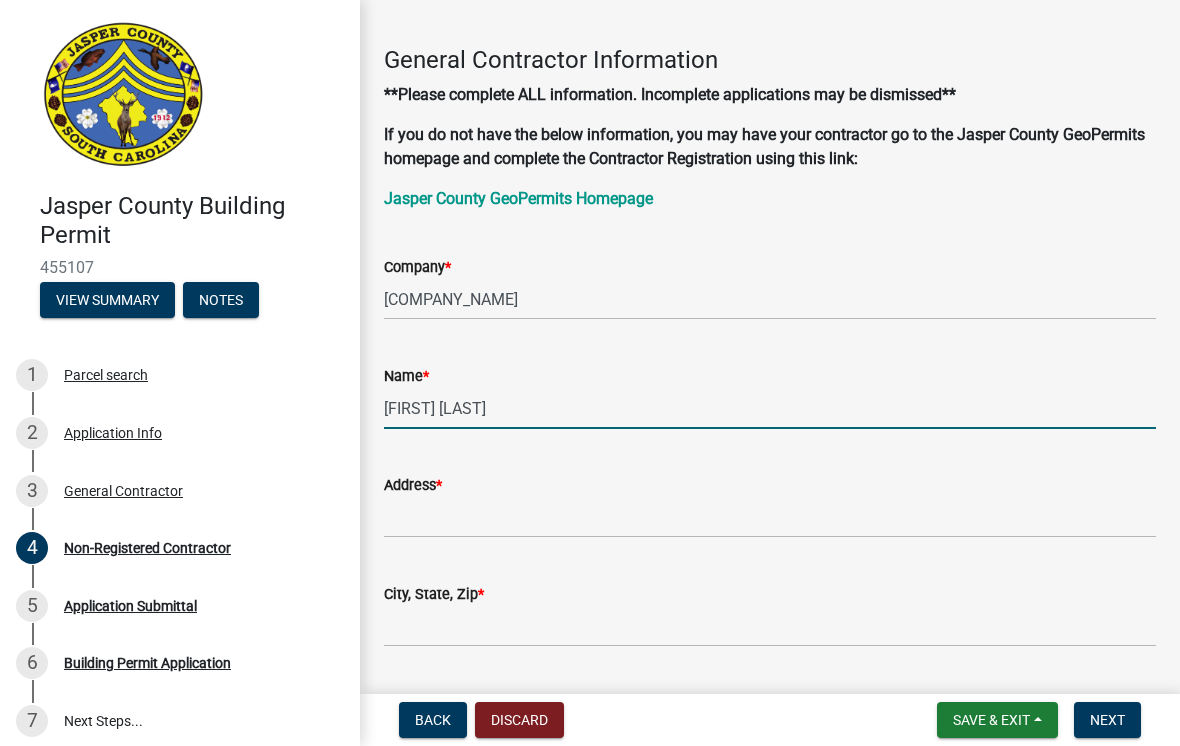 type on "[FIRST] [LAST]" 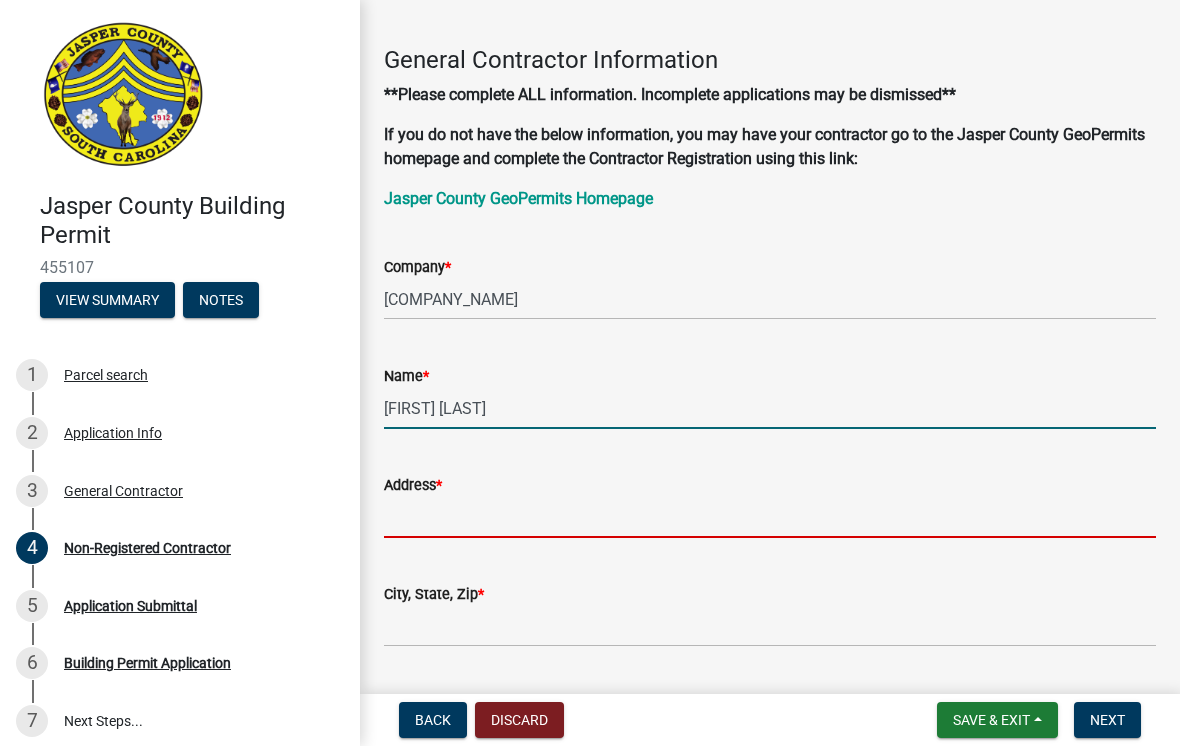 click on "Address  *" at bounding box center [770, 517] 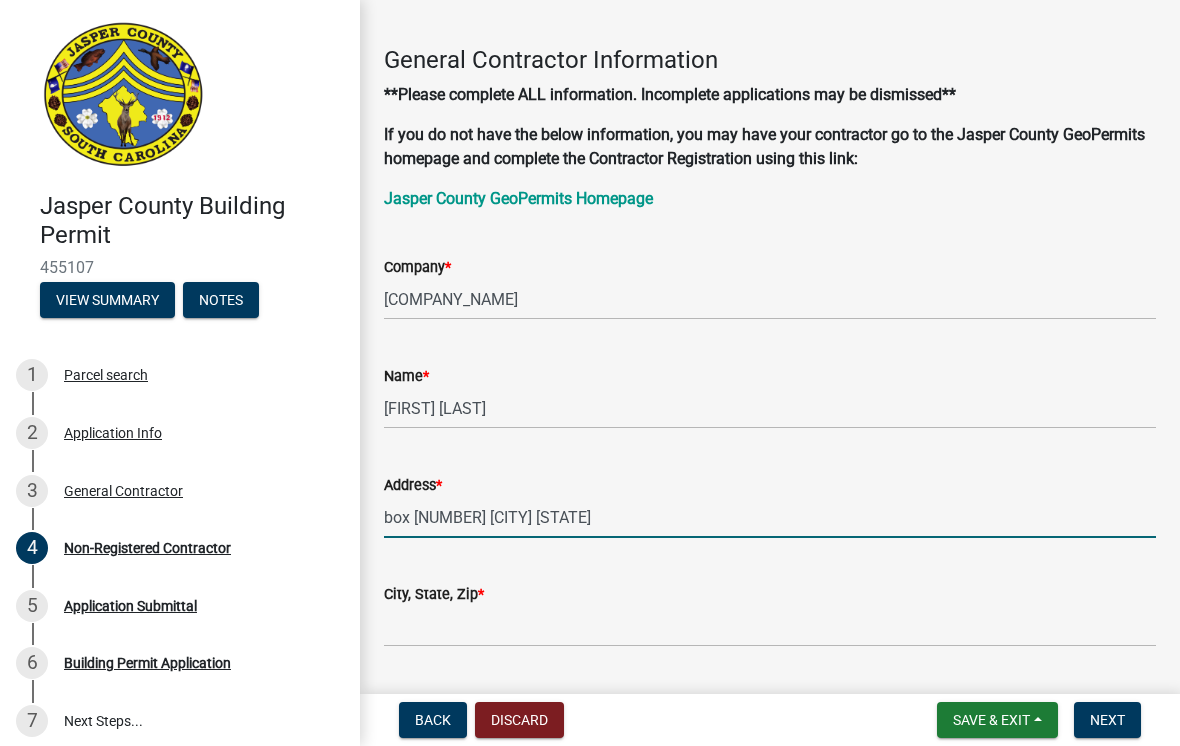 type on "box [NUMBER] [CITY] [STATE]" 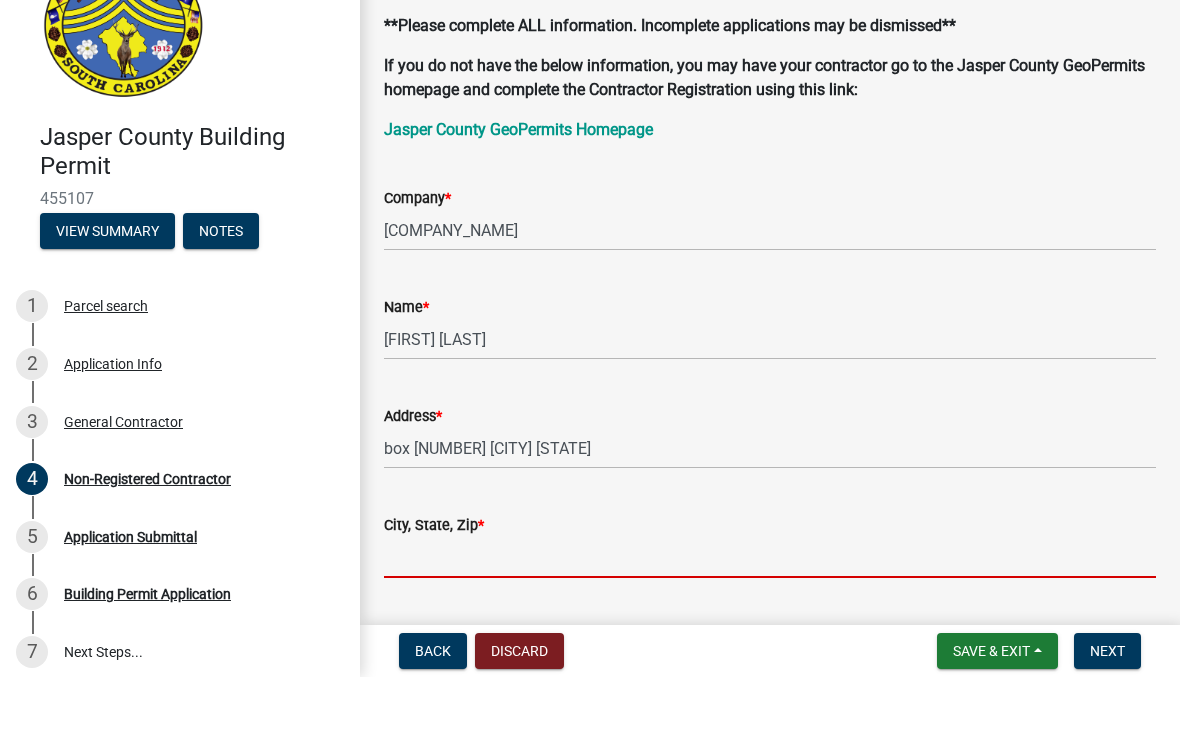 click on "Jasper County Building Permit [NUMBER] View Summary Notes 1 Parcel search 2 Application Info 3 General Contractor 4 Non-Registered Contractor 5 Application Submittal 6 Building Permit Application 7 Next Steps... Estimated Fees Estimated Total $0.00 Non-Registered Contractor share Share General Contractor Information **Please complete ALL information. Incomplete applications may be dismissed** If you do not have the below information, you may have your contractor go to the Jasper County GeoPermits homepage and complete the Contractor Registration using this link: Jasper County GeoPermits Homepage Company * [COMPANY_NAME] Name * [FIRST] [LAST] Address * box [NUMBER] [CITY] [STATE] City, State, Zip * Email Address * Phone * [PHONE_NUMBER] State License Number * Jasper County Business License Number * info Upload a copy of your SC Contractor License * Select files Valid Document Types: pdf,jpeg,jpg Upload a copy of your Jasper County Business License * * * *" 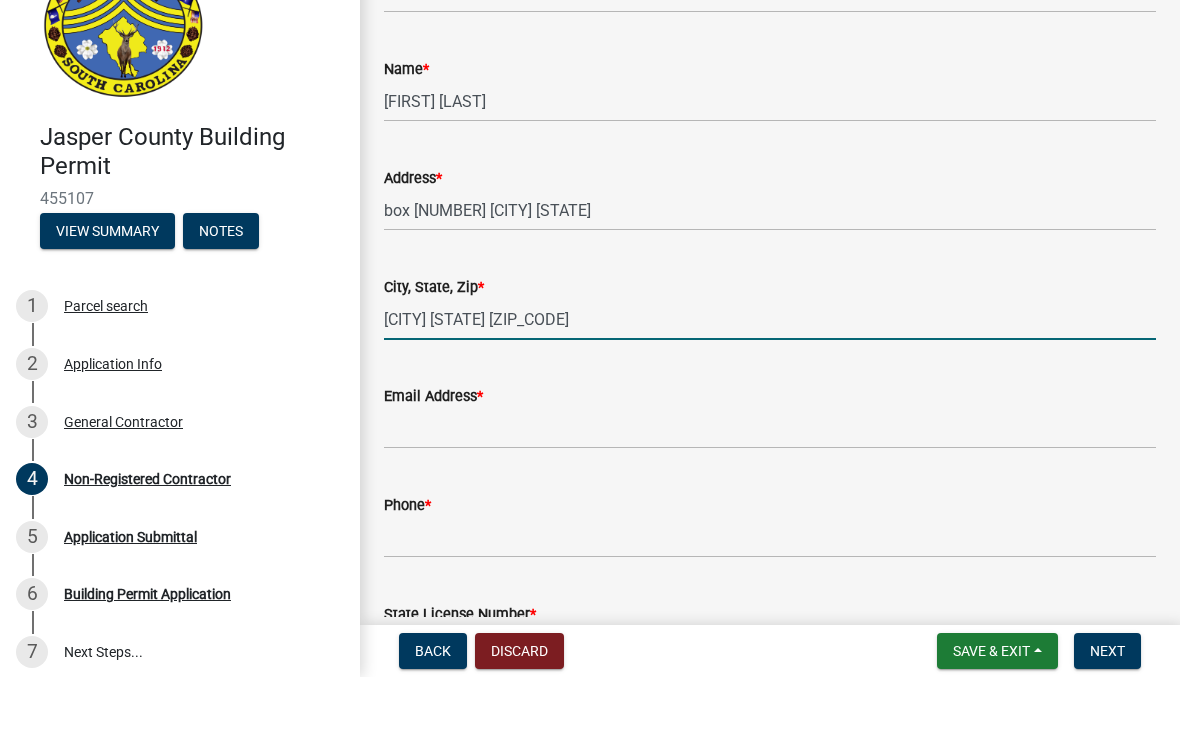 scroll, scrollTop: 354, scrollLeft: 0, axis: vertical 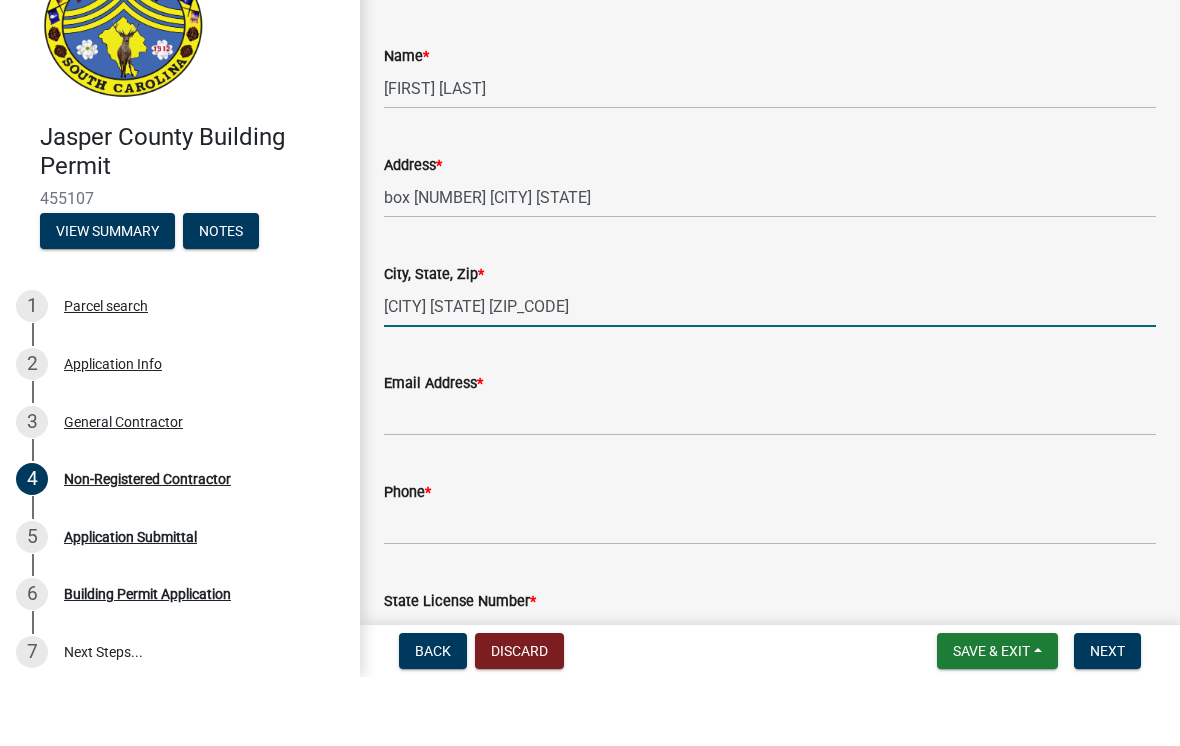 type on "[CITY] [STATE] [ZIP_CODE]" 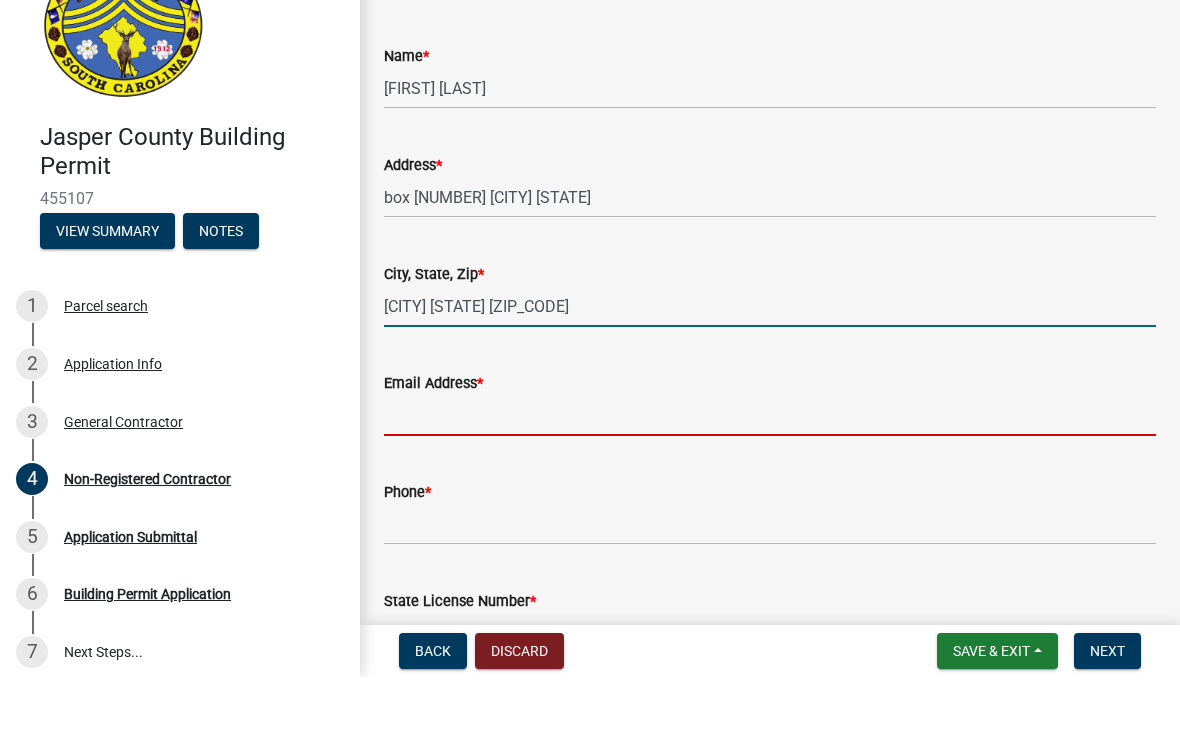 click on "Email Address  *" at bounding box center [770, 484] 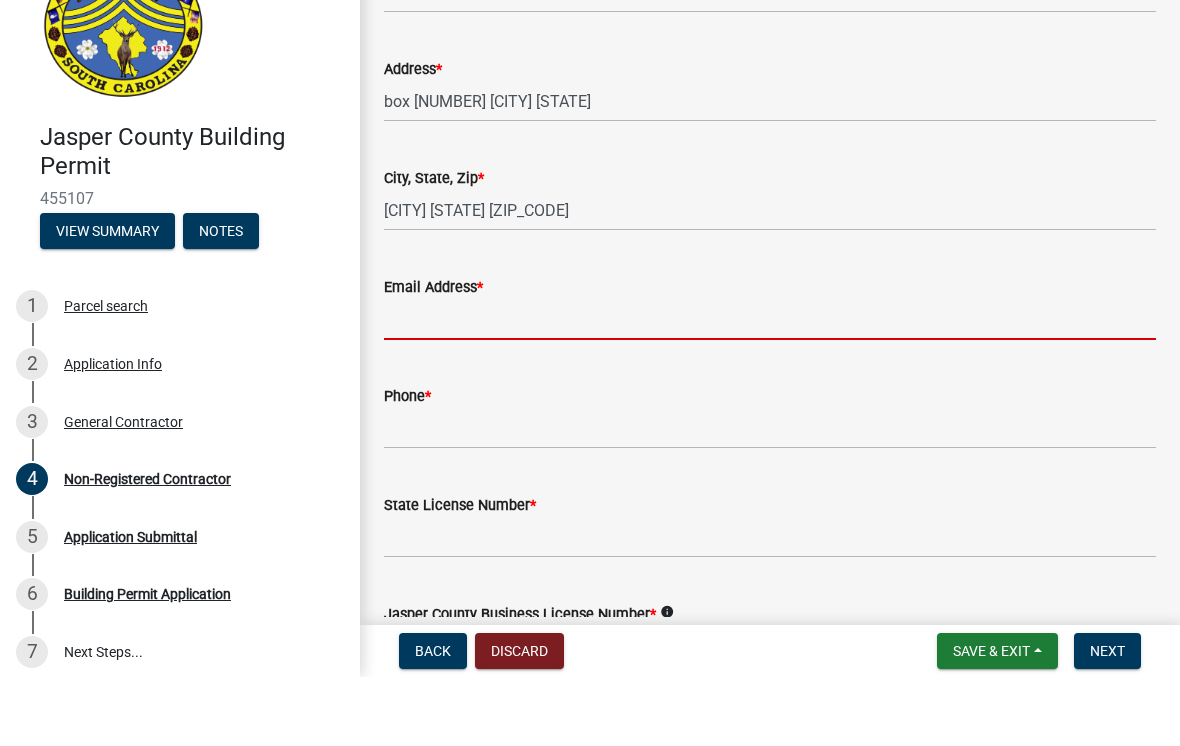 scroll, scrollTop: 449, scrollLeft: 0, axis: vertical 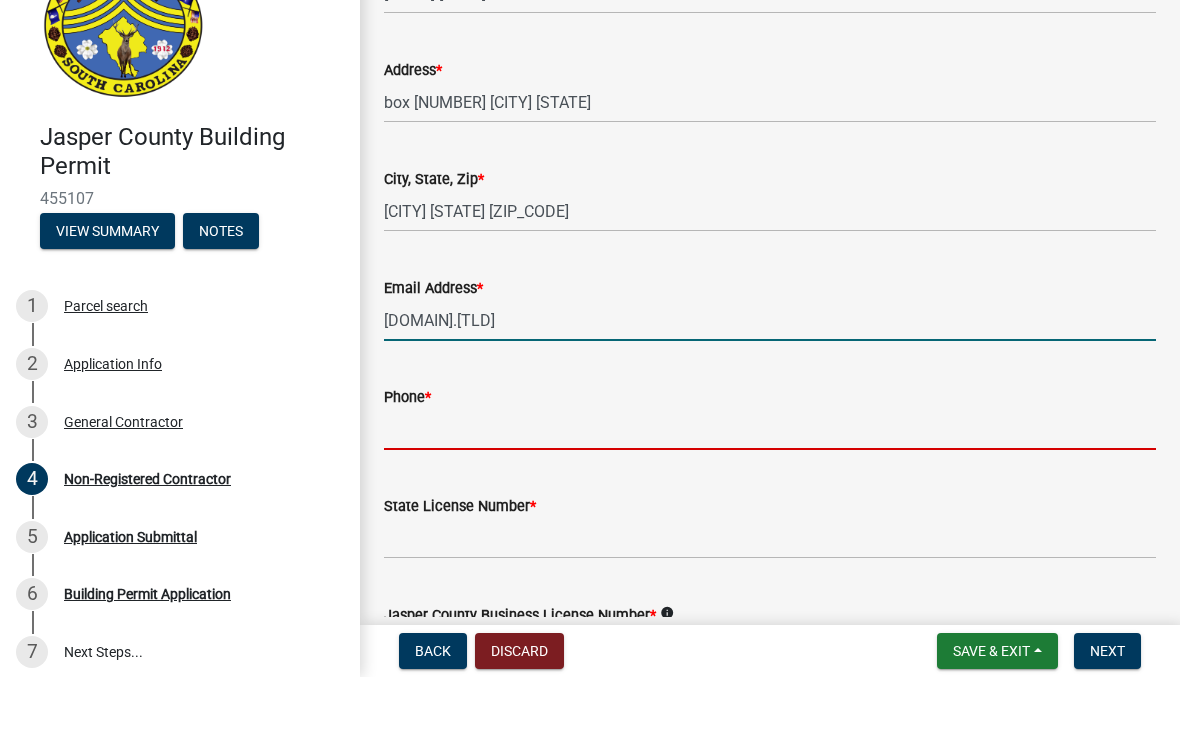 click on "Phone  *" 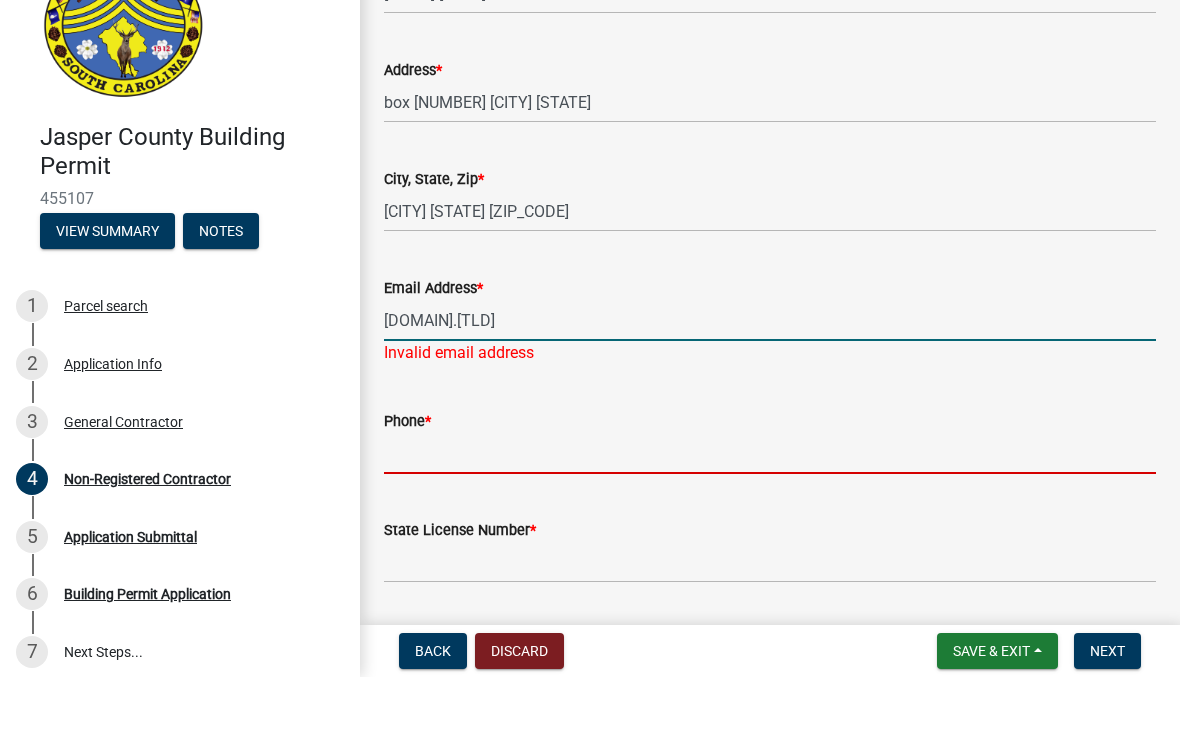 click on "[DOMAIN].[TLD]" at bounding box center [770, 389] 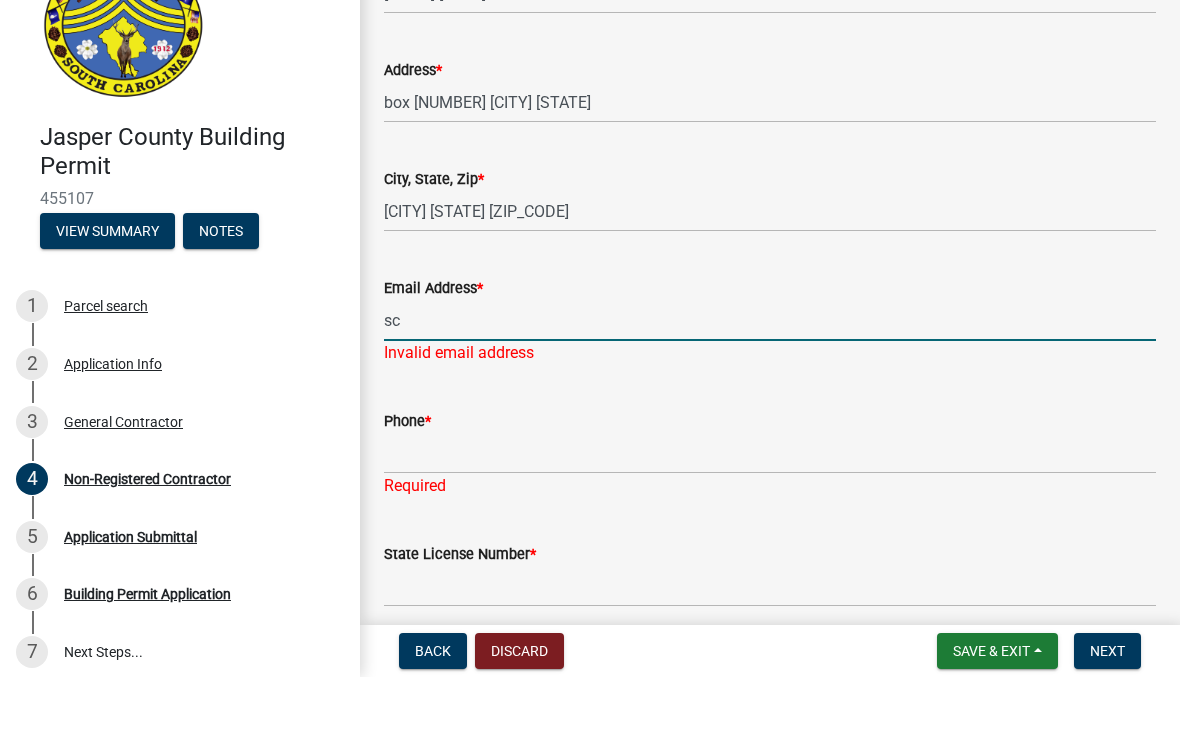 type on "s" 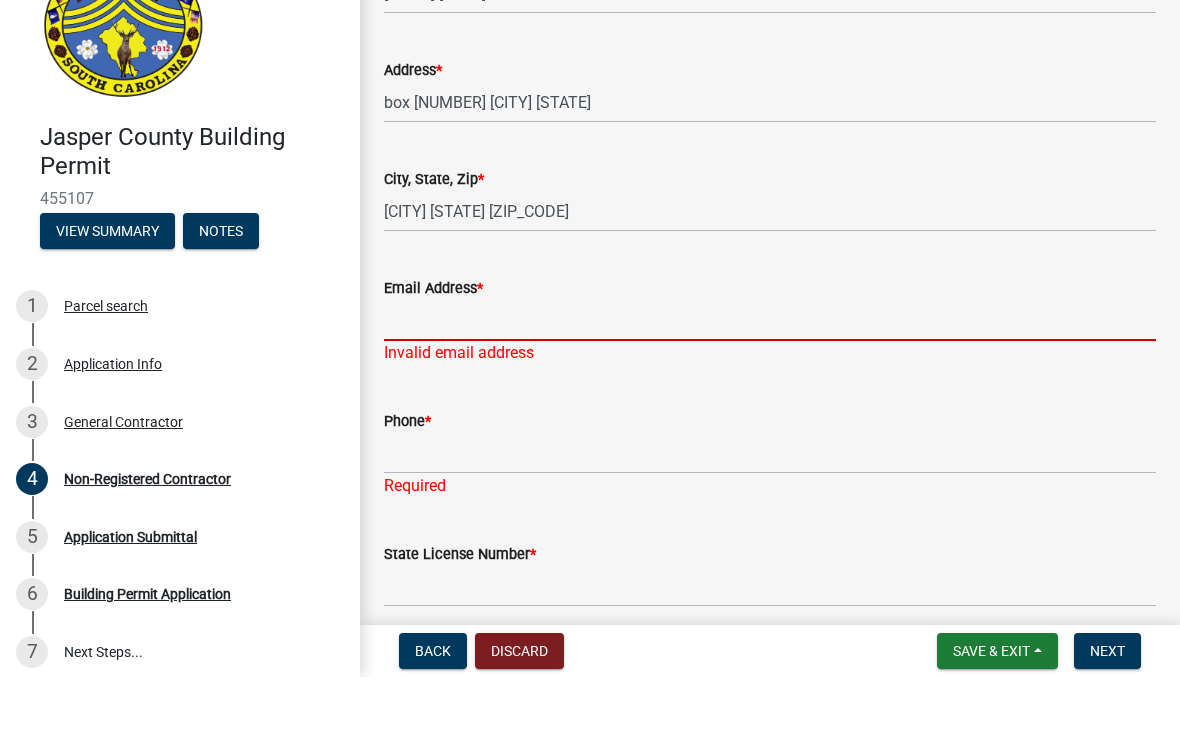 type on "]" 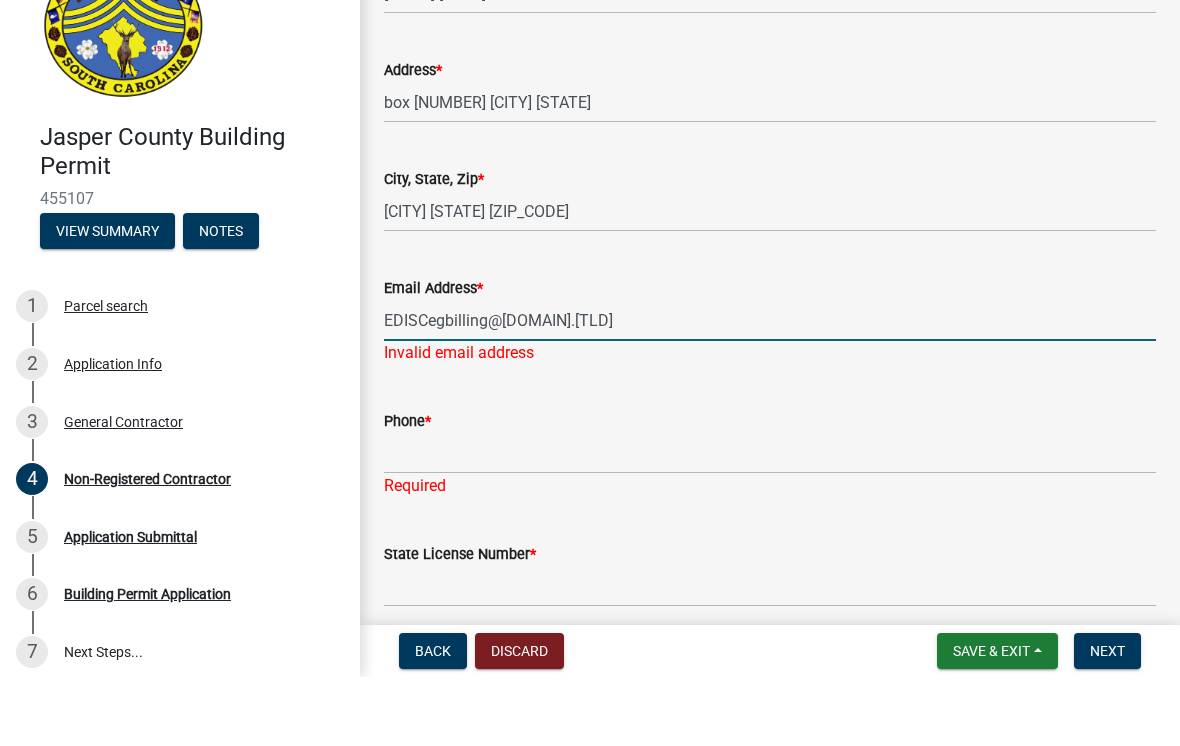 type on "EDISCegbilling@[DOMAIN].[TLD]" 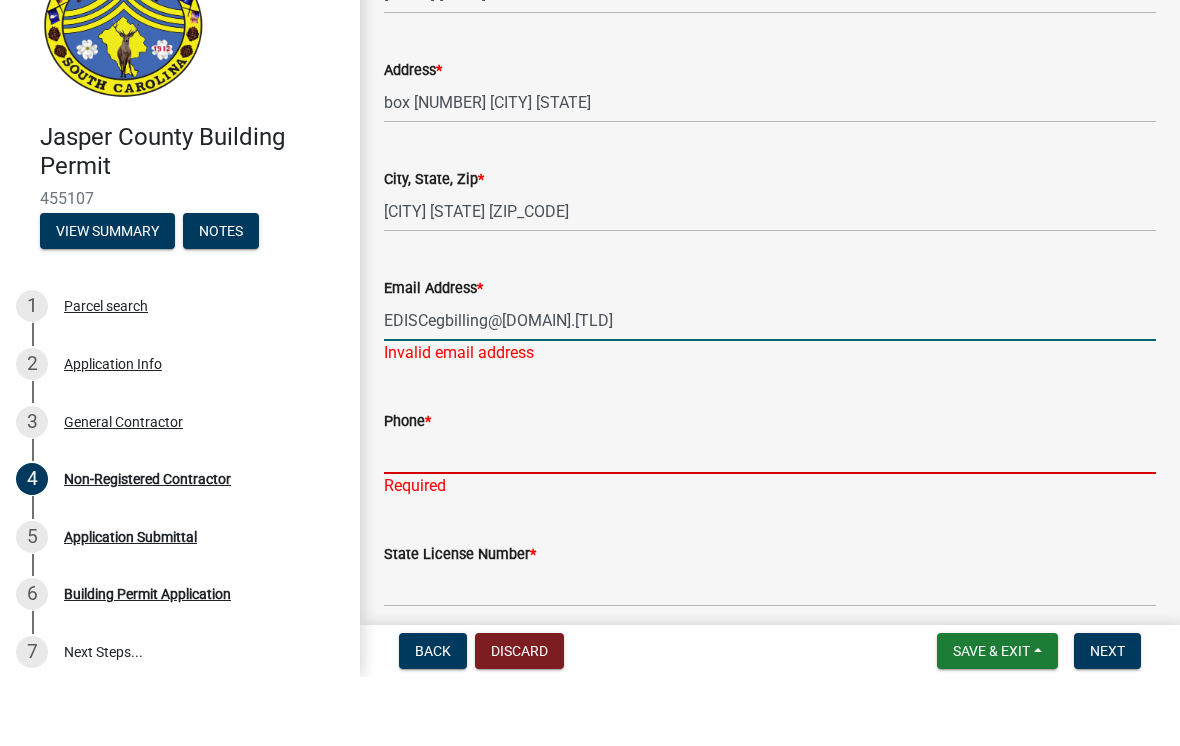 click on "Phone  *" at bounding box center [770, 522] 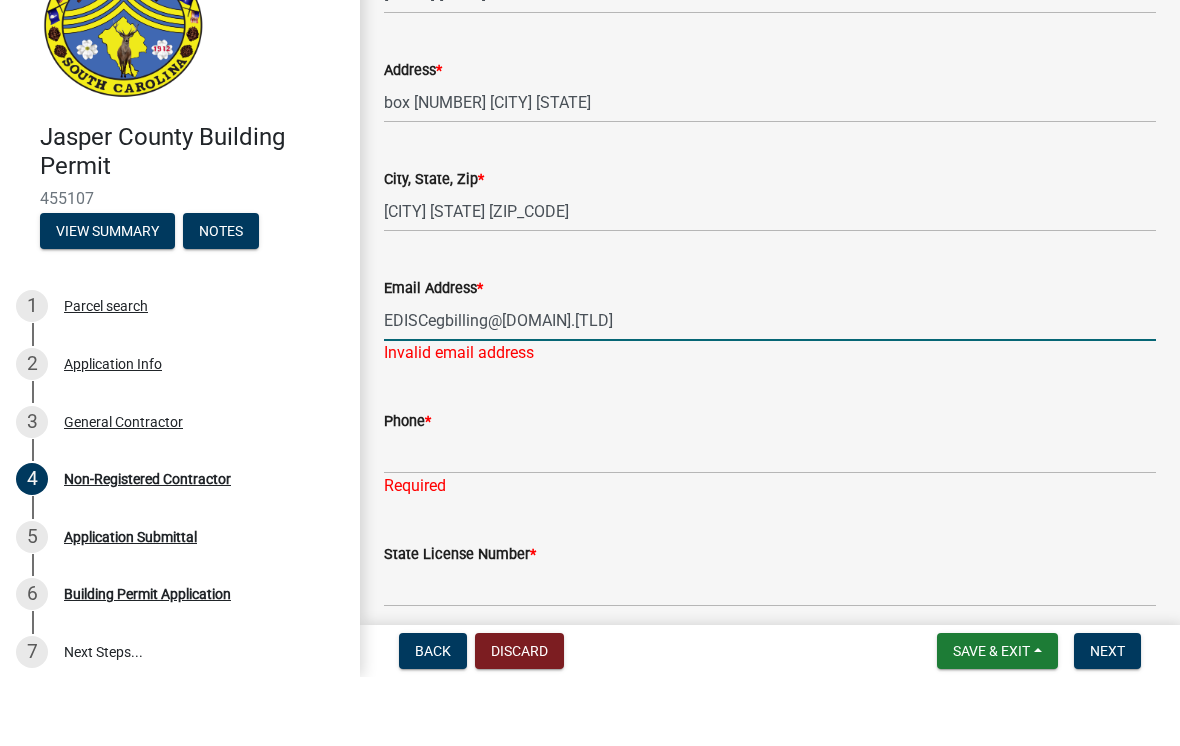 click on "EDISCegbilling@[DOMAIN].[TLD]" at bounding box center (770, 389) 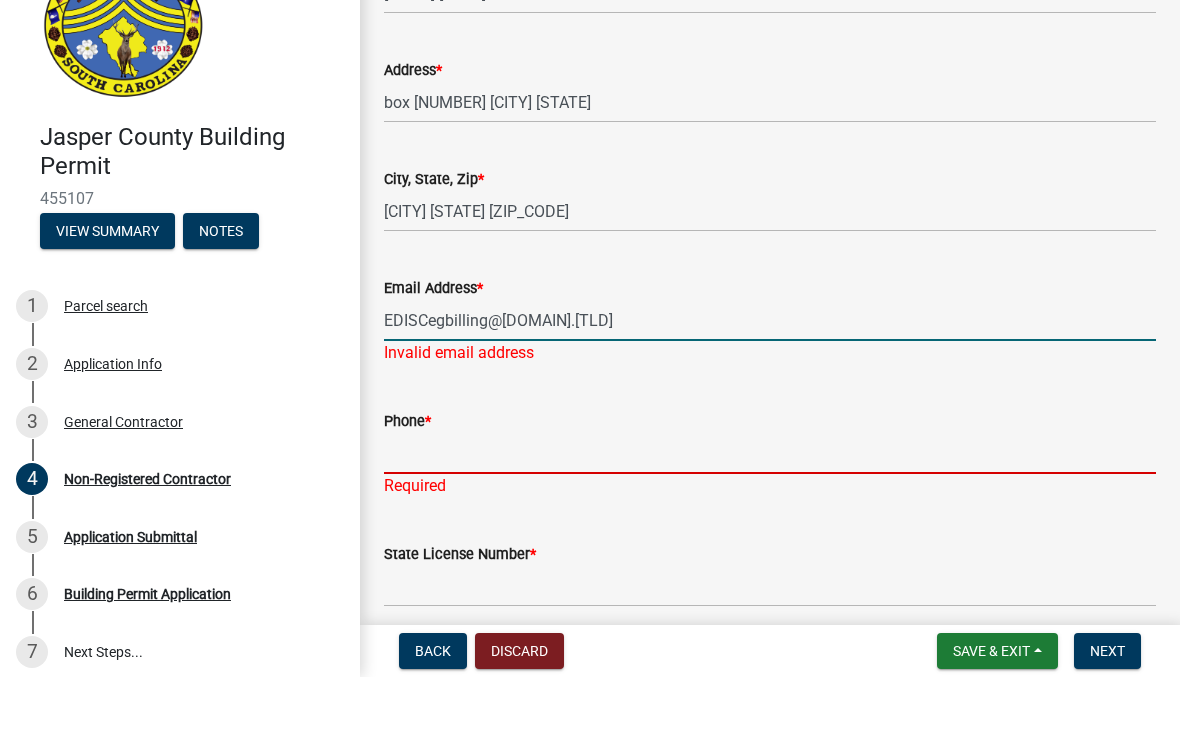 click on "Phone  *" at bounding box center (770, 522) 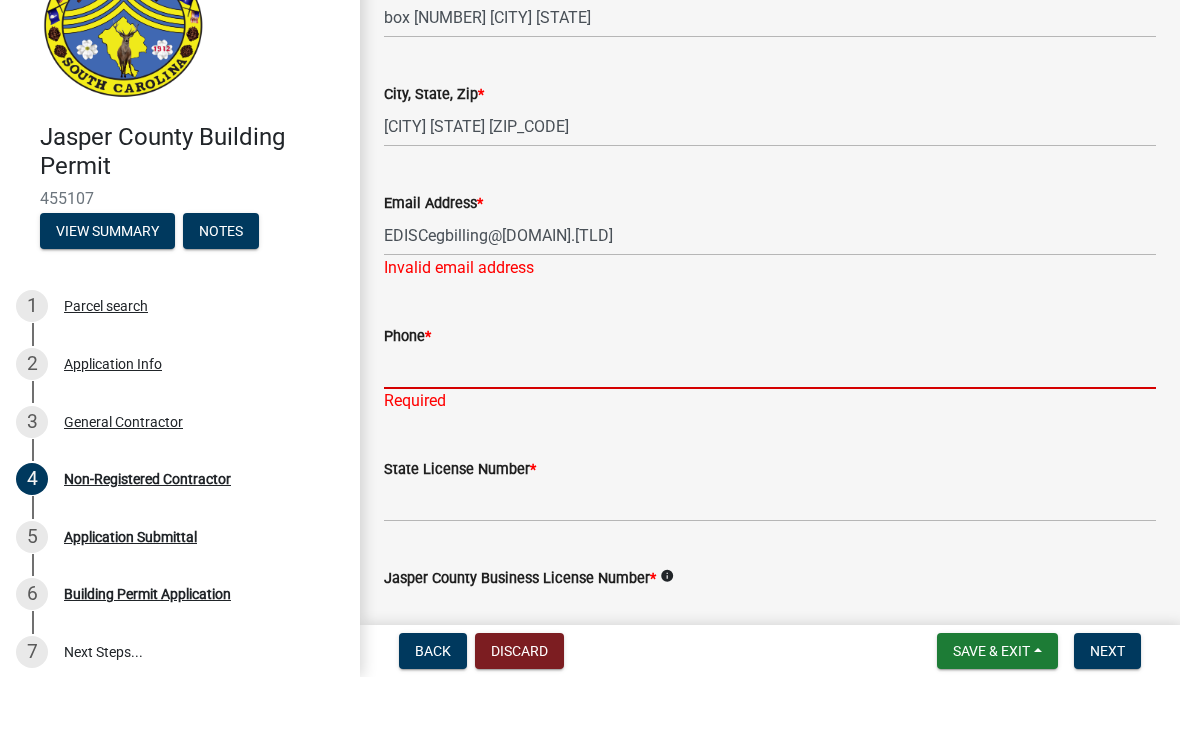 scroll, scrollTop: 538, scrollLeft: 0, axis: vertical 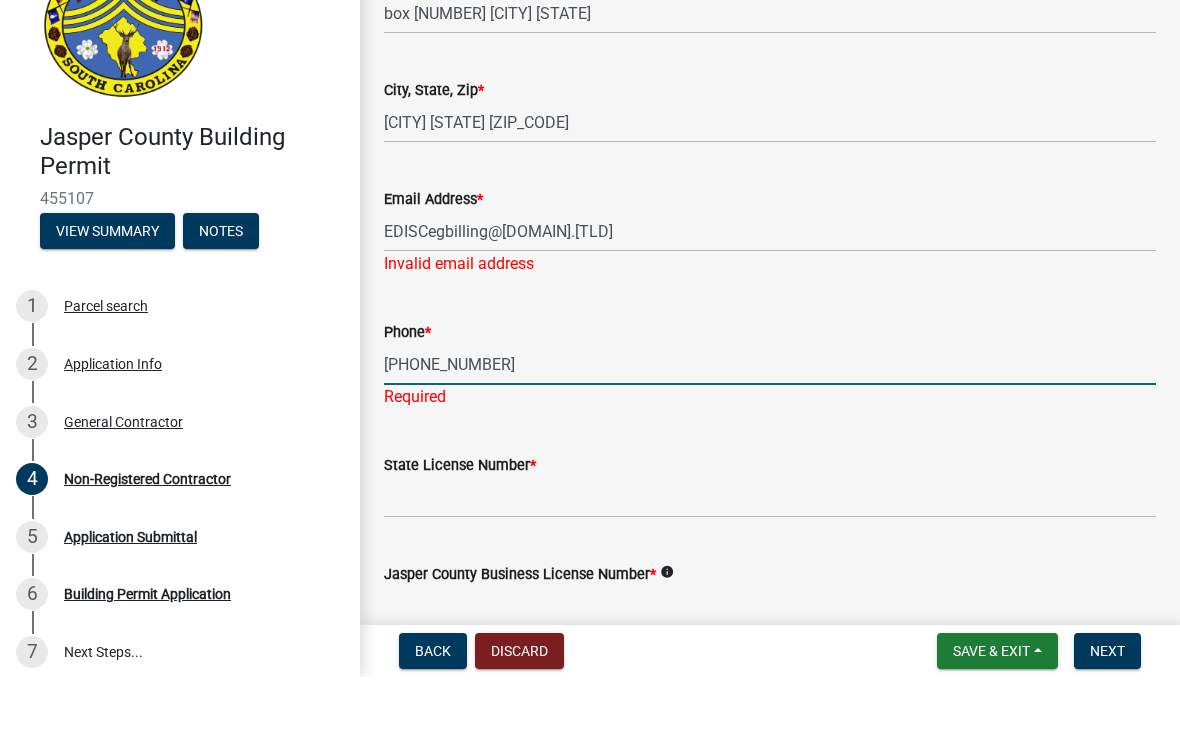 type on "[PHONE_NUMBER]" 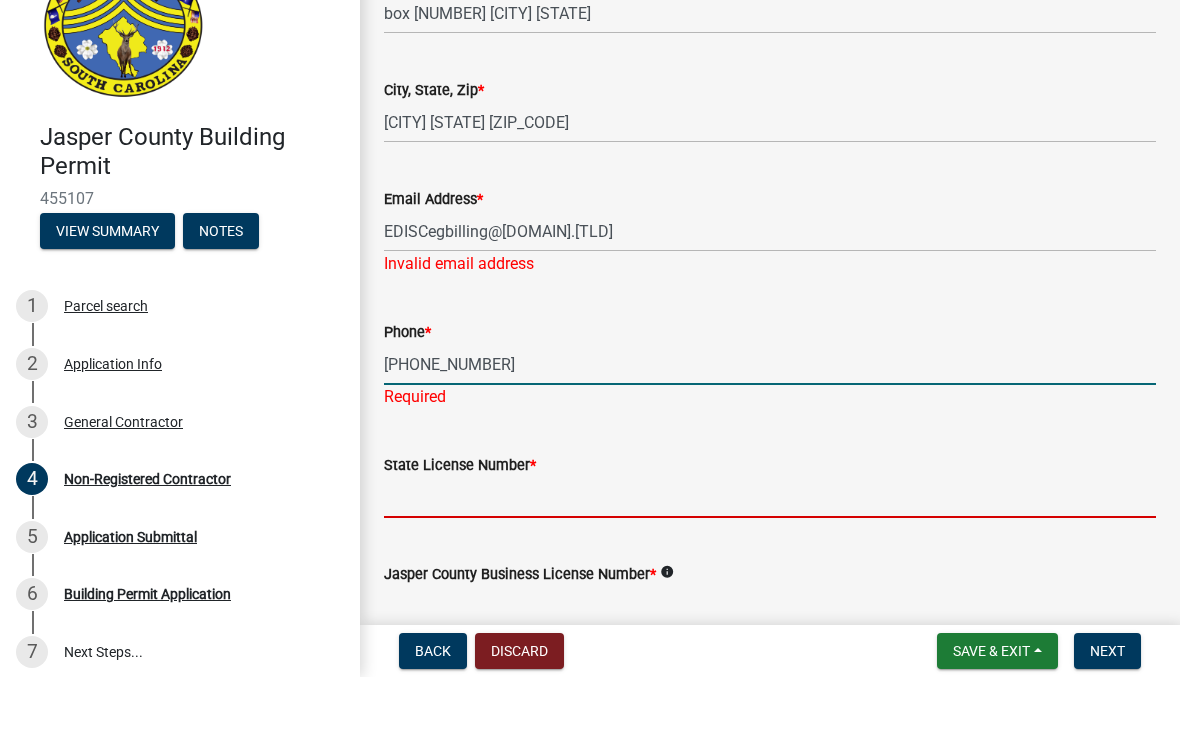 click on "State License Number  *" 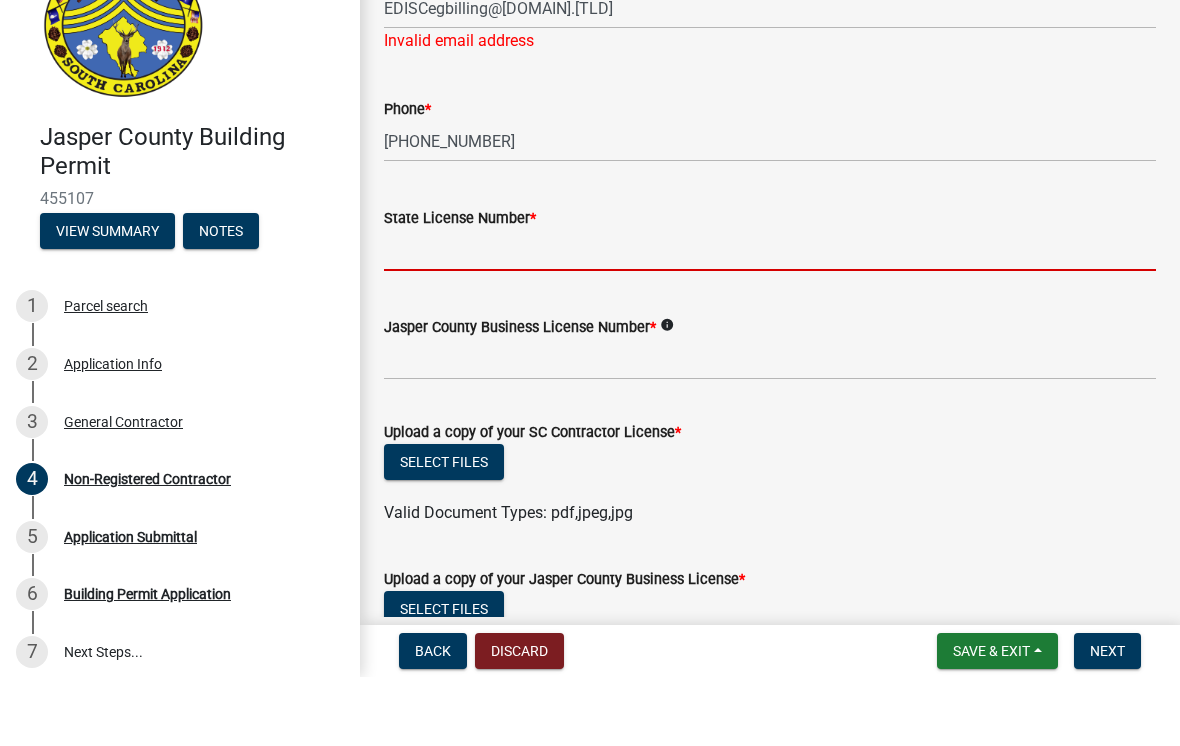 scroll, scrollTop: 764, scrollLeft: 0, axis: vertical 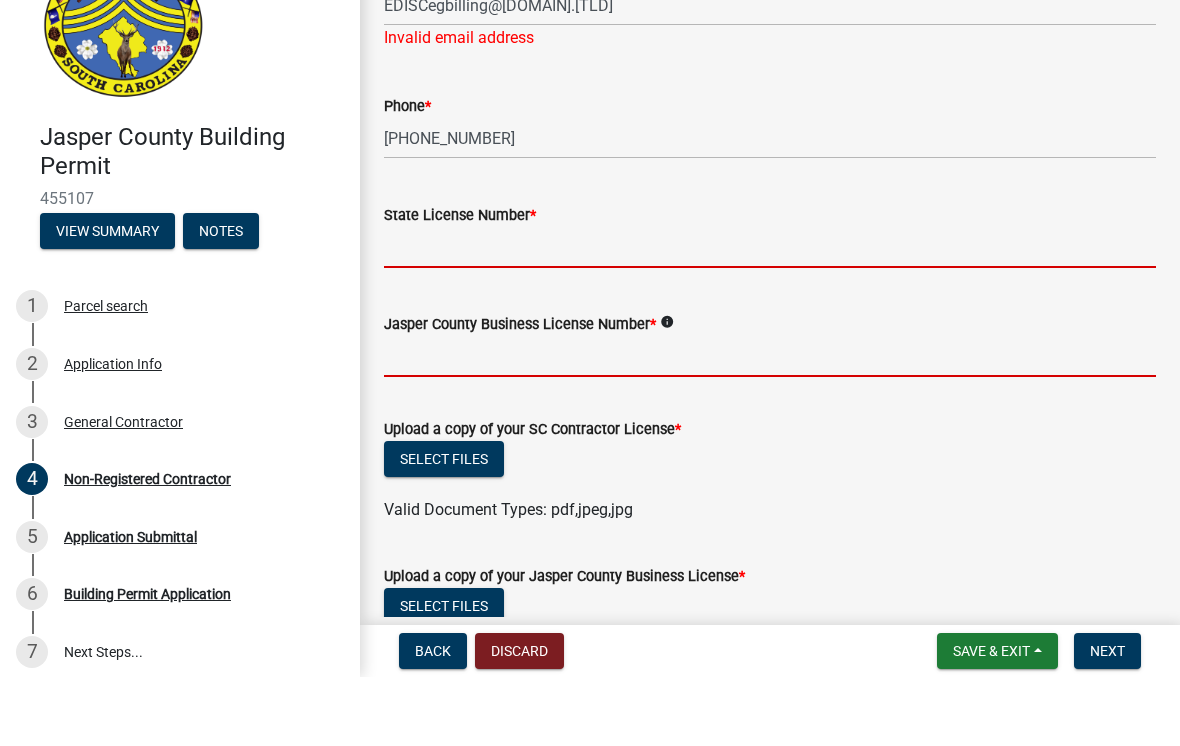 click on "Jasper County Business License Number  *" at bounding box center [770, 425] 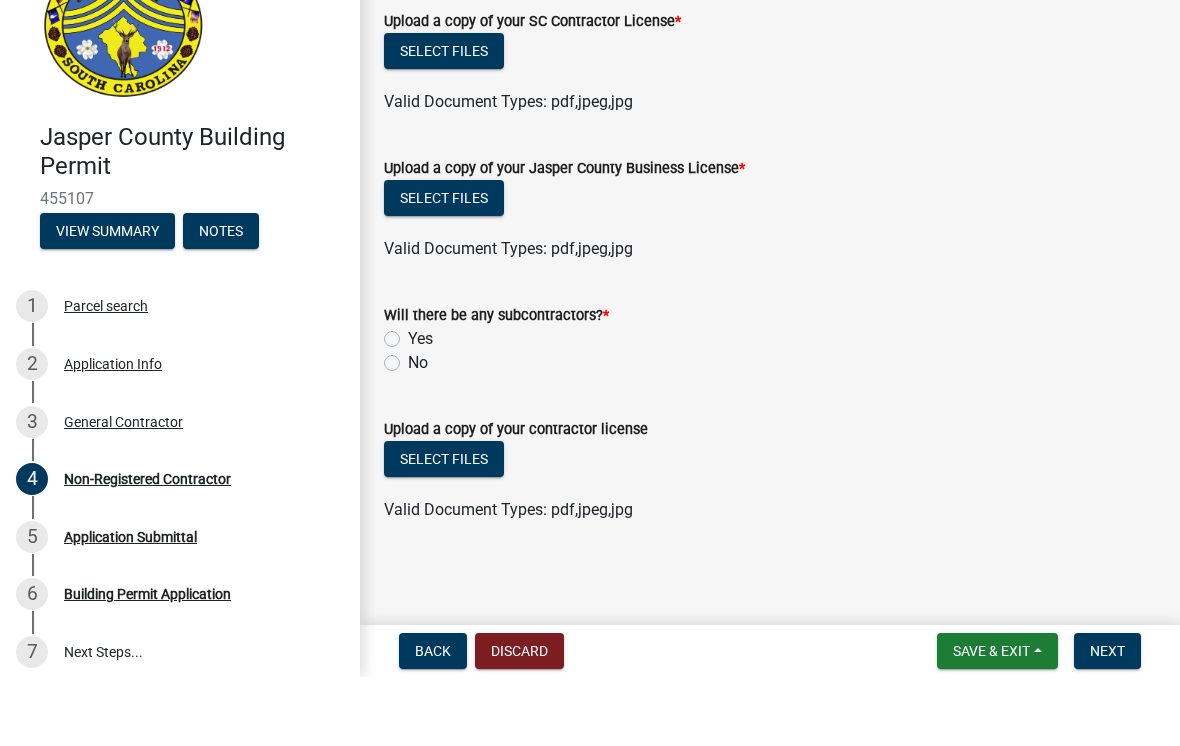scroll, scrollTop: 1195, scrollLeft: 0, axis: vertical 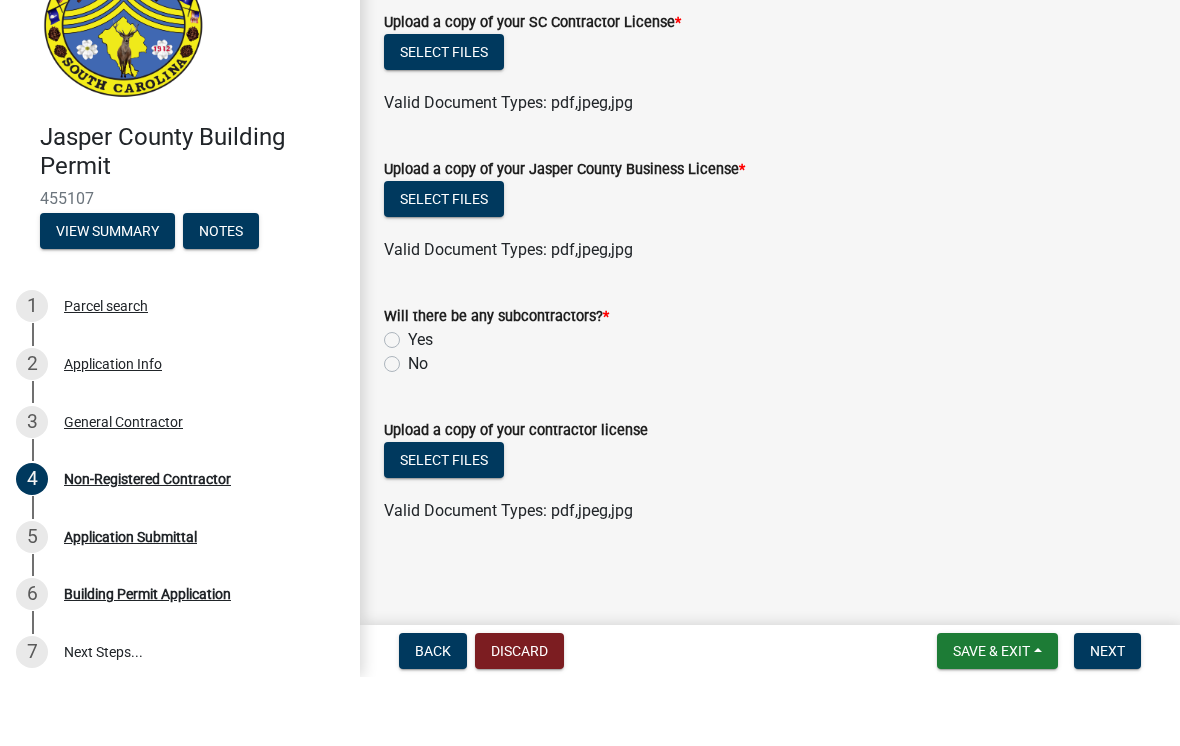 click on "Will there be any subcontractors?  *  Yes   No" 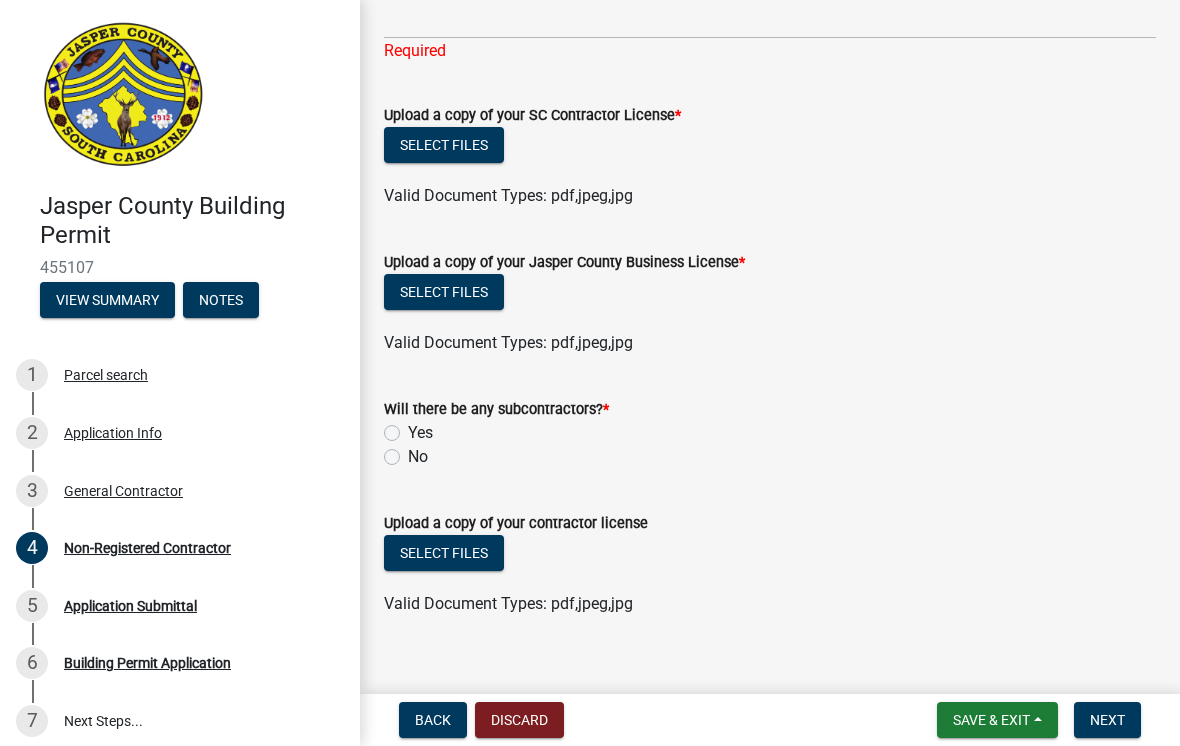 click on "No" 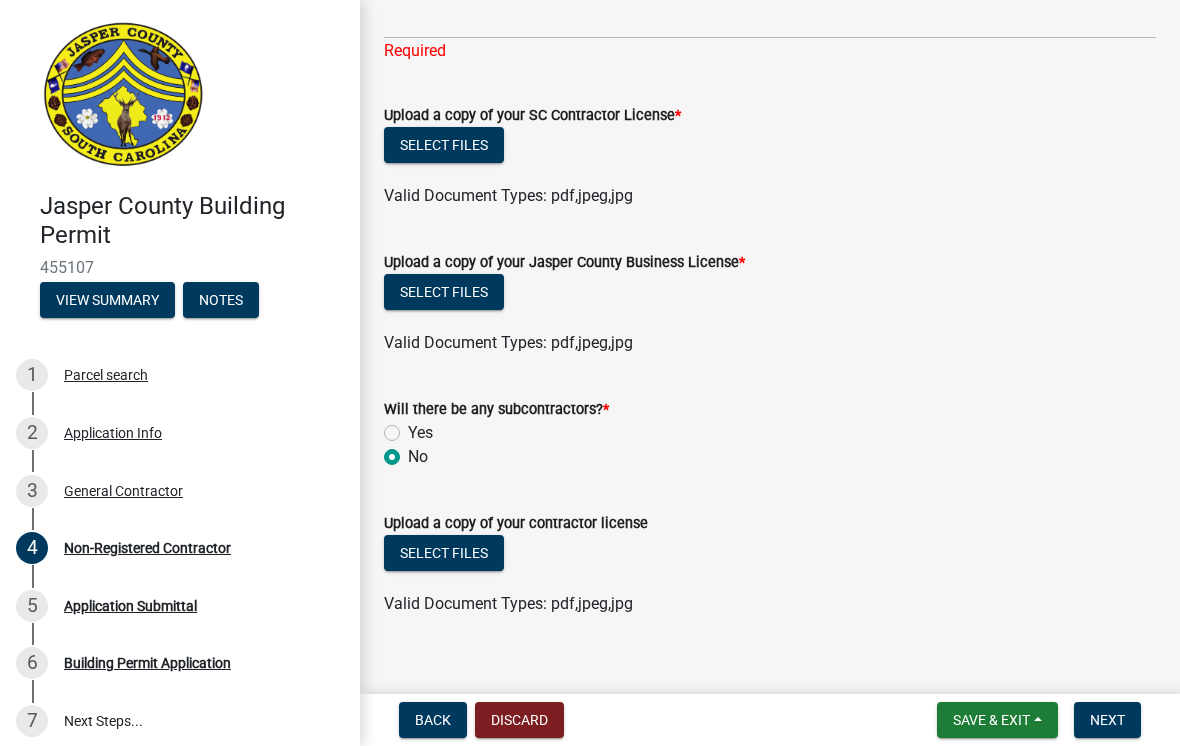 radio on "true" 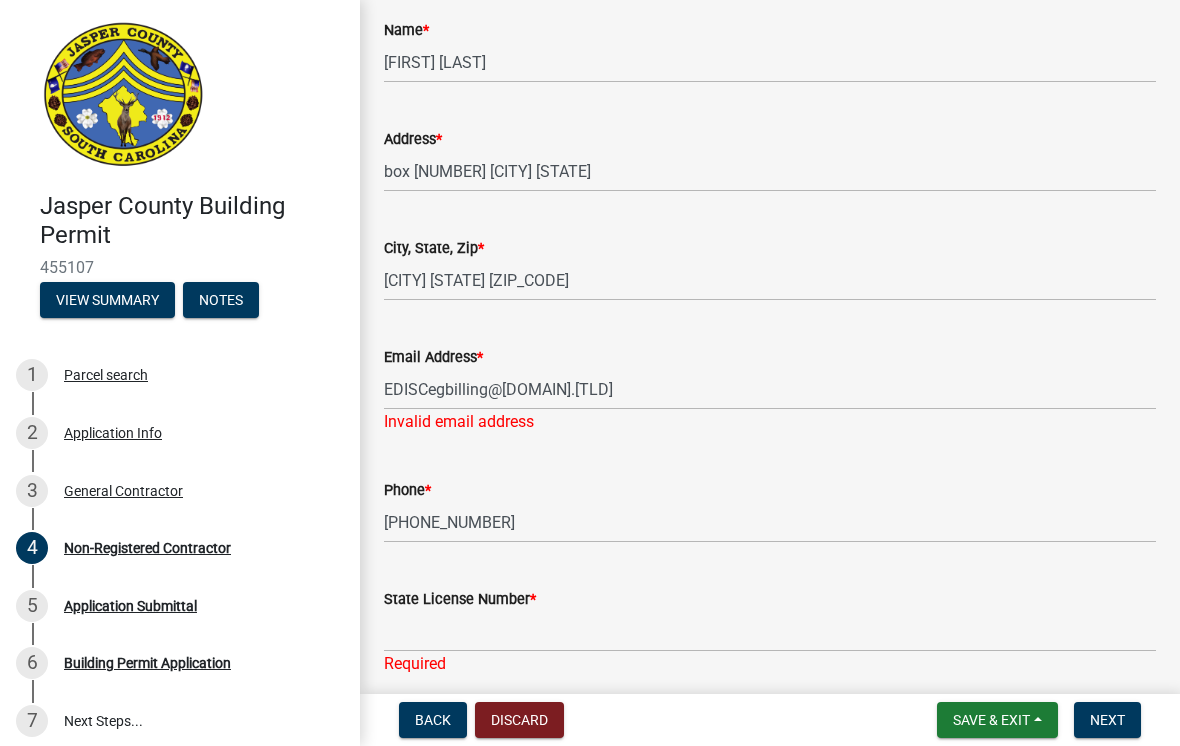 scroll, scrollTop: 474, scrollLeft: 0, axis: vertical 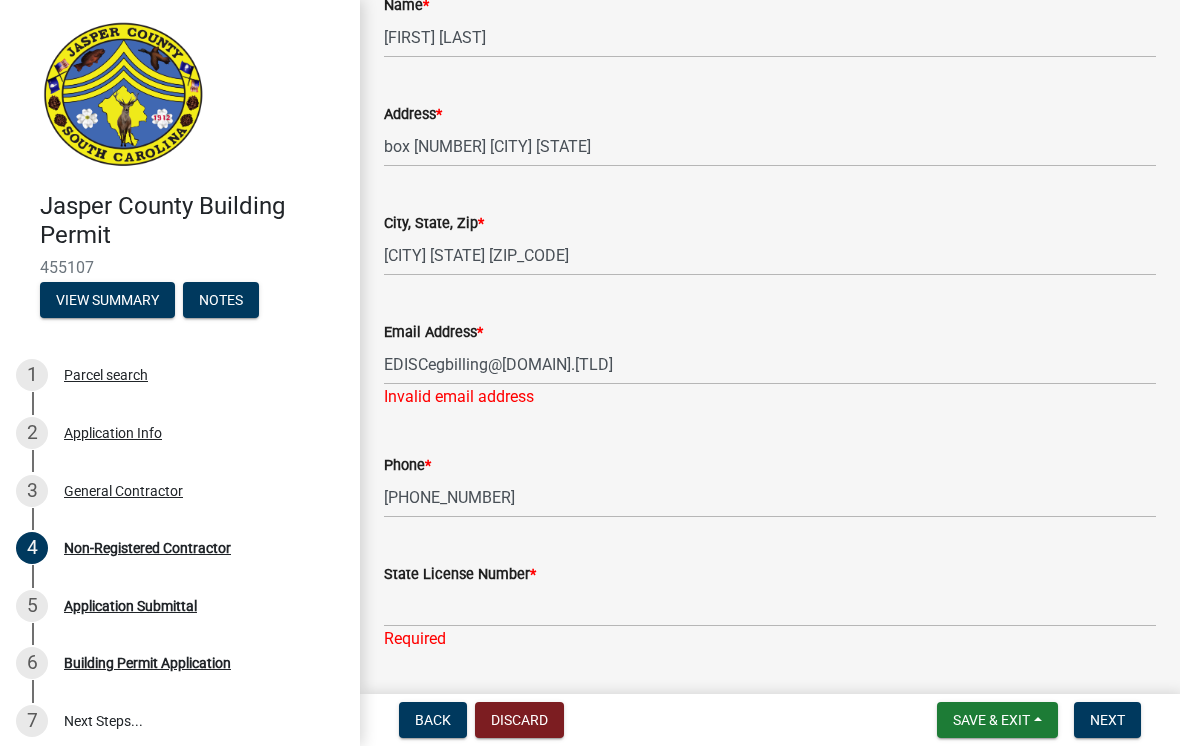 click on "Phone * [PHONE_NUMBER]" 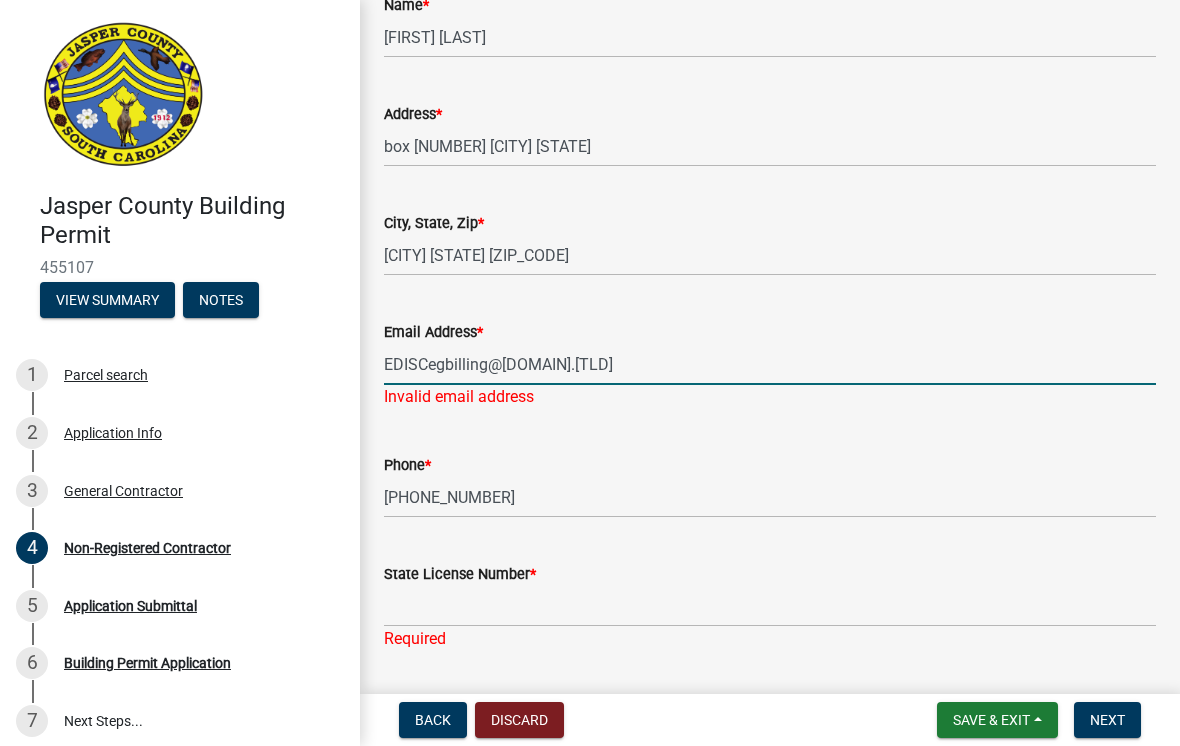 click on "EDISCegbilling@[DOMAIN].[TLD]" at bounding box center (770, 364) 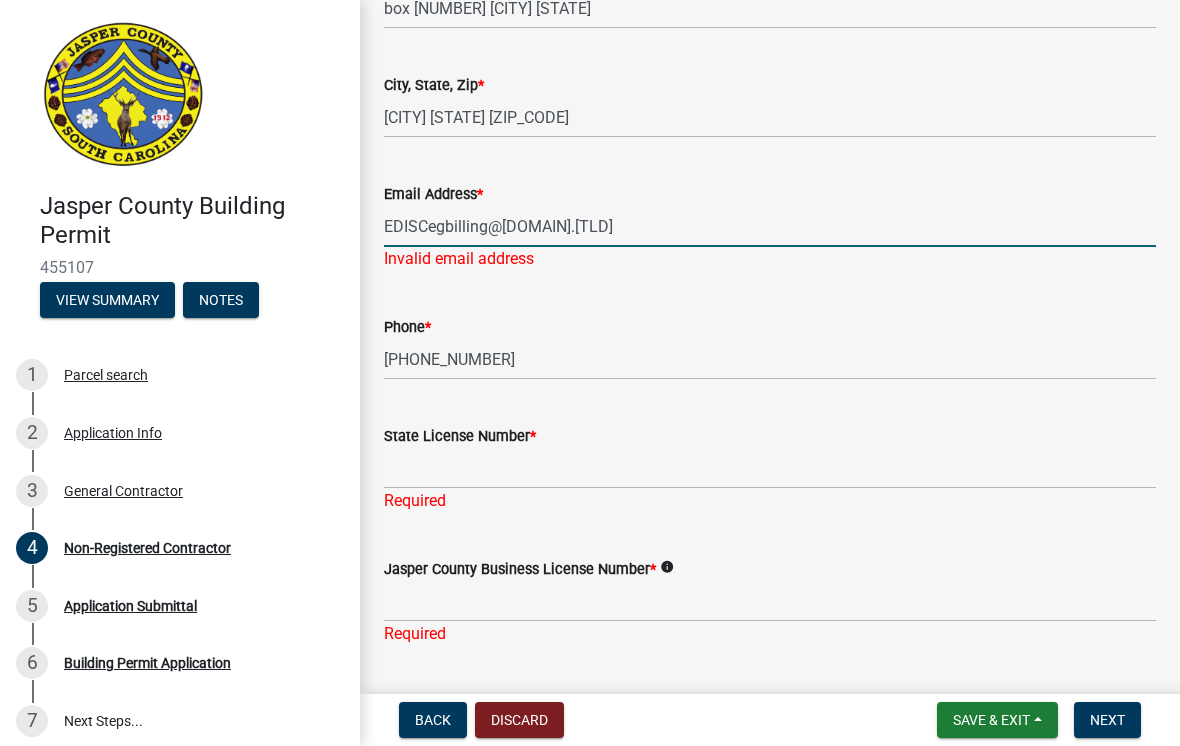 scroll, scrollTop: 653, scrollLeft: 0, axis: vertical 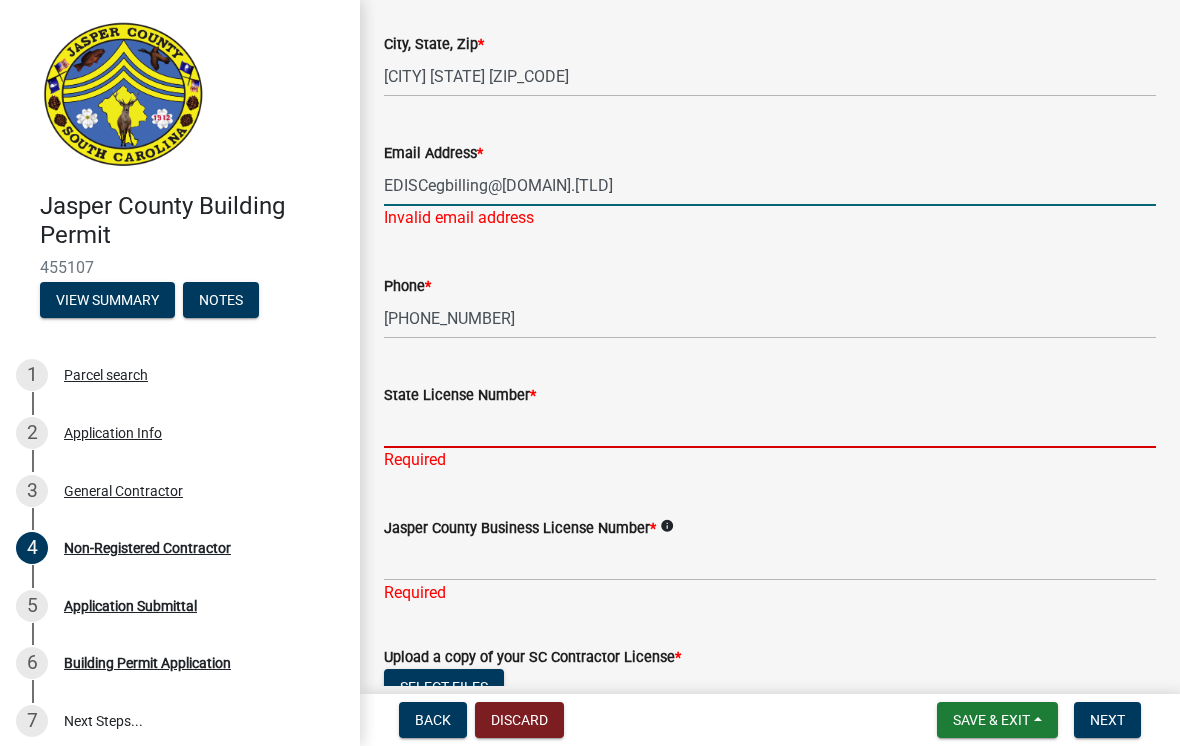 click on "State License Number  *" at bounding box center [770, 427] 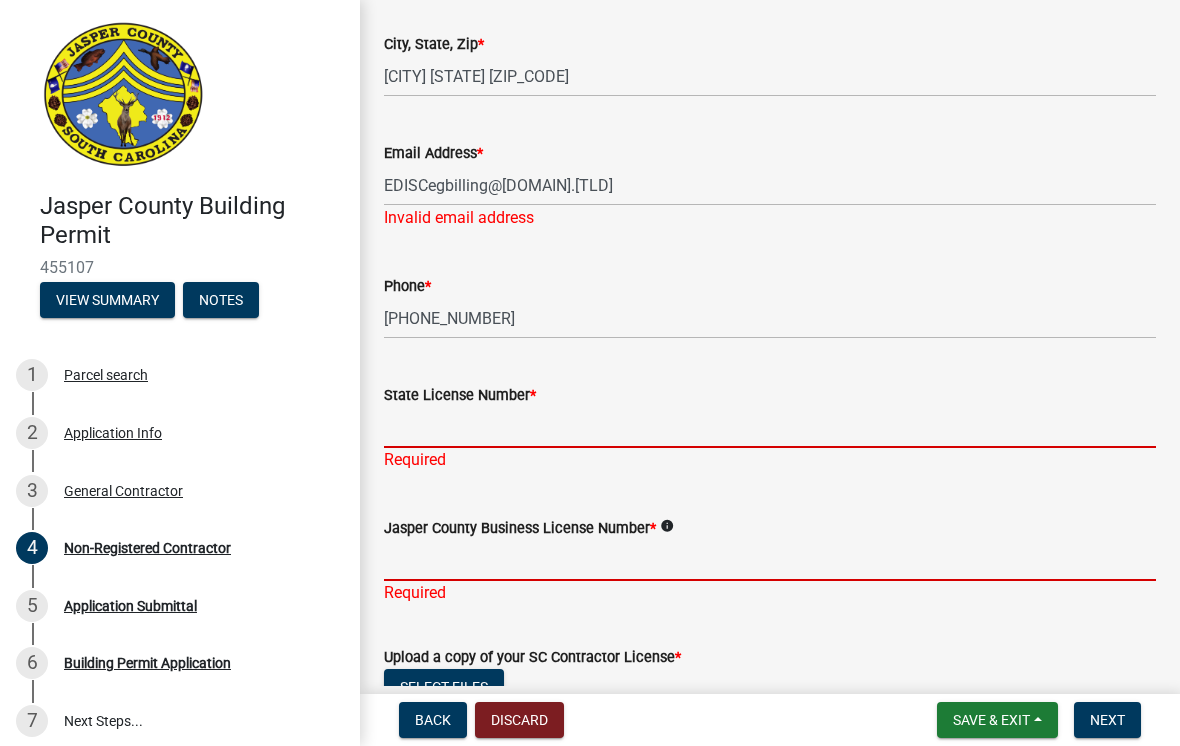 click on "Jasper County Business License Number  *" at bounding box center [770, 560] 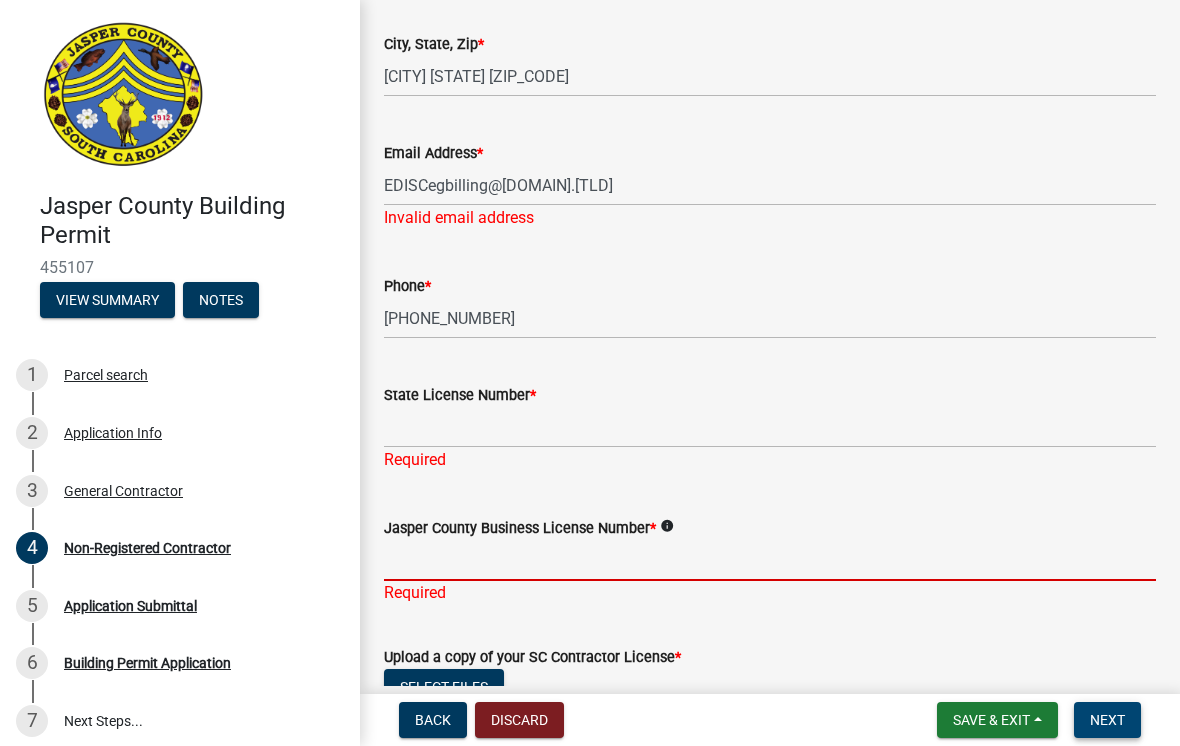 click on "Next" at bounding box center [1107, 720] 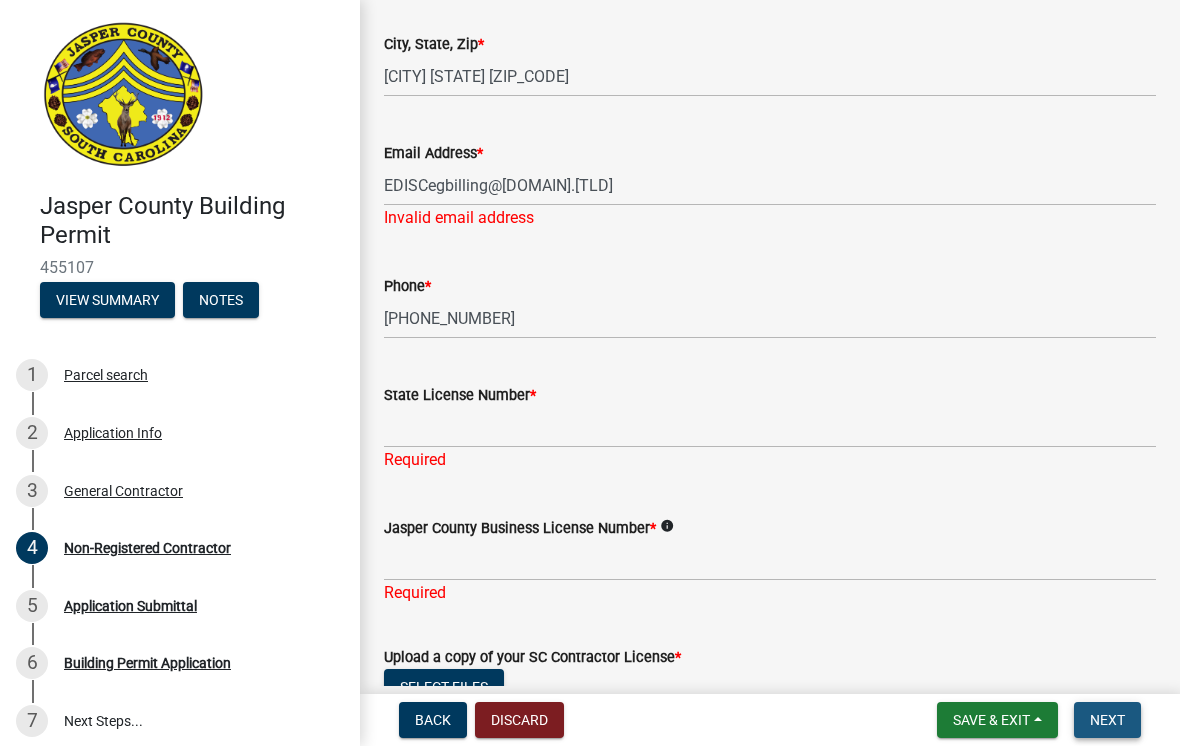 click on "Next" at bounding box center [1107, 720] 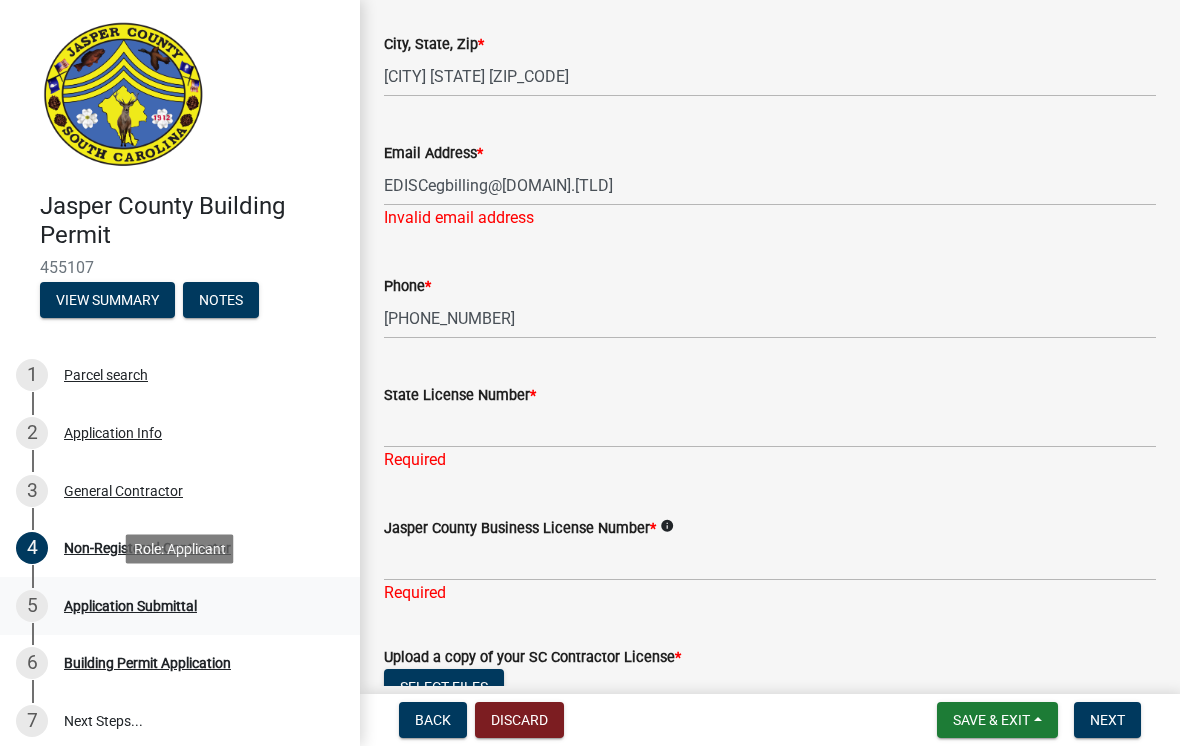 click on "5" at bounding box center (32, 606) 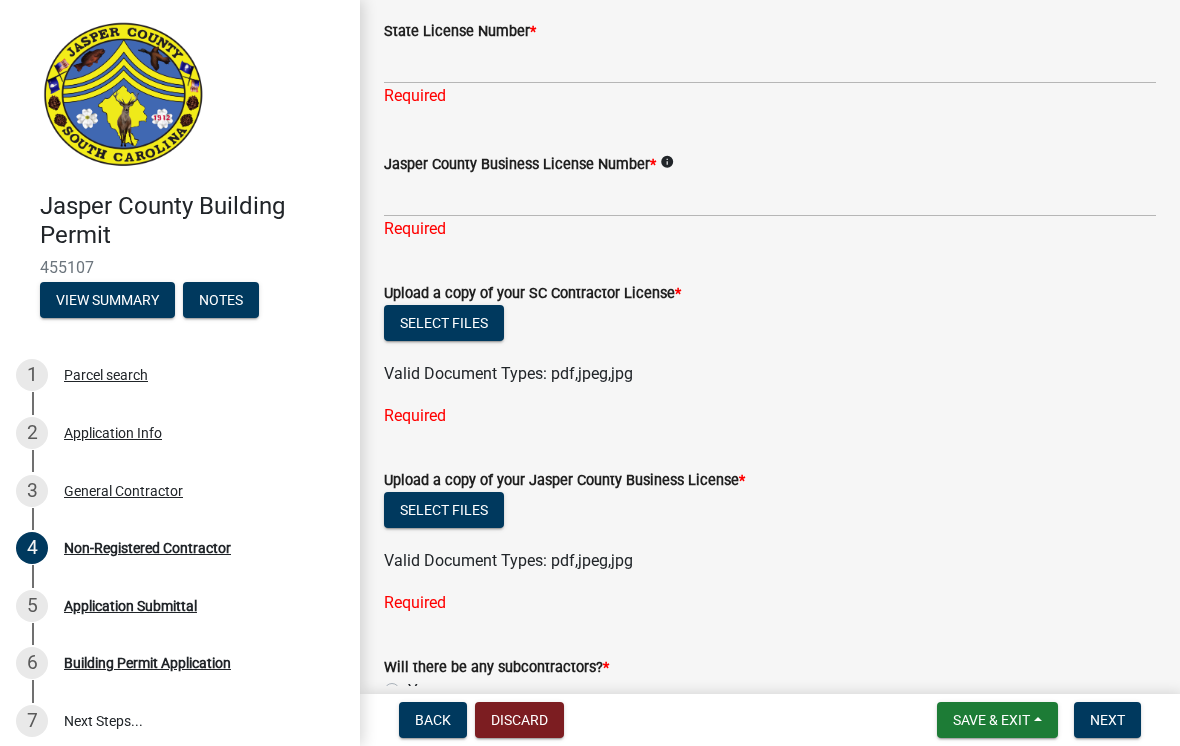 scroll, scrollTop: 949, scrollLeft: 0, axis: vertical 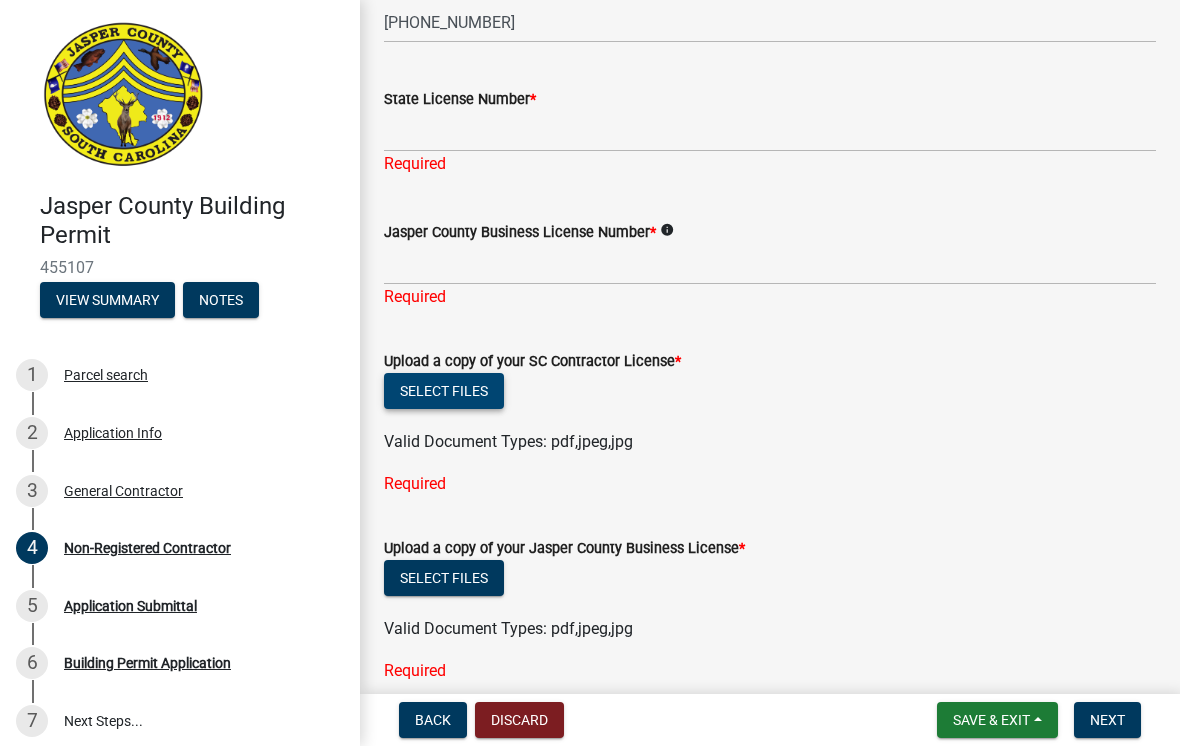 click on "Select files" 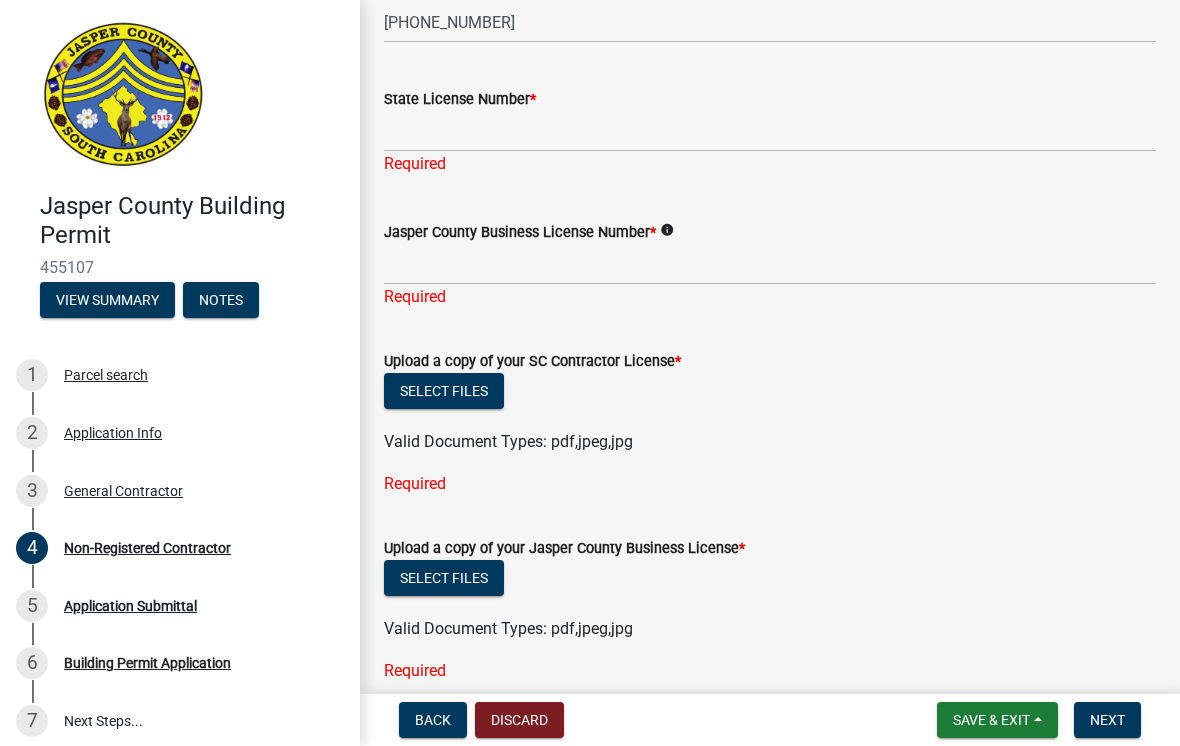 click on "Jasper County Business License Number * info Required" 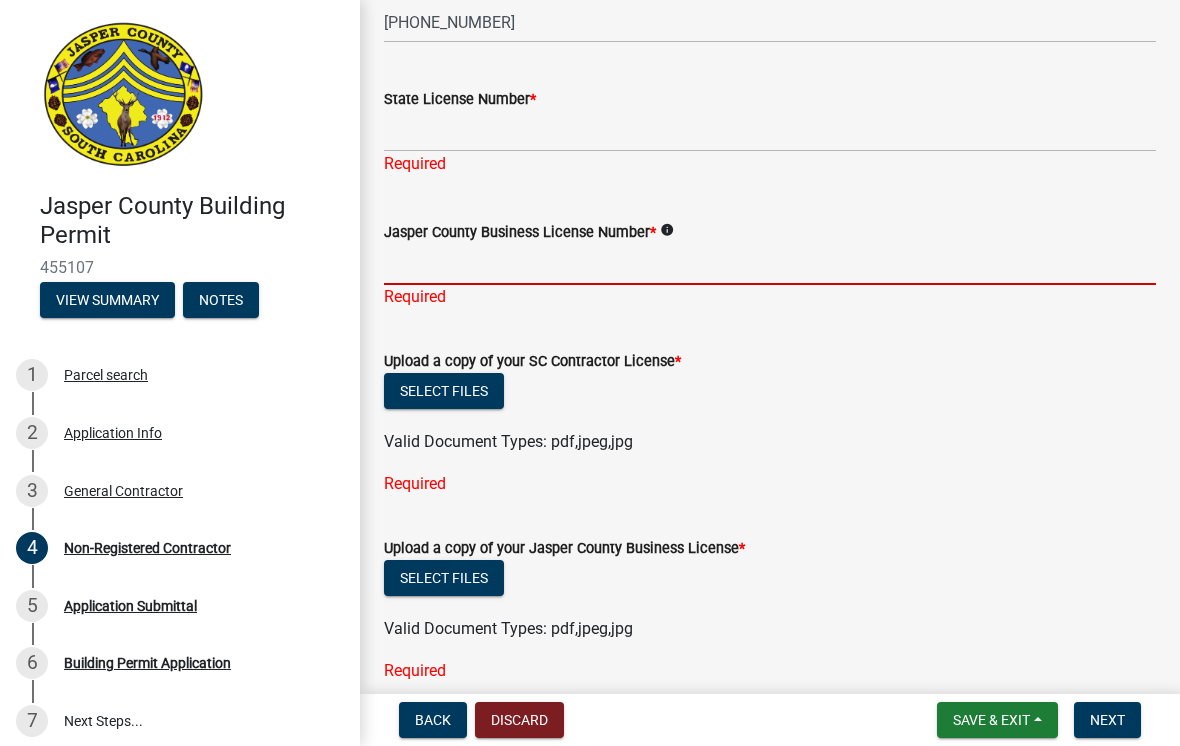 click on "Jasper County Business License Number  *" at bounding box center (770, 264) 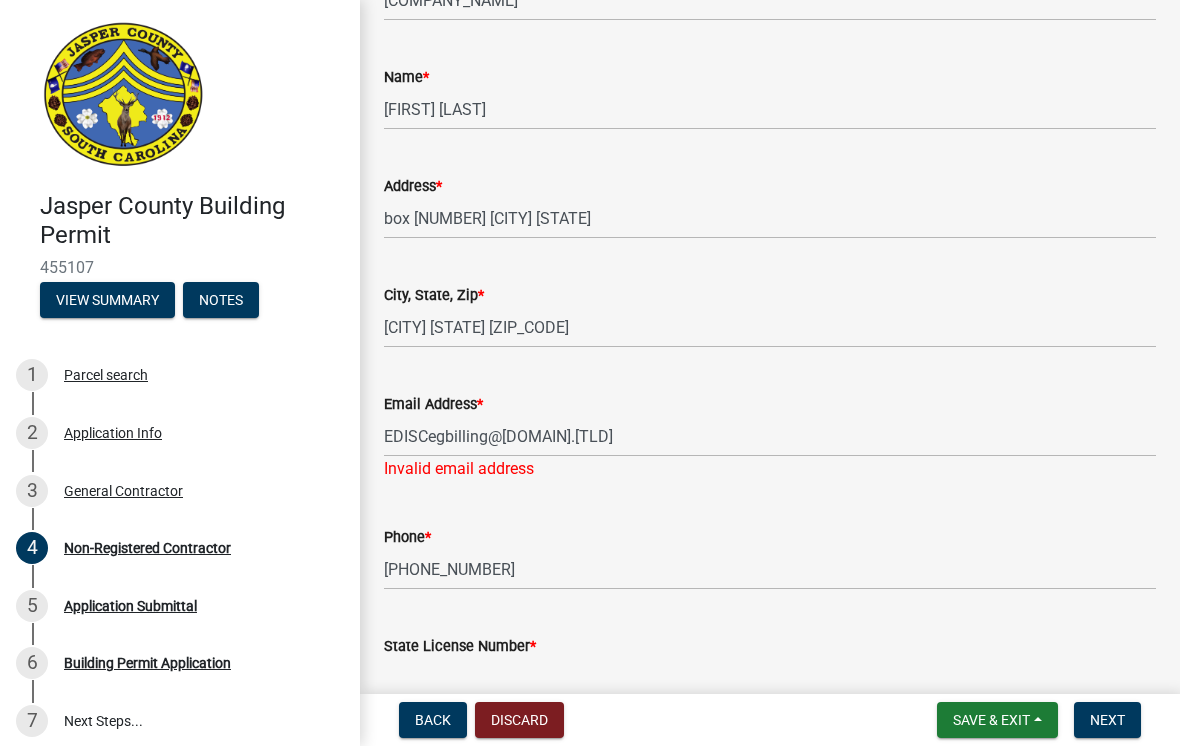 scroll, scrollTop: 401, scrollLeft: 0, axis: vertical 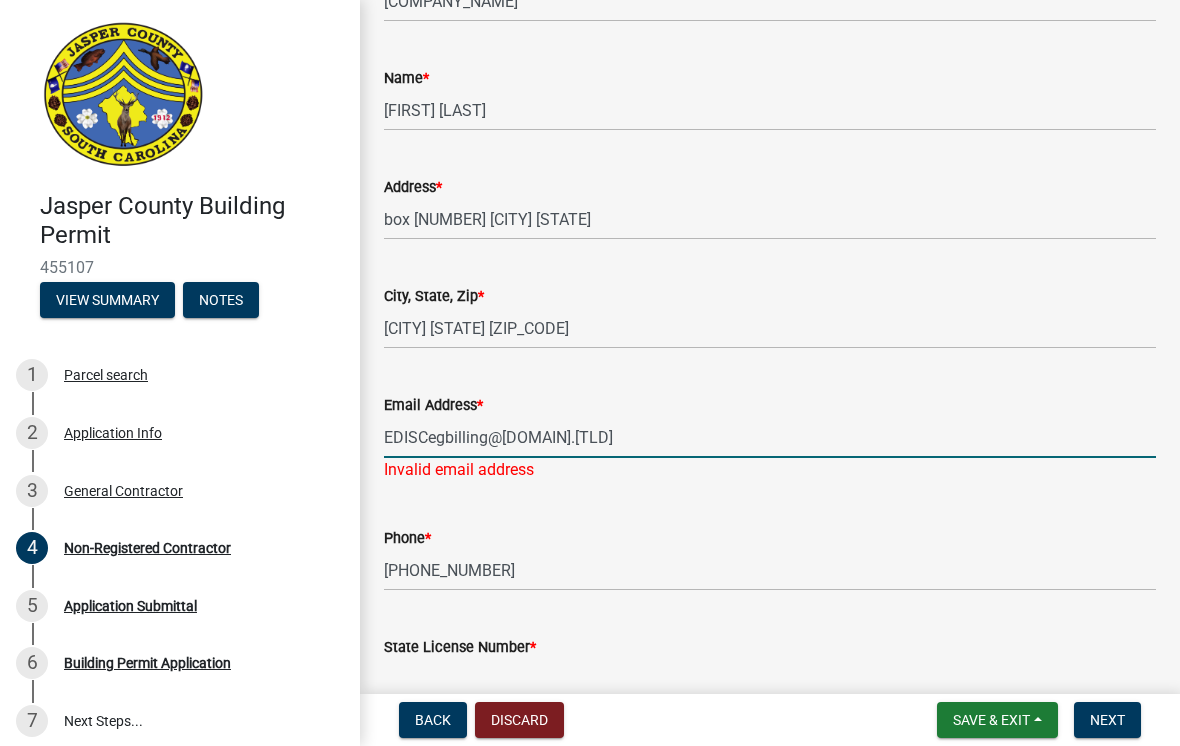 click on "EDISCegbilling@[DOMAIN].[TLD]" at bounding box center [770, 437] 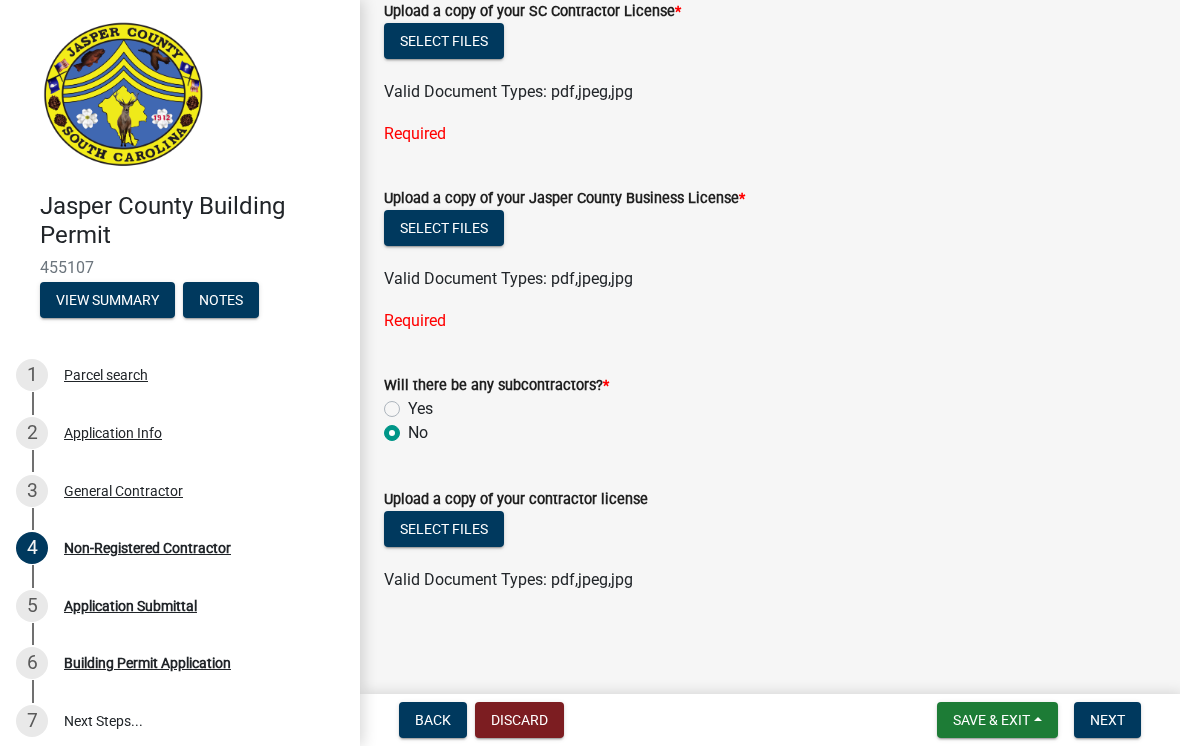 scroll, scrollTop: 1299, scrollLeft: 0, axis: vertical 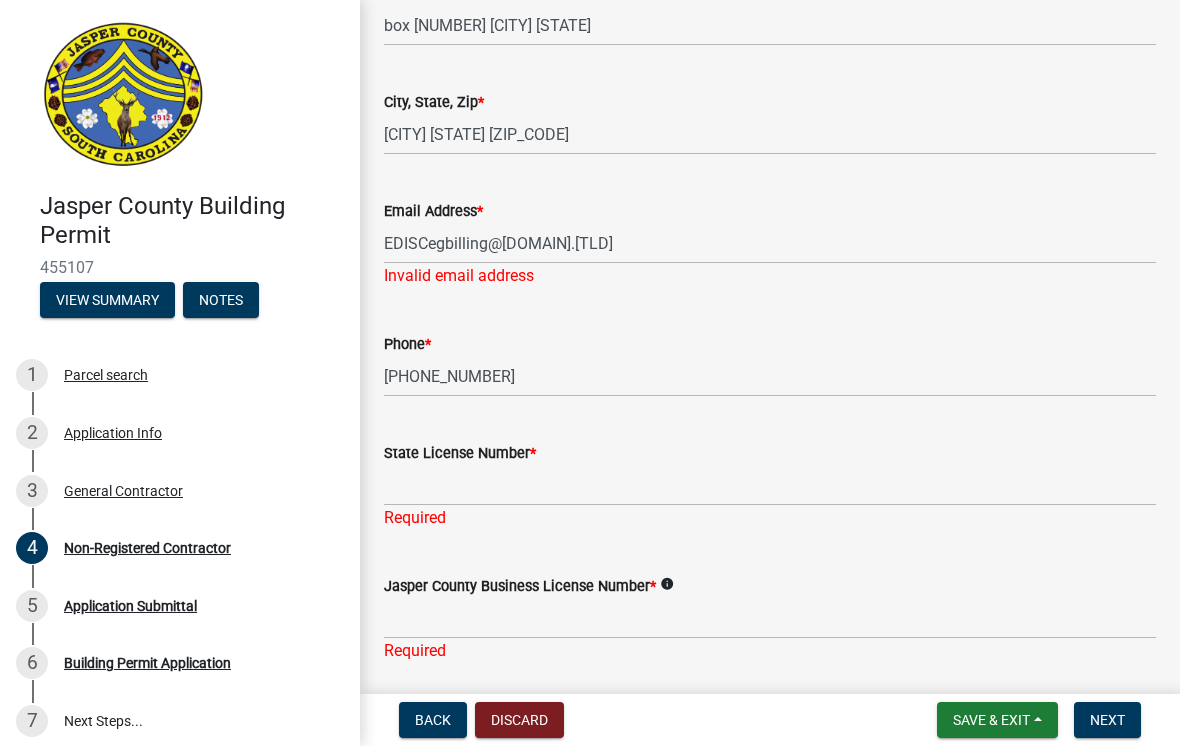 click on "Invalid email address" 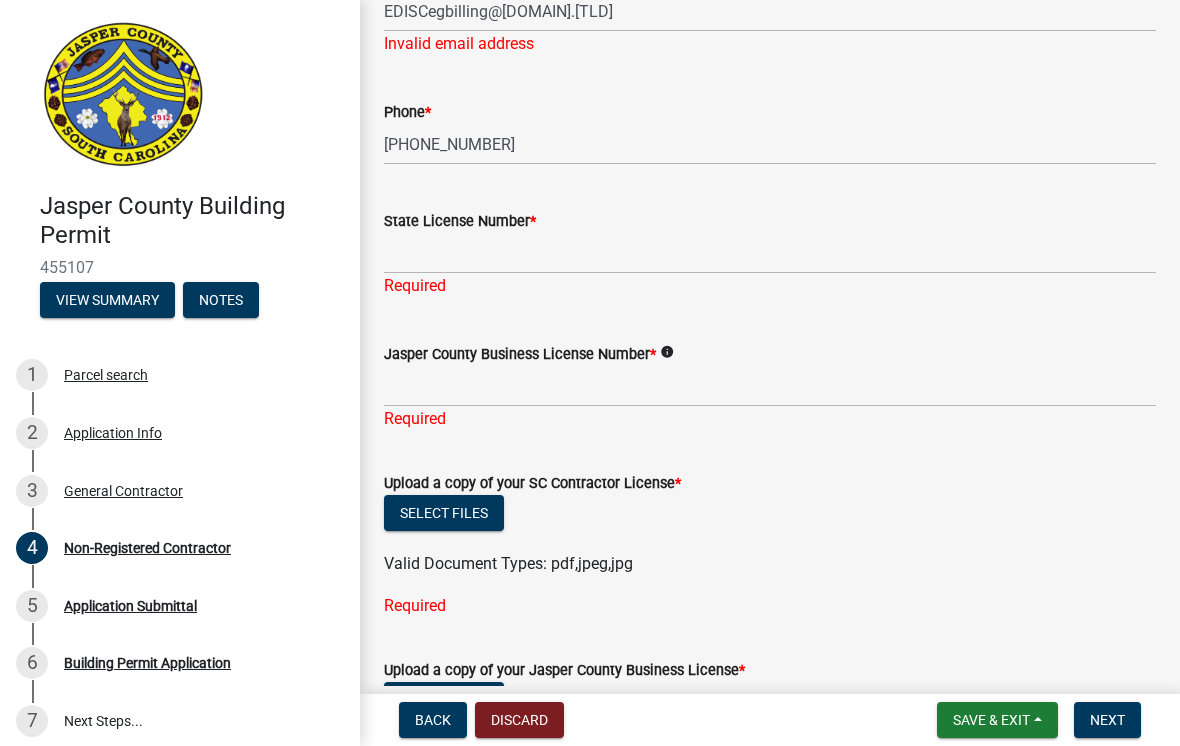 scroll, scrollTop: 830, scrollLeft: 0, axis: vertical 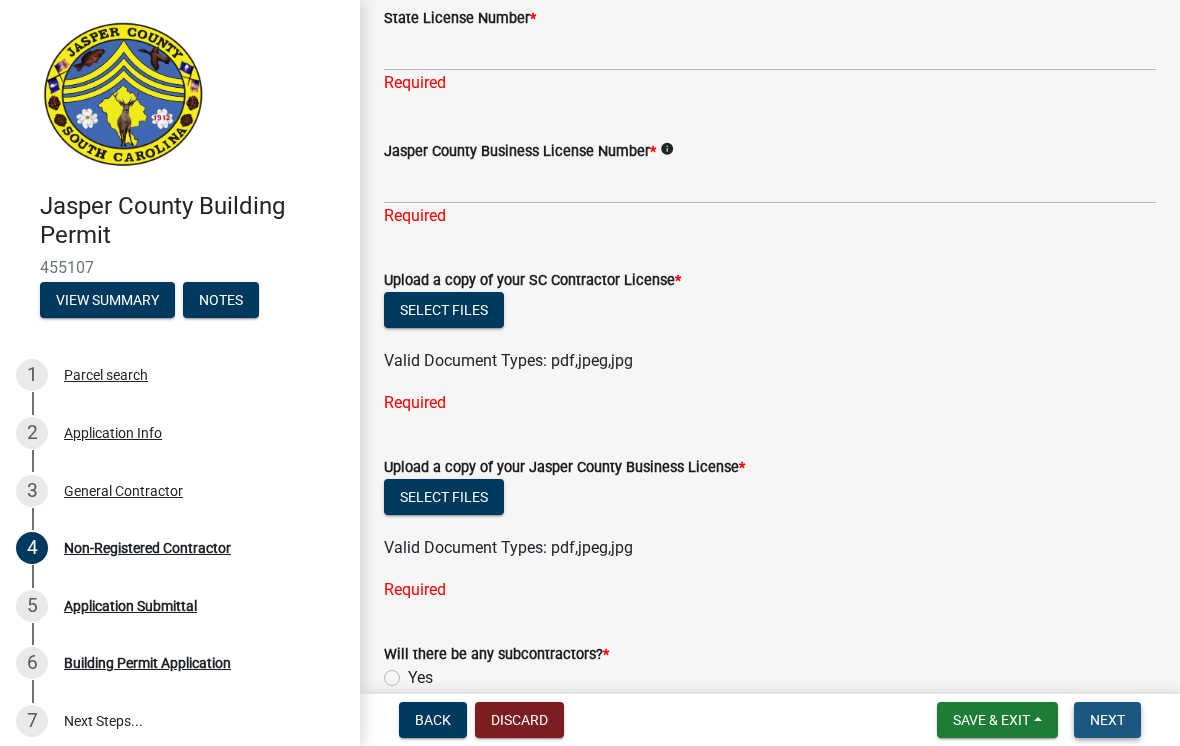 click on "Next" at bounding box center [1107, 720] 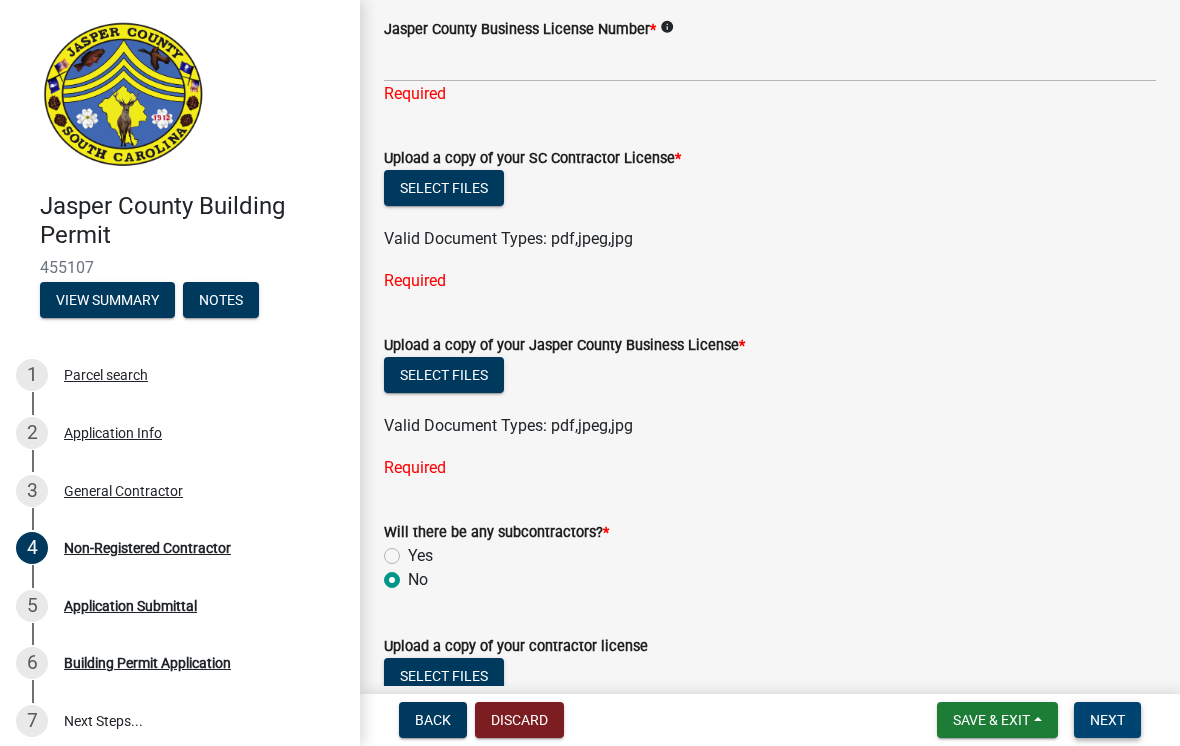 scroll, scrollTop: 1153, scrollLeft: 0, axis: vertical 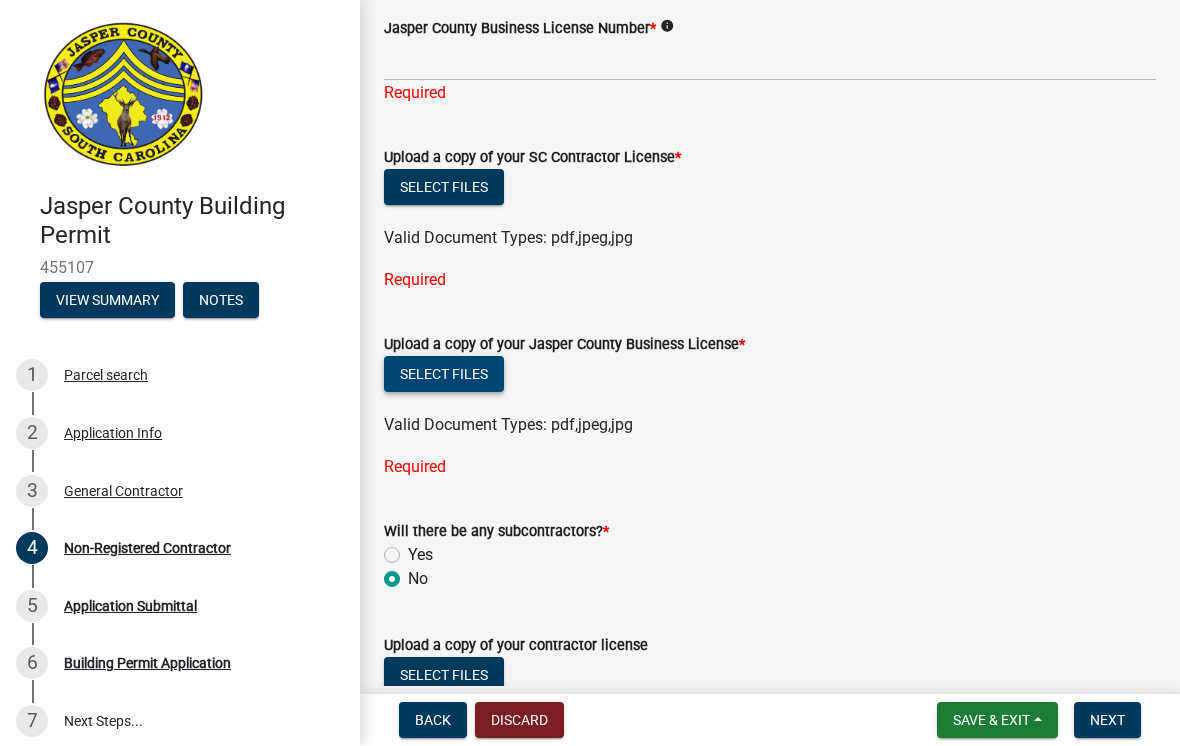 click on "Select files" 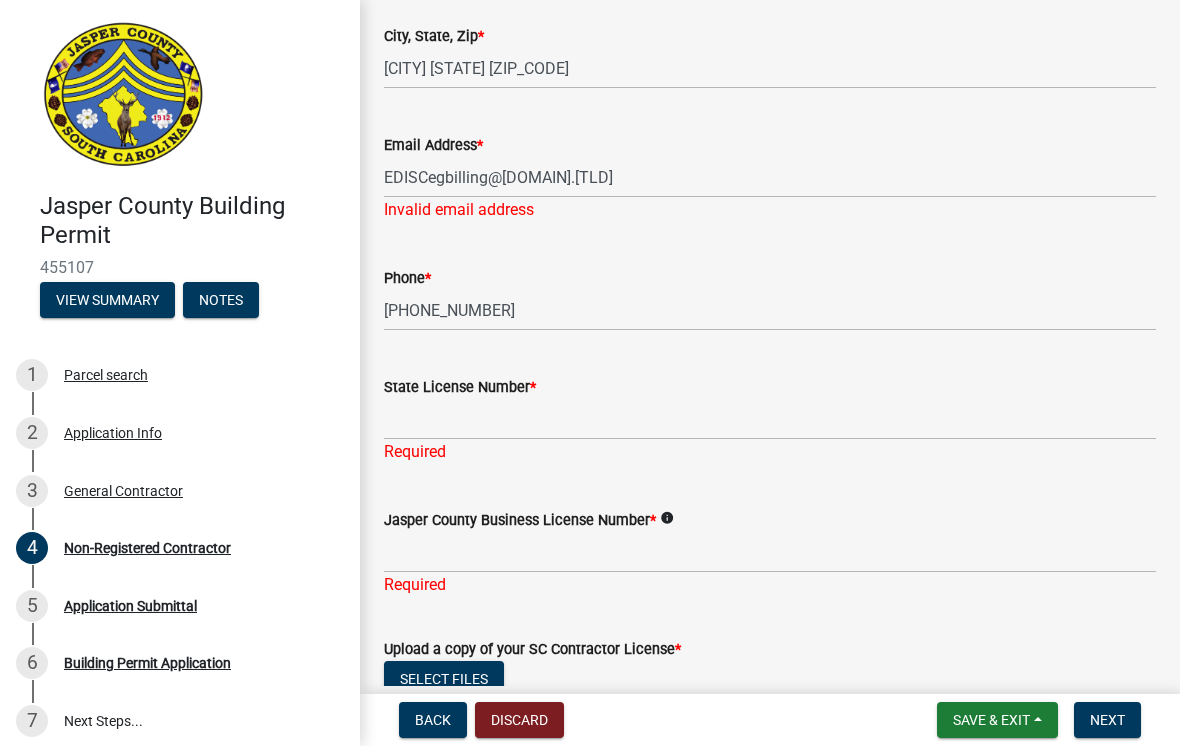 scroll, scrollTop: 667, scrollLeft: 0, axis: vertical 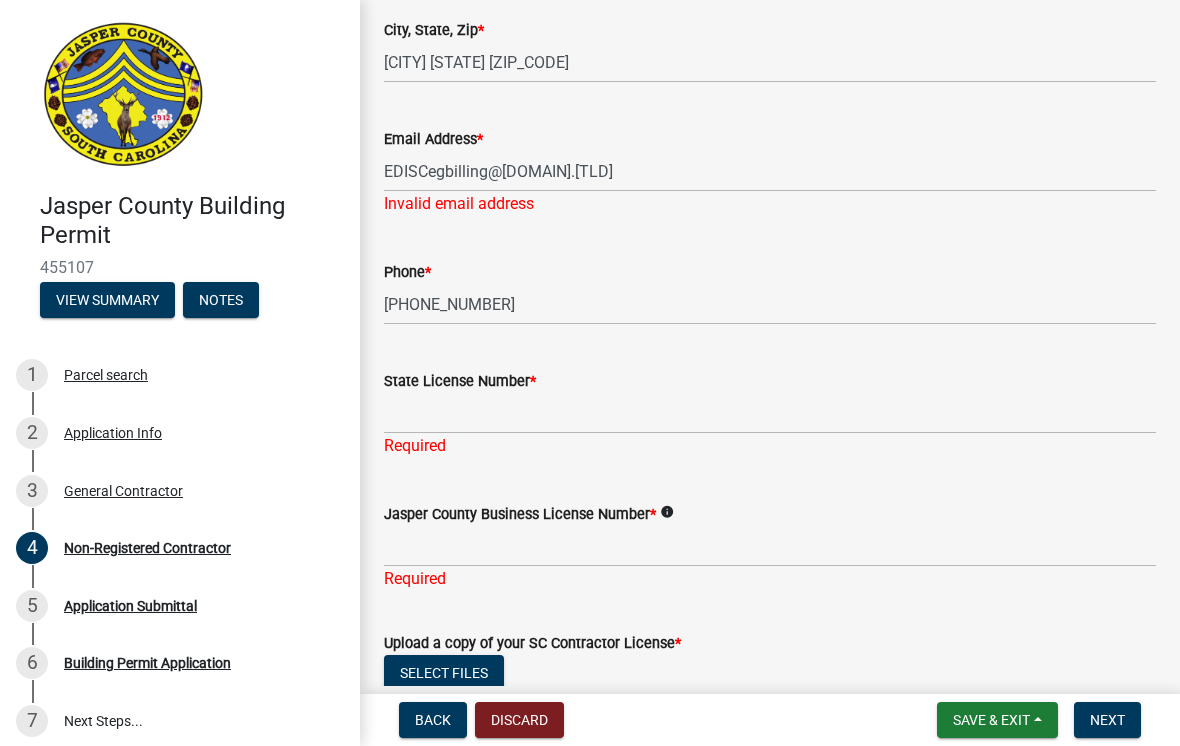 click on "Jasper County Business License Number  *  info" 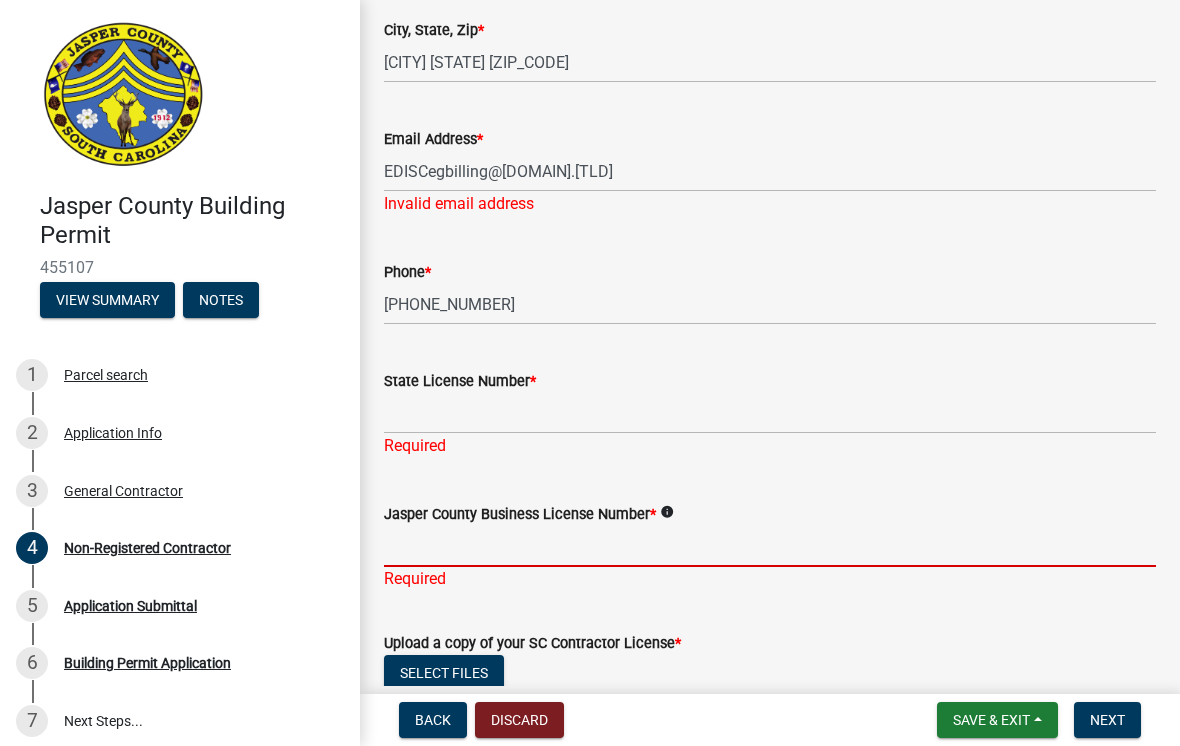 click on "Jasper County Business License Number  *" at bounding box center (770, 546) 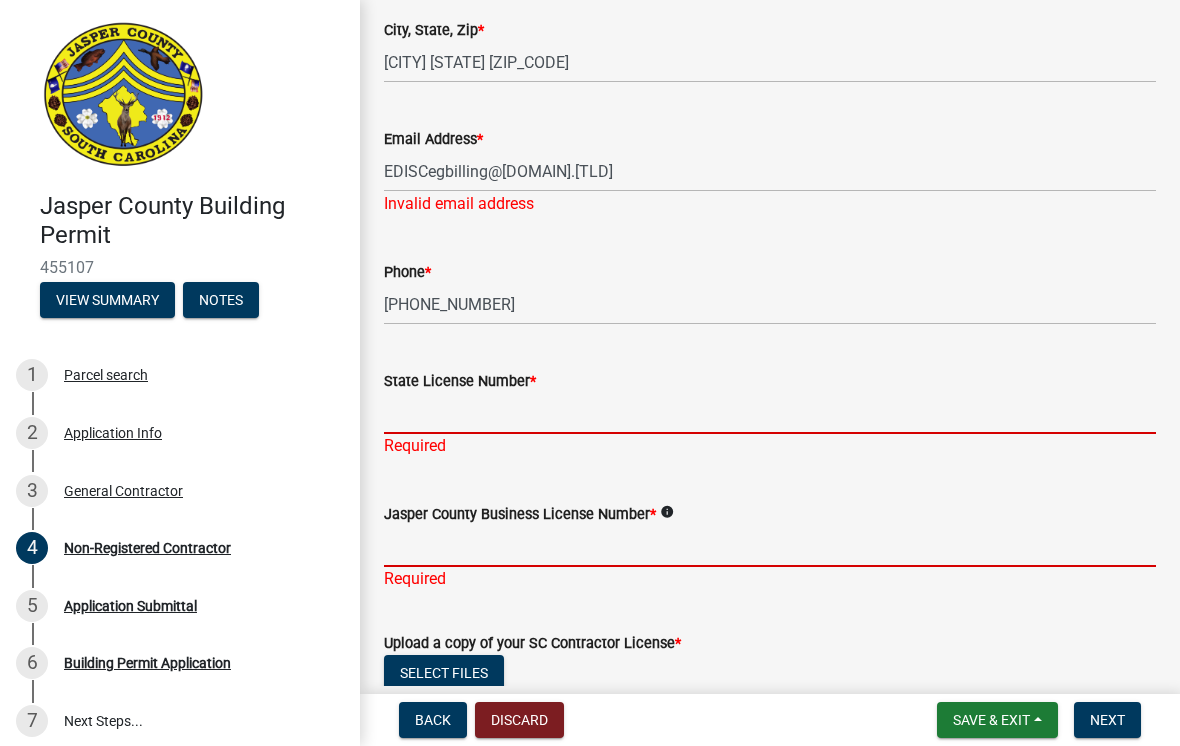 click on "State License Number  *" at bounding box center (770, 413) 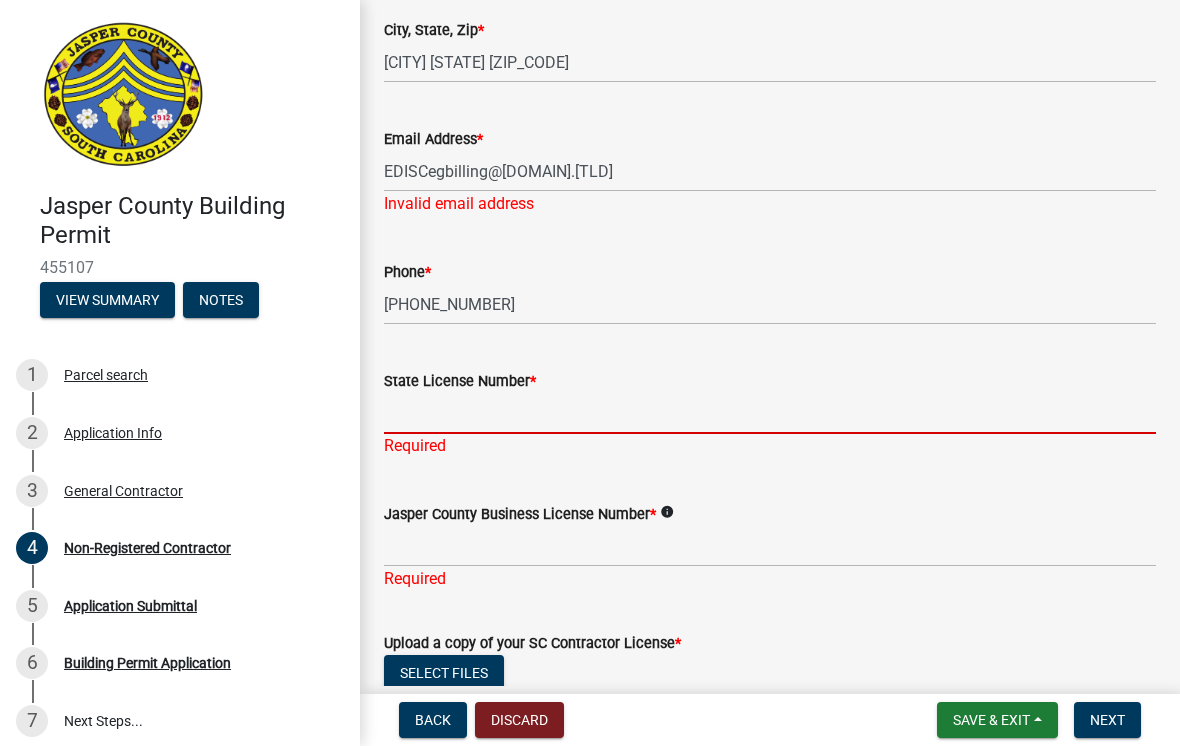 type on "SC" 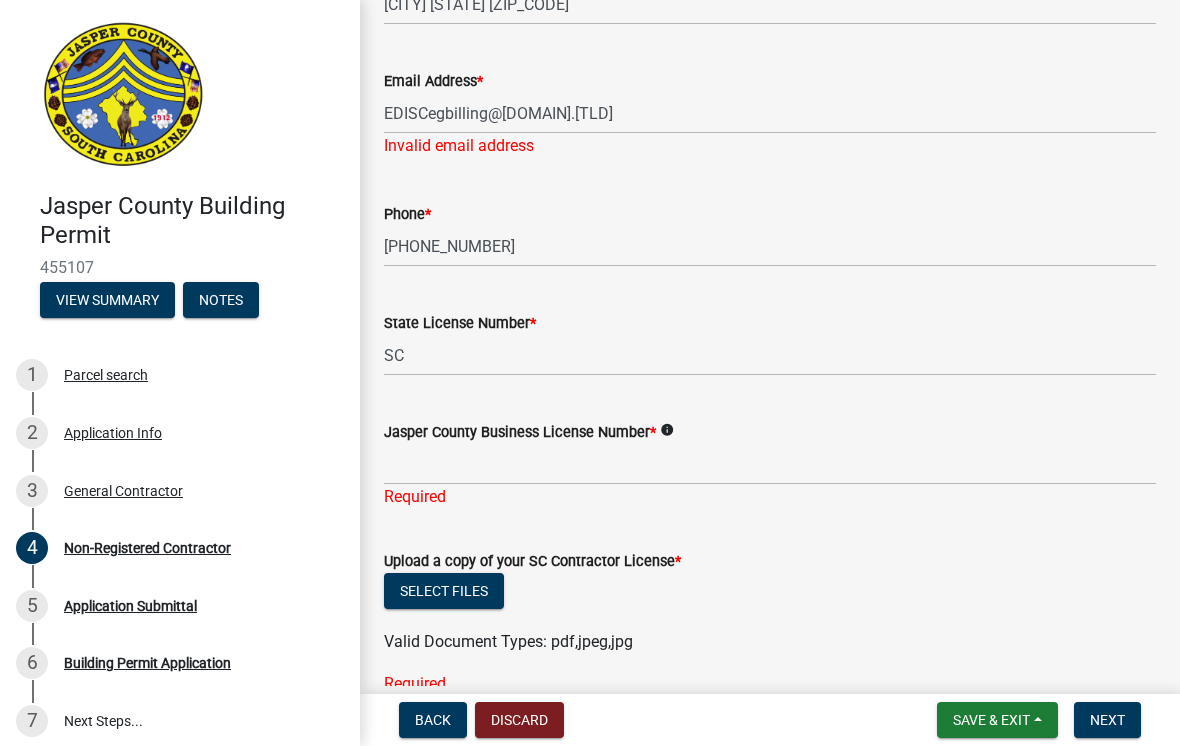 scroll, scrollTop: 733, scrollLeft: 0, axis: vertical 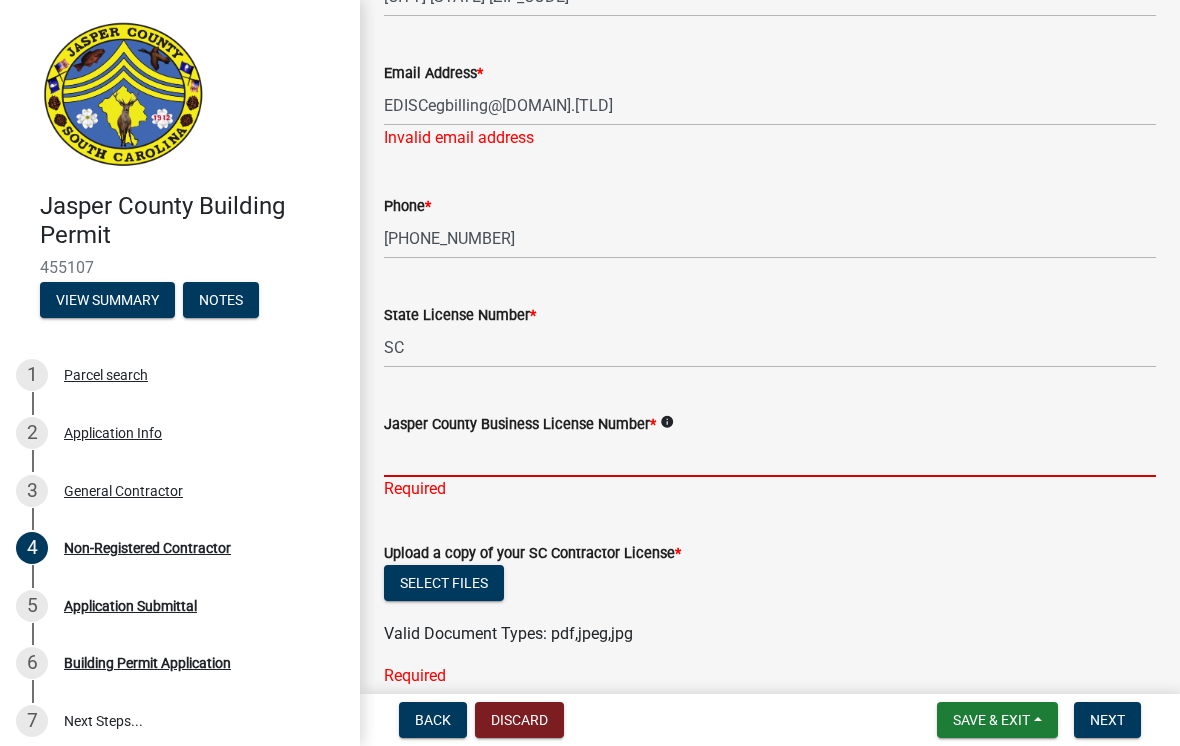 click on "Jasper County Business License Number  *" at bounding box center [770, 456] 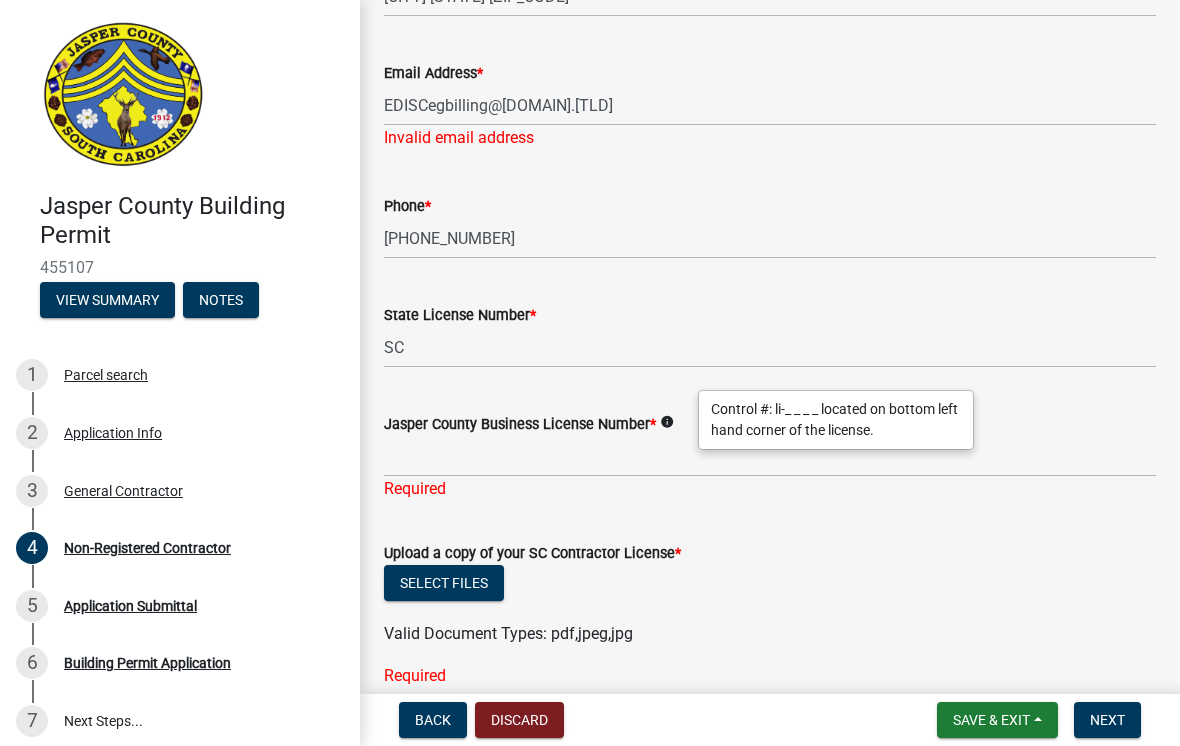 click on "Required" 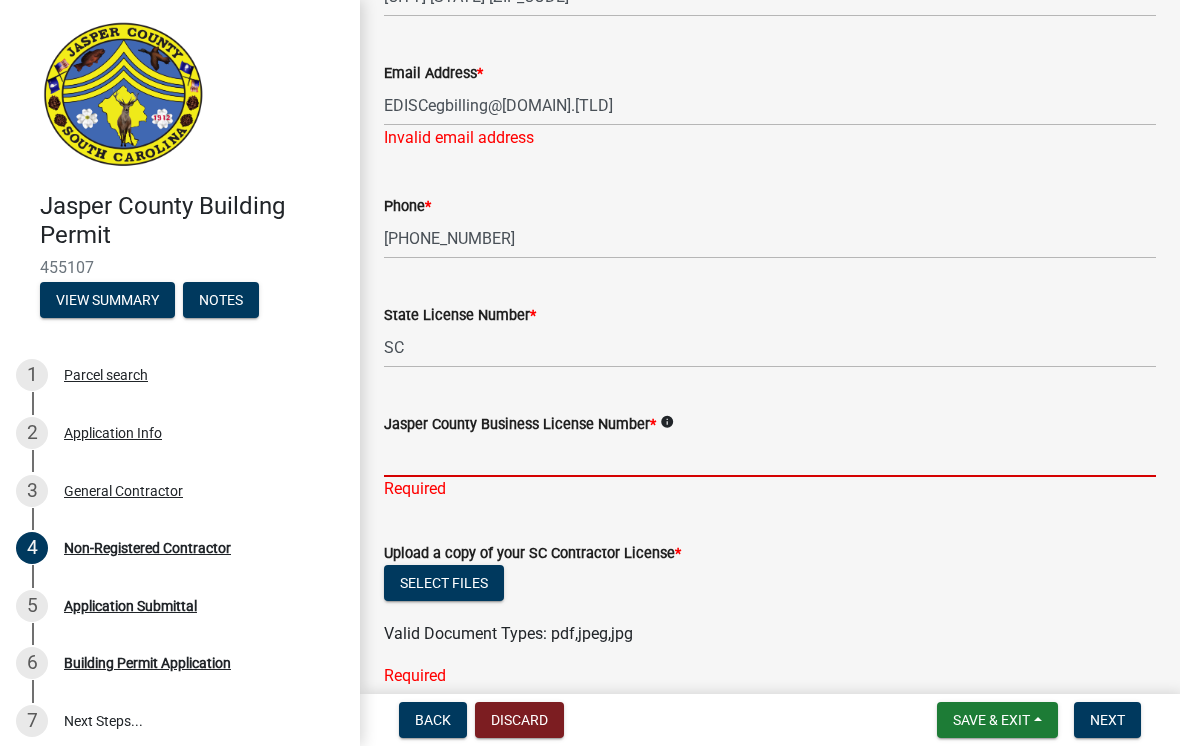 click on "Jasper County Business License Number  *" at bounding box center (770, 456) 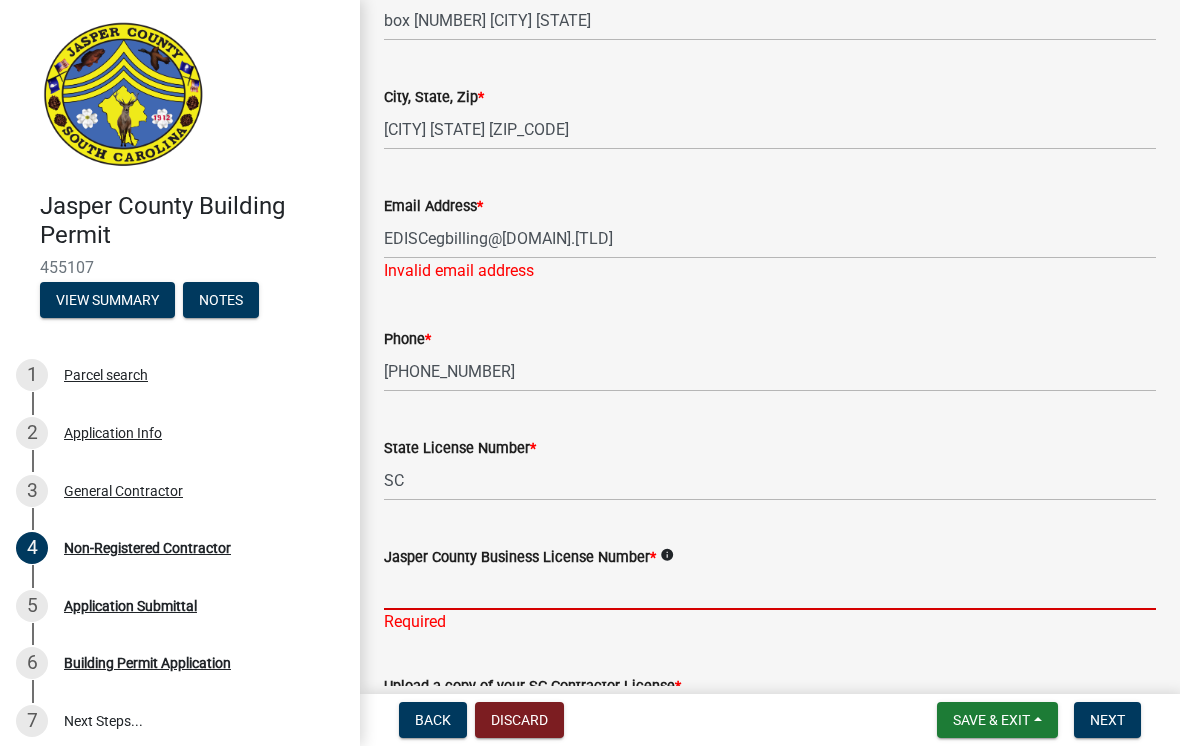 scroll, scrollTop: 620, scrollLeft: 0, axis: vertical 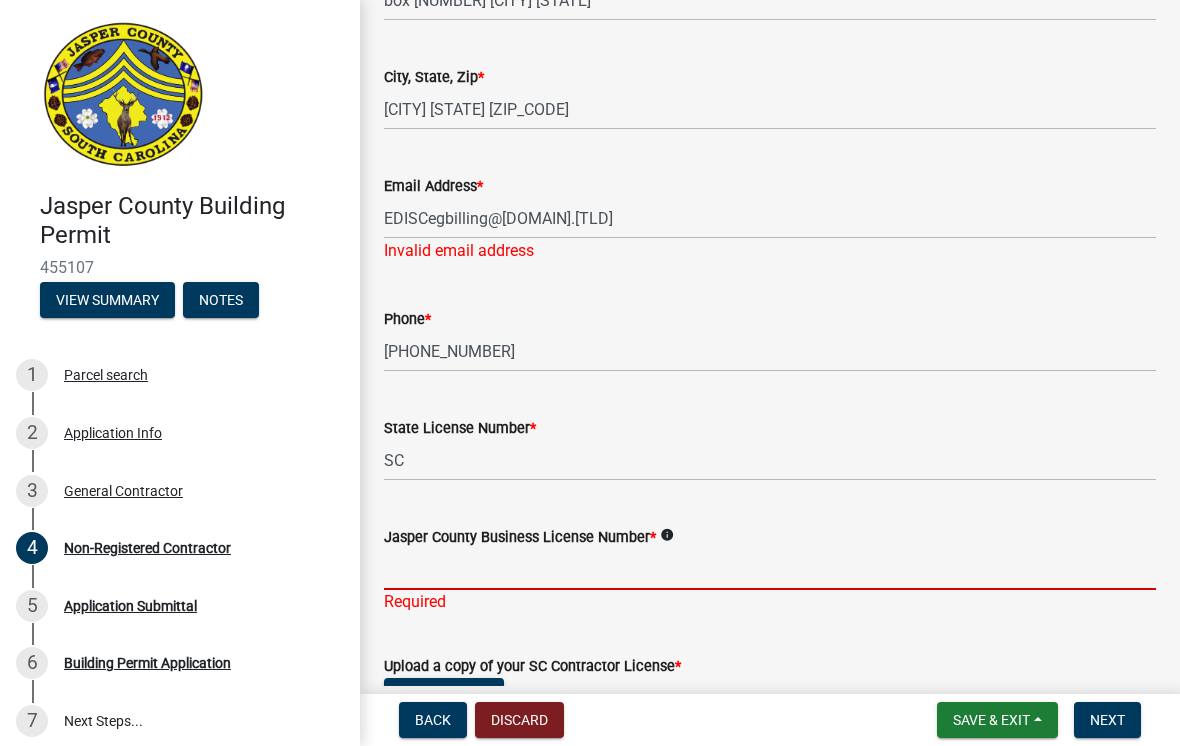 click on "Jasper County Business License Number  *" at bounding box center (770, 569) 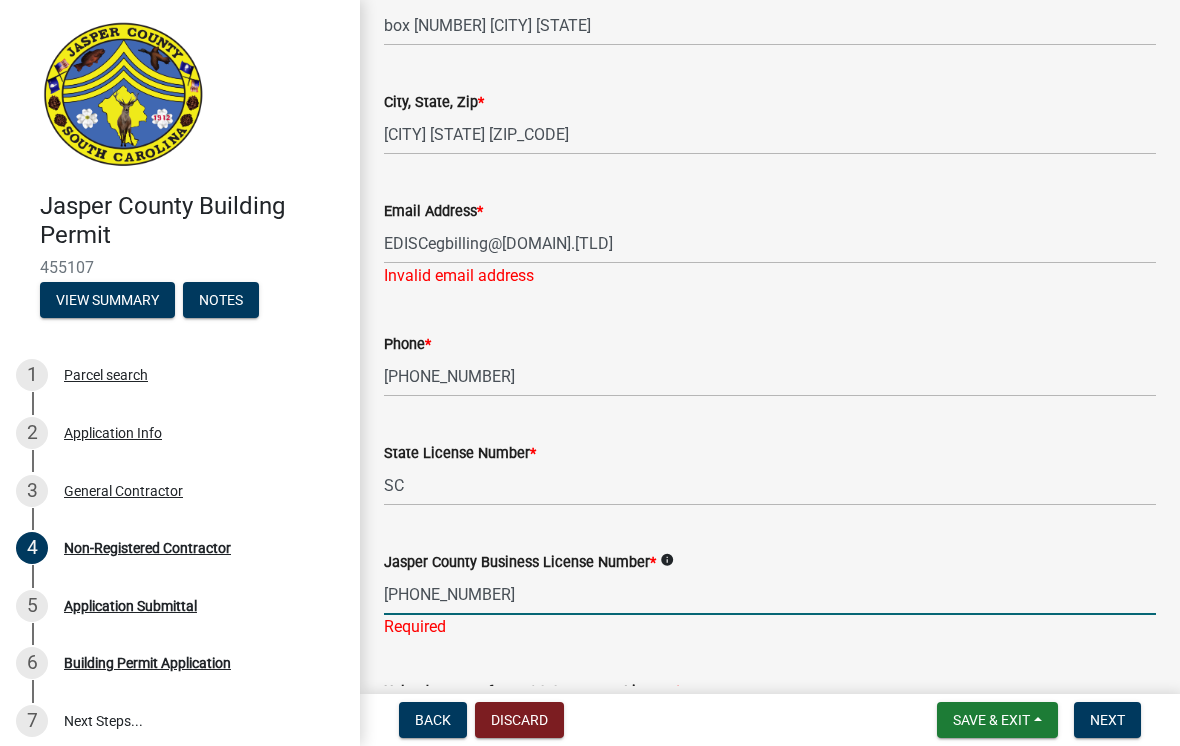scroll, scrollTop: 593, scrollLeft: 0, axis: vertical 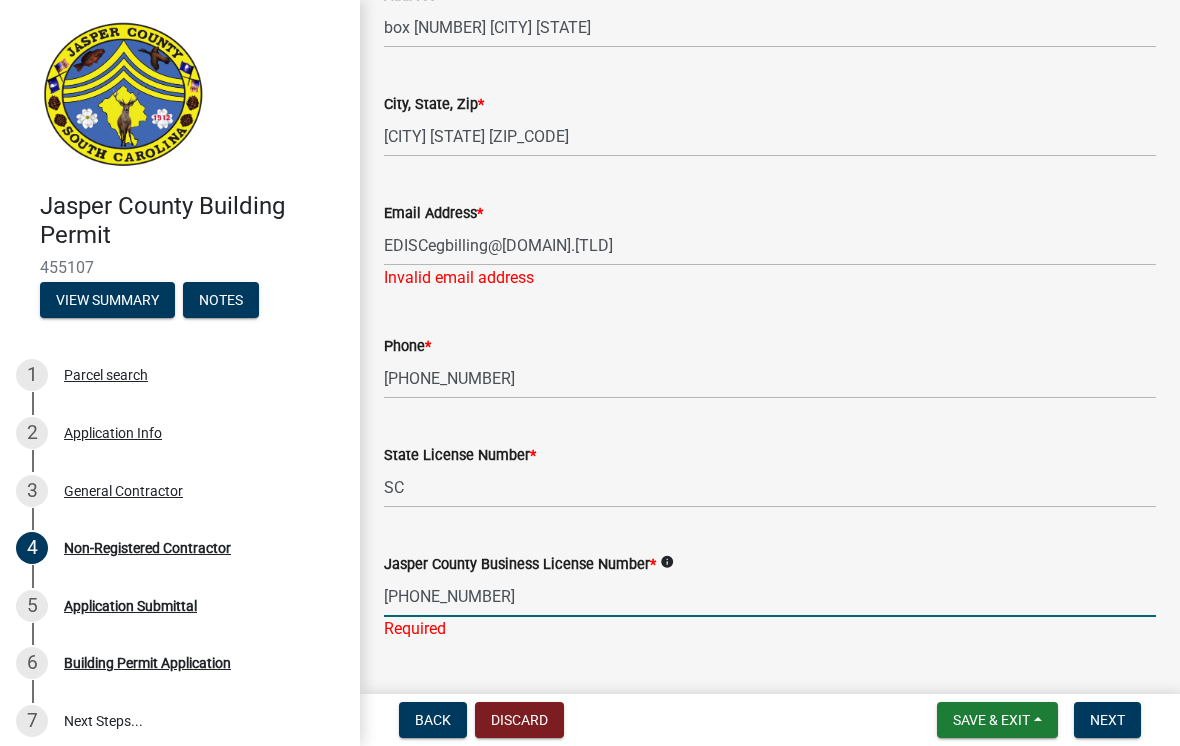 type on "[PHONE_NUMBER]" 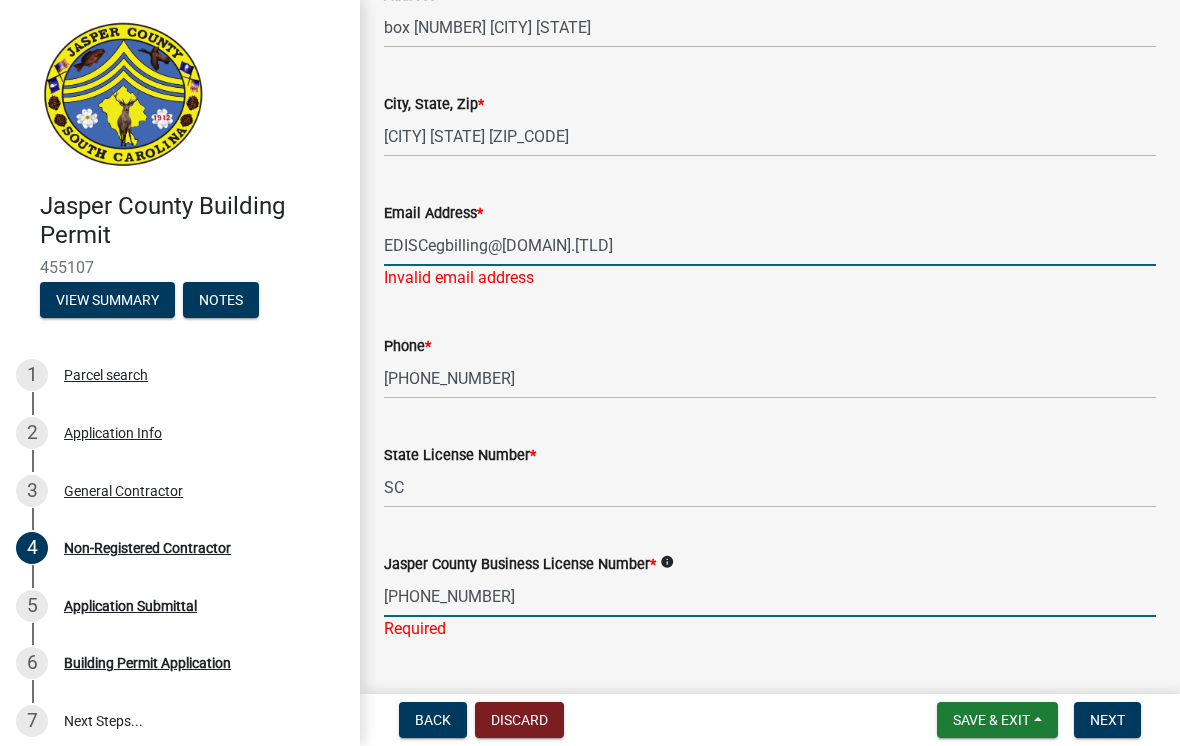 click on "EDISCegbilling@[DOMAIN].[TLD]" at bounding box center (770, 245) 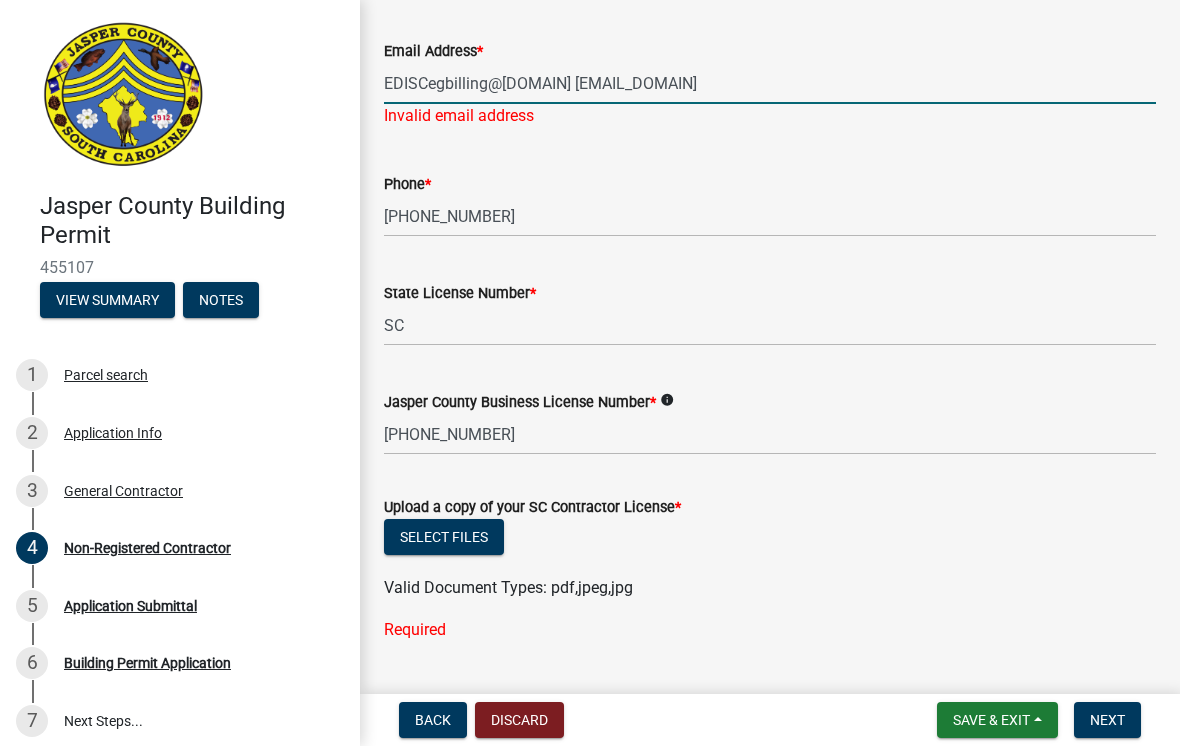 scroll, scrollTop: 750, scrollLeft: 0, axis: vertical 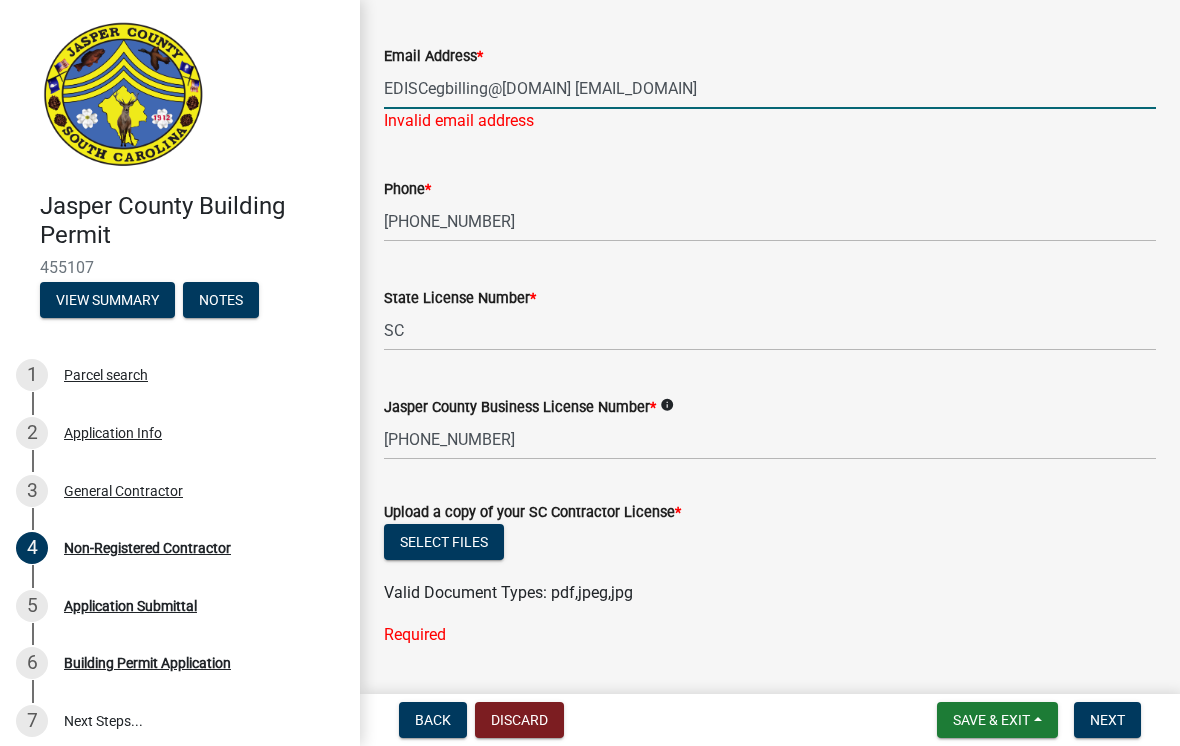 type on "EDISCegbilling@[DOMAIN] [EMAIL_DOMAIN]" 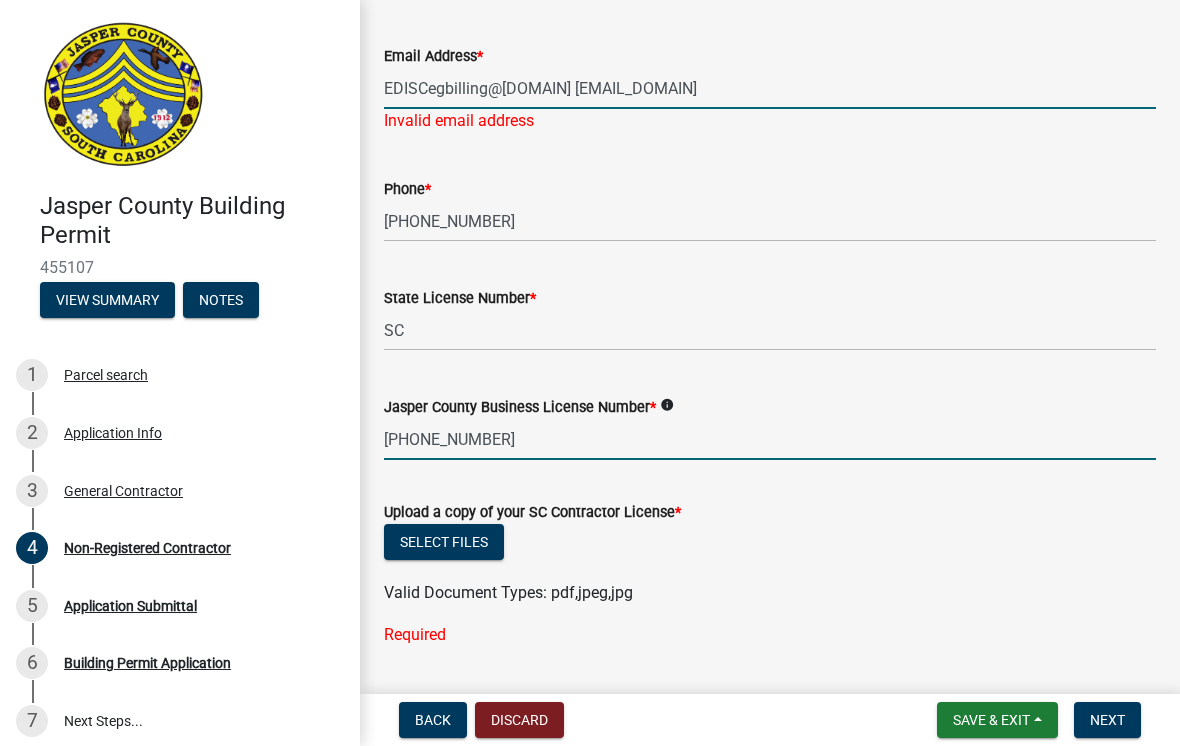 click on "[PHONE_NUMBER]" at bounding box center (770, 439) 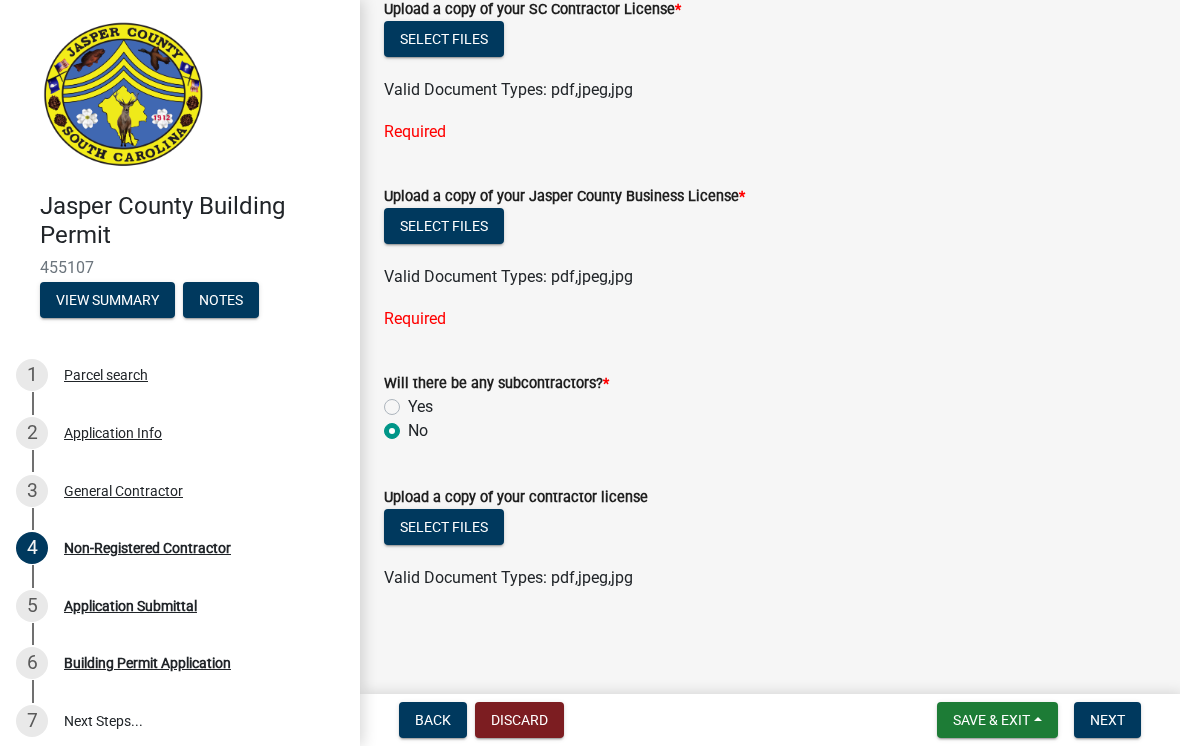 scroll, scrollTop: 1251, scrollLeft: 0, axis: vertical 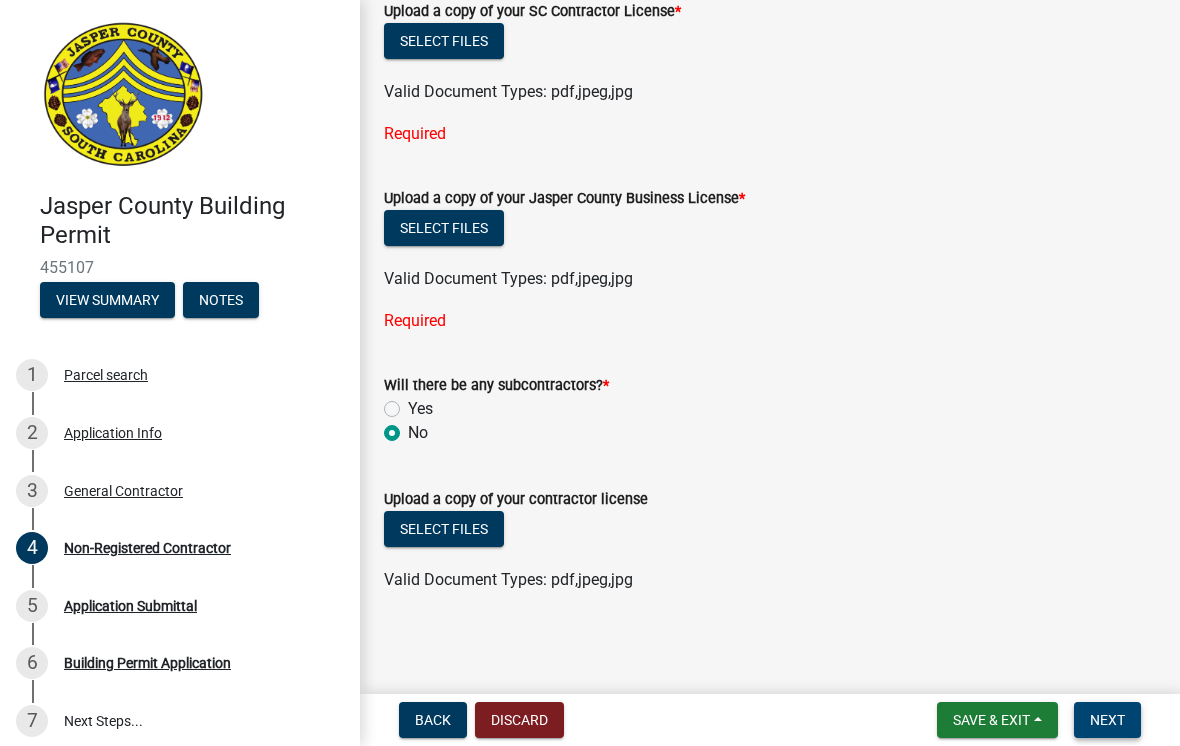 click on "Next" at bounding box center (1107, 720) 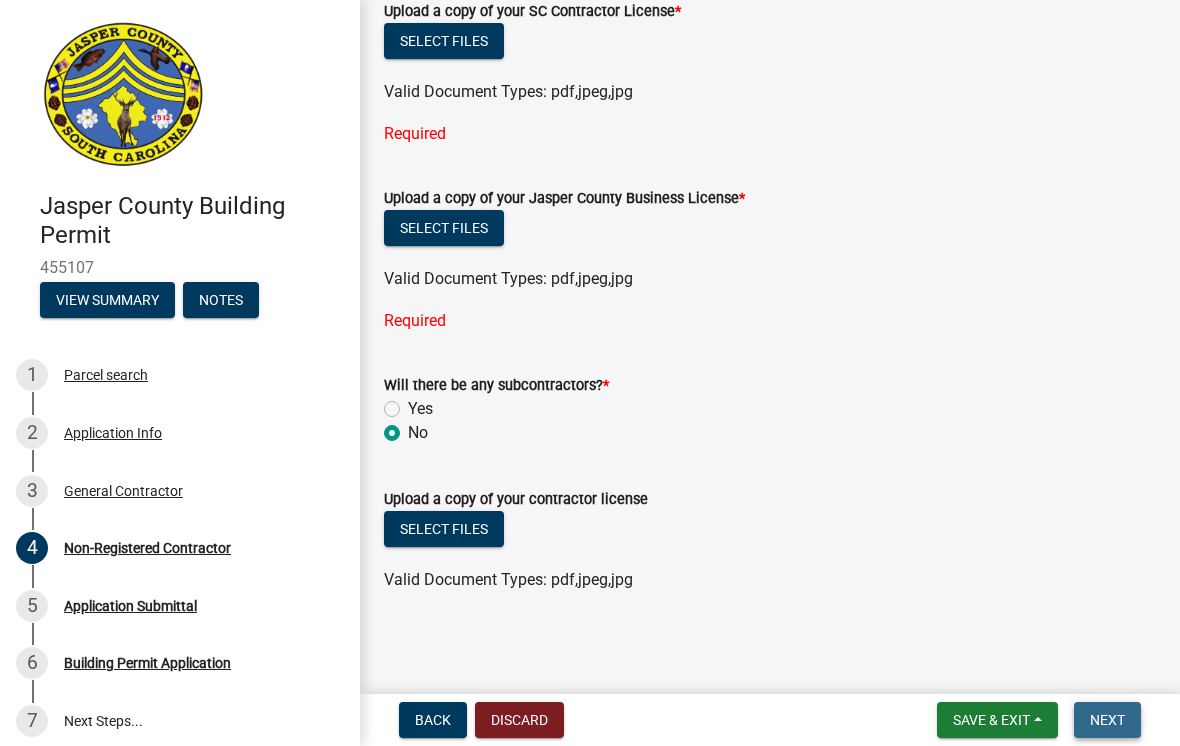 click on "Next" at bounding box center (1107, 720) 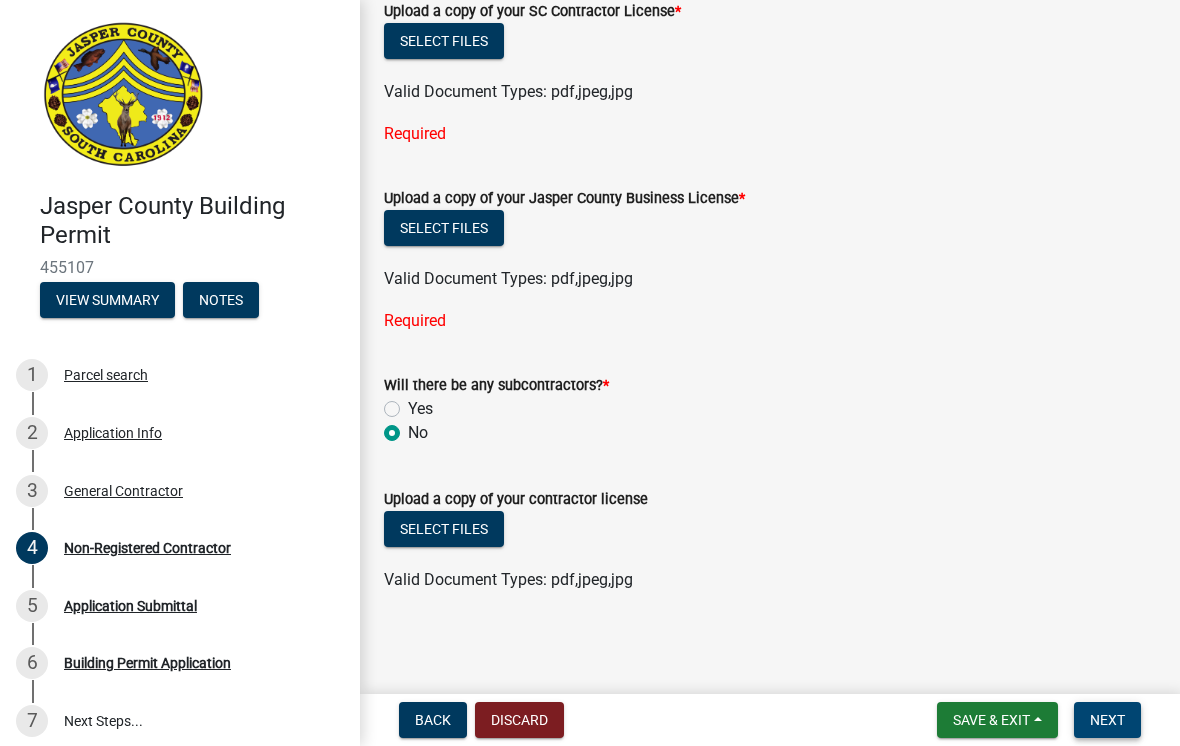 click on "Next" at bounding box center (1107, 720) 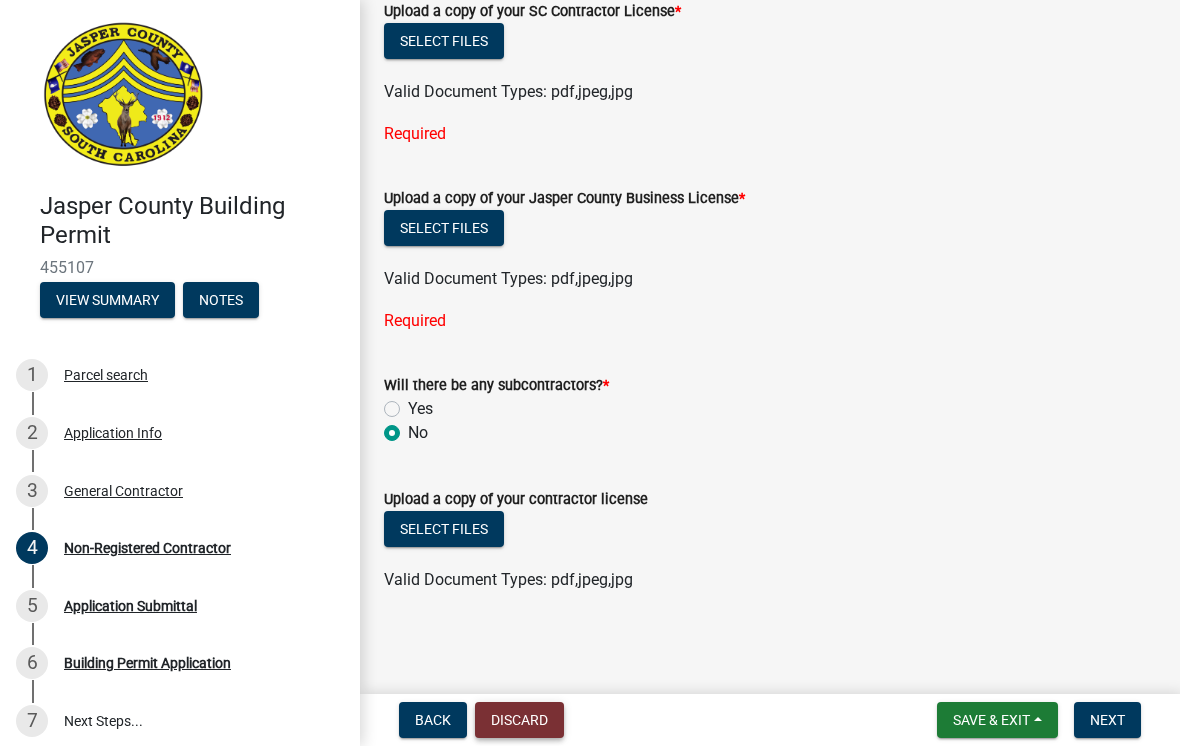 click on "Discard" at bounding box center (519, 720) 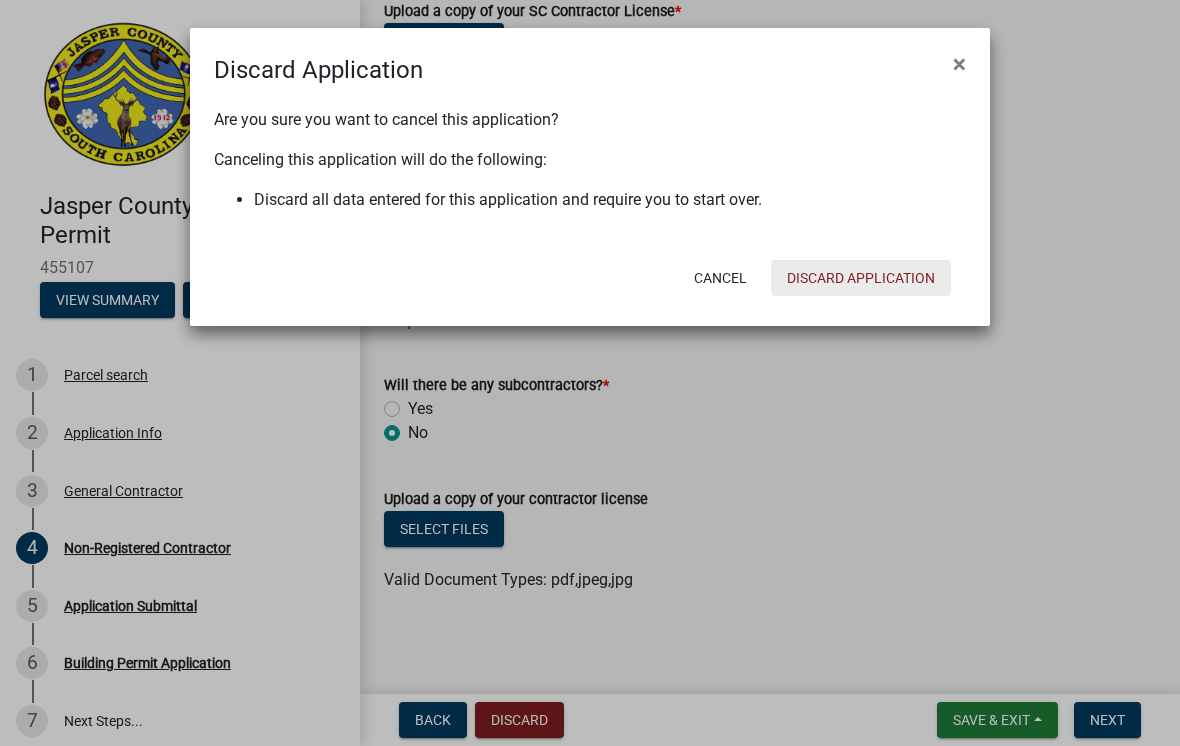 click on "Discard Application" 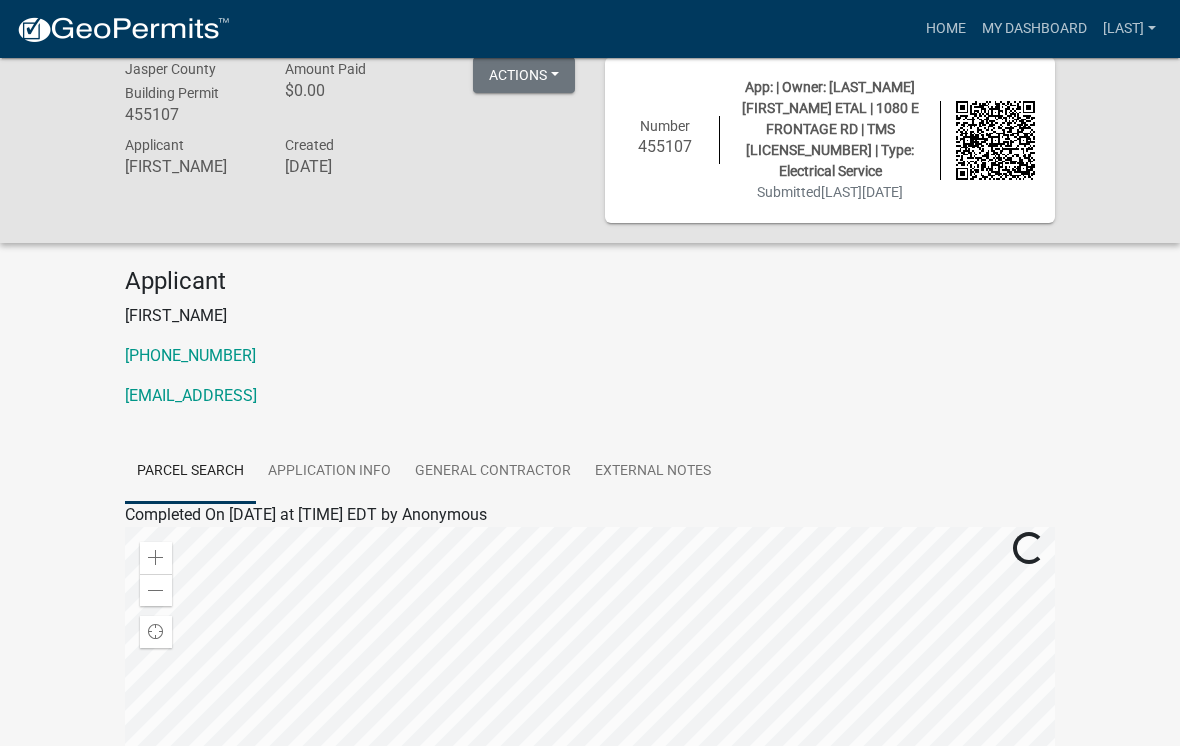 scroll, scrollTop: 0, scrollLeft: 0, axis: both 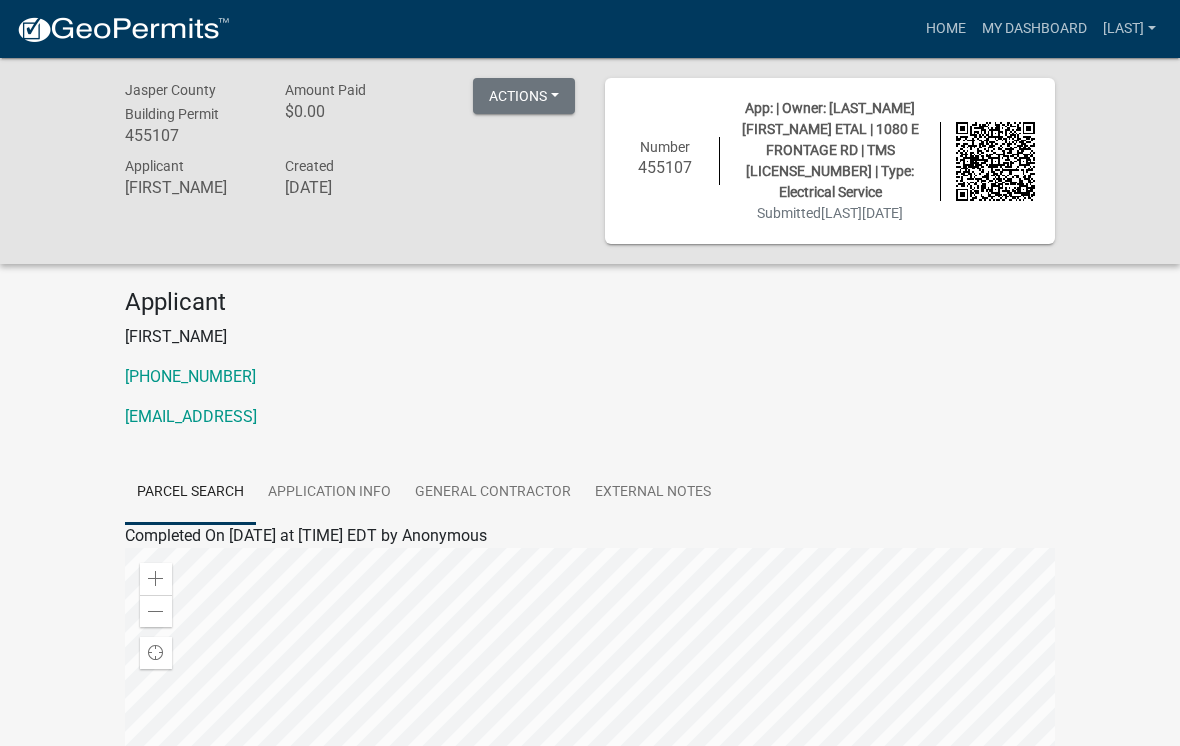 click on "App: | Owner: [LAST_NAME] [FIRST_NAME] ETAL | 1080 E FRONTAGE RD | TMS [LICENSE_NUMBER] | Type: Electrical Service Submitted by [LAST] on [DATE]" 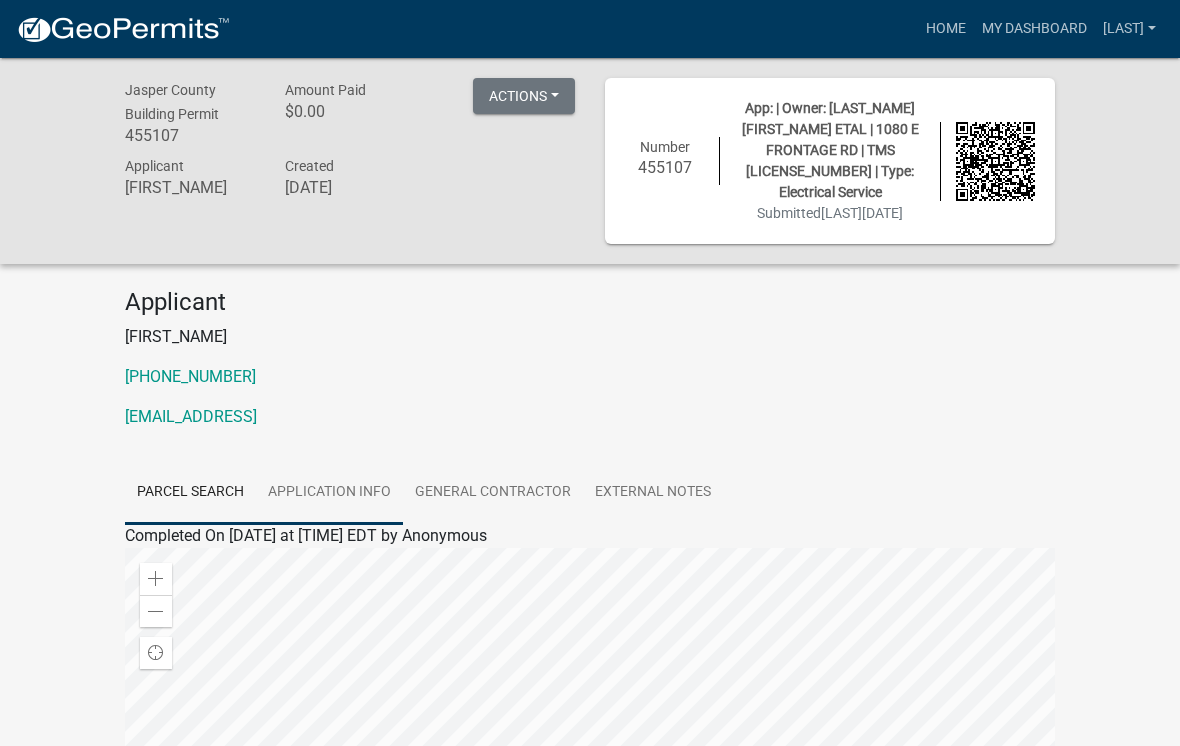 click on "Application Info" at bounding box center [329, 493] 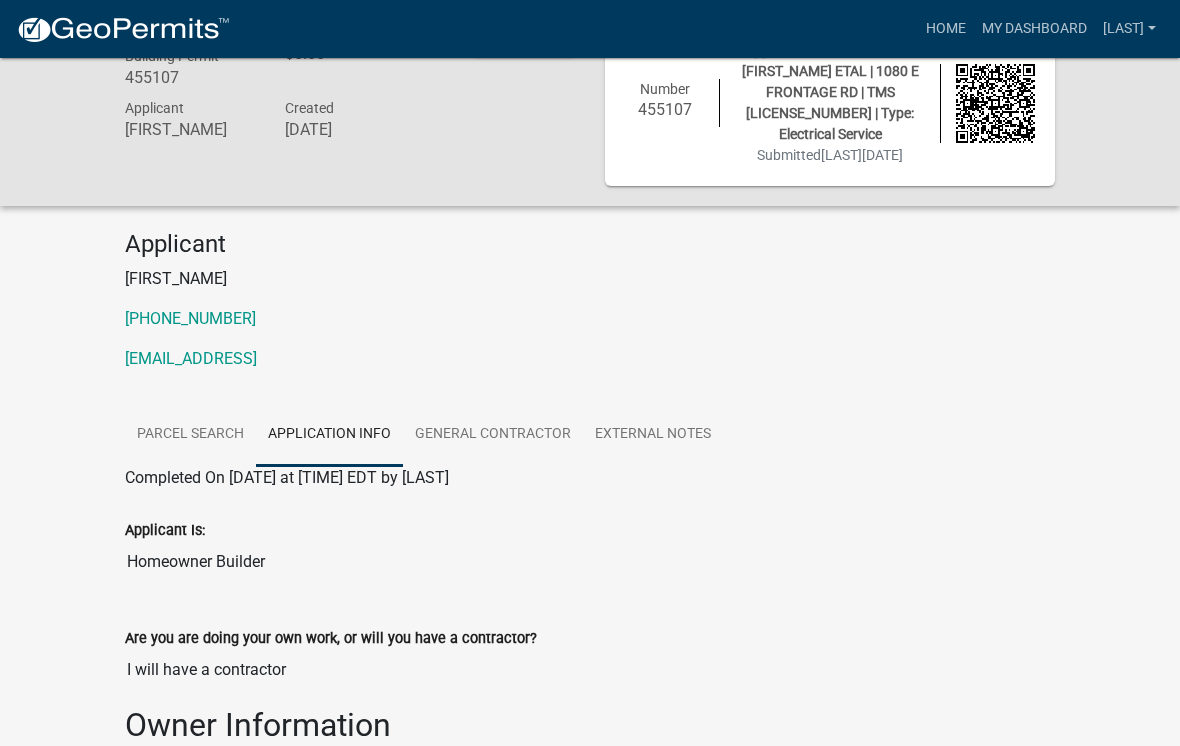 scroll, scrollTop: 0, scrollLeft: 0, axis: both 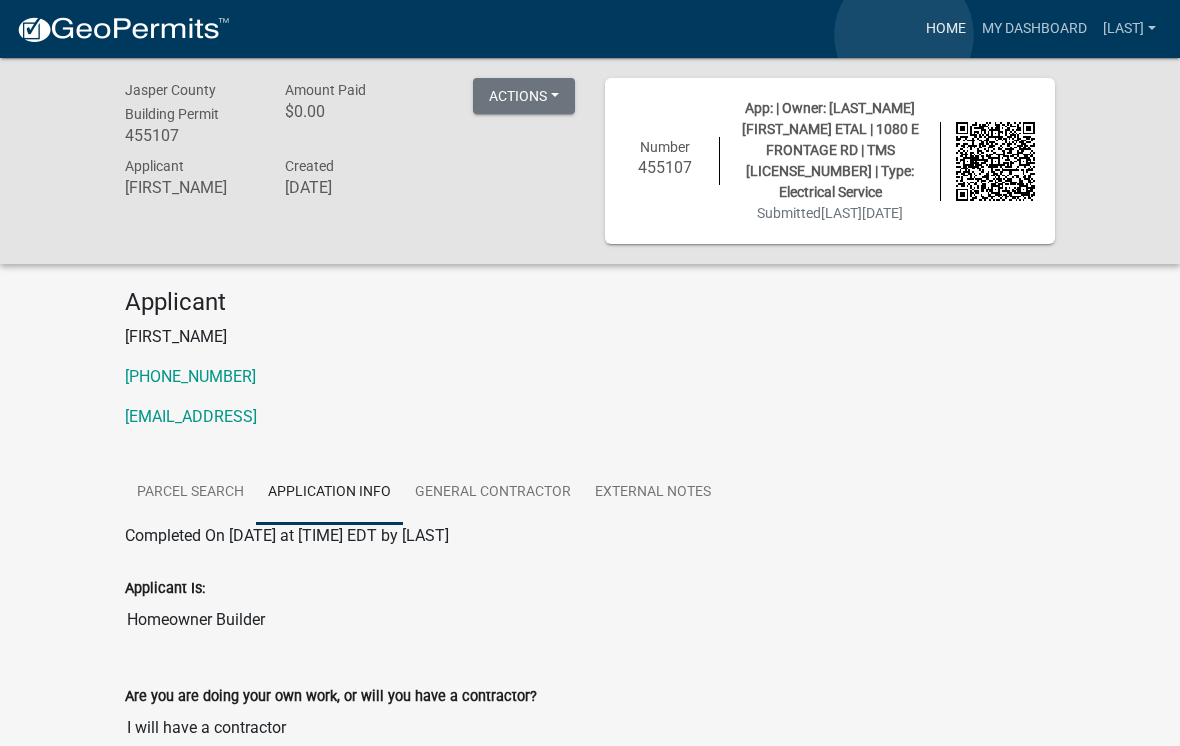 click on "Home" at bounding box center (946, 29) 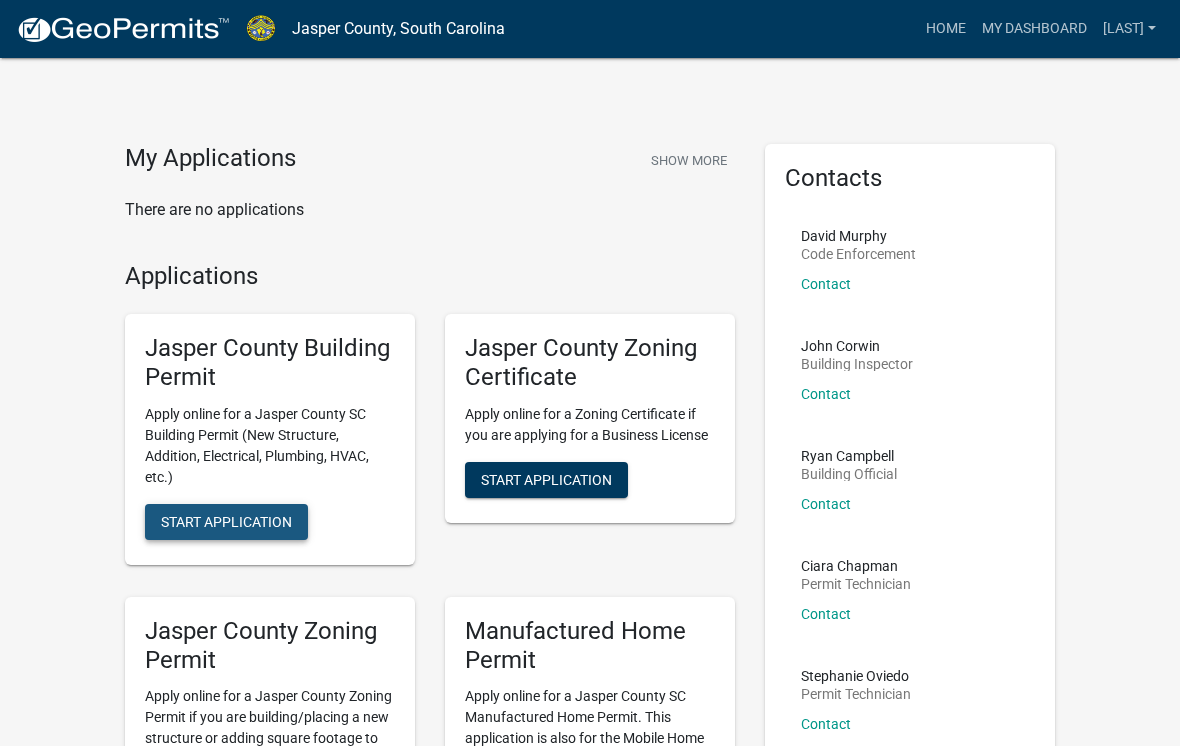 click on "Start Application" 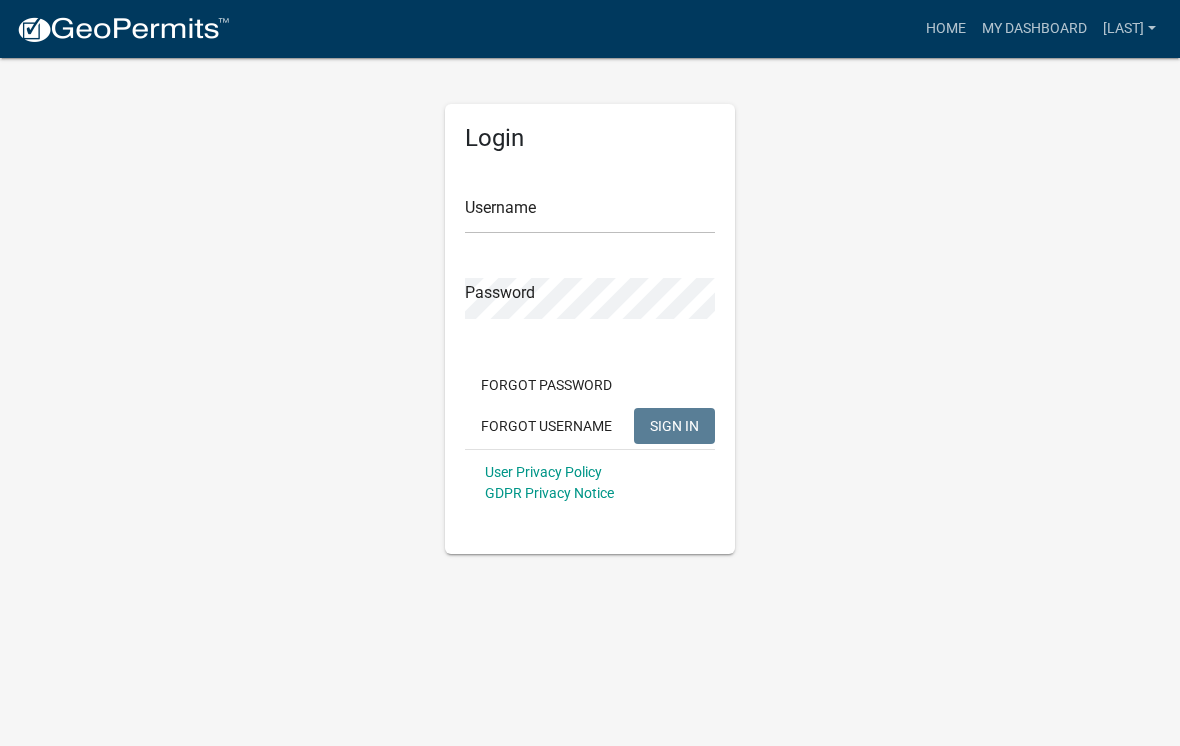 scroll, scrollTop: 0, scrollLeft: 0, axis: both 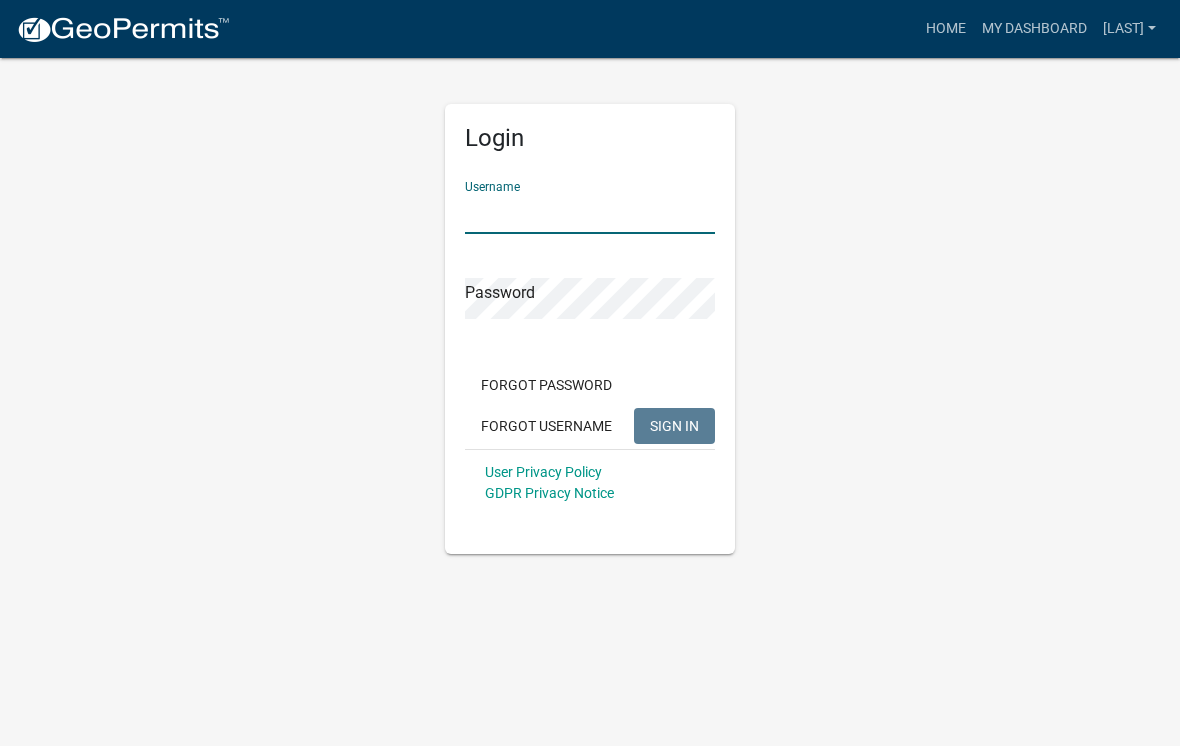 click on "Username" at bounding box center (590, 213) 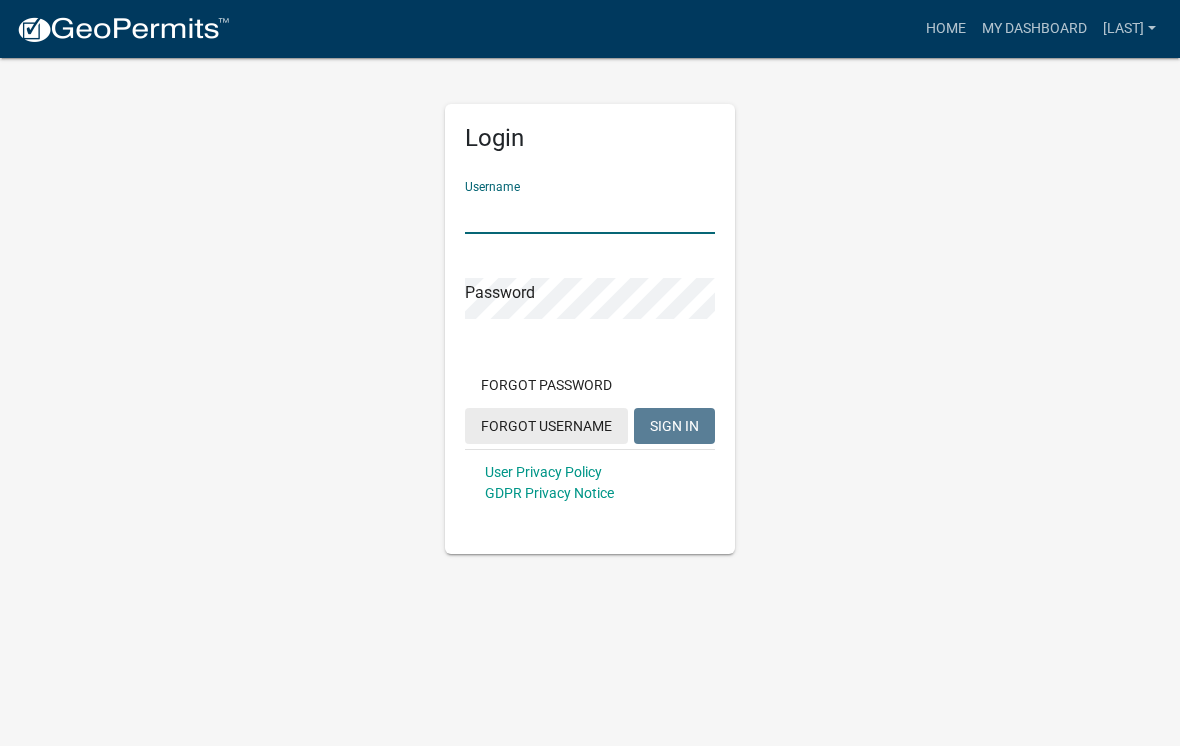 type on "[LAST]" 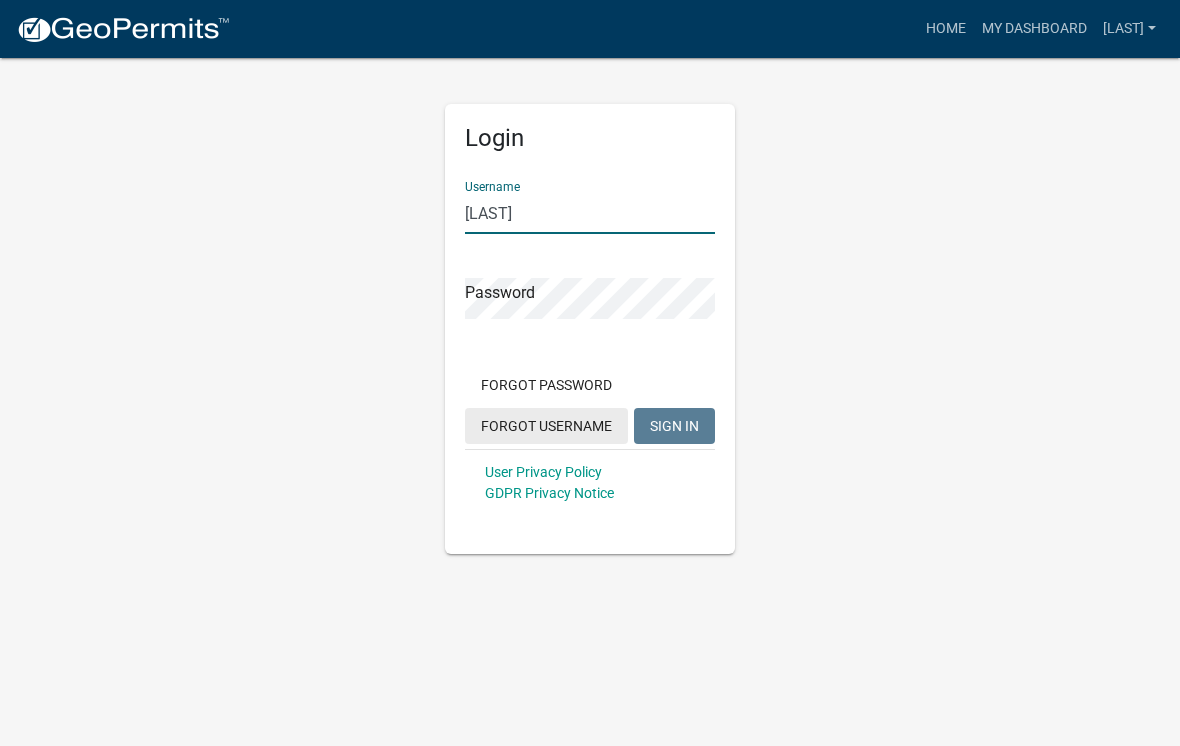 click on "SIGN IN" 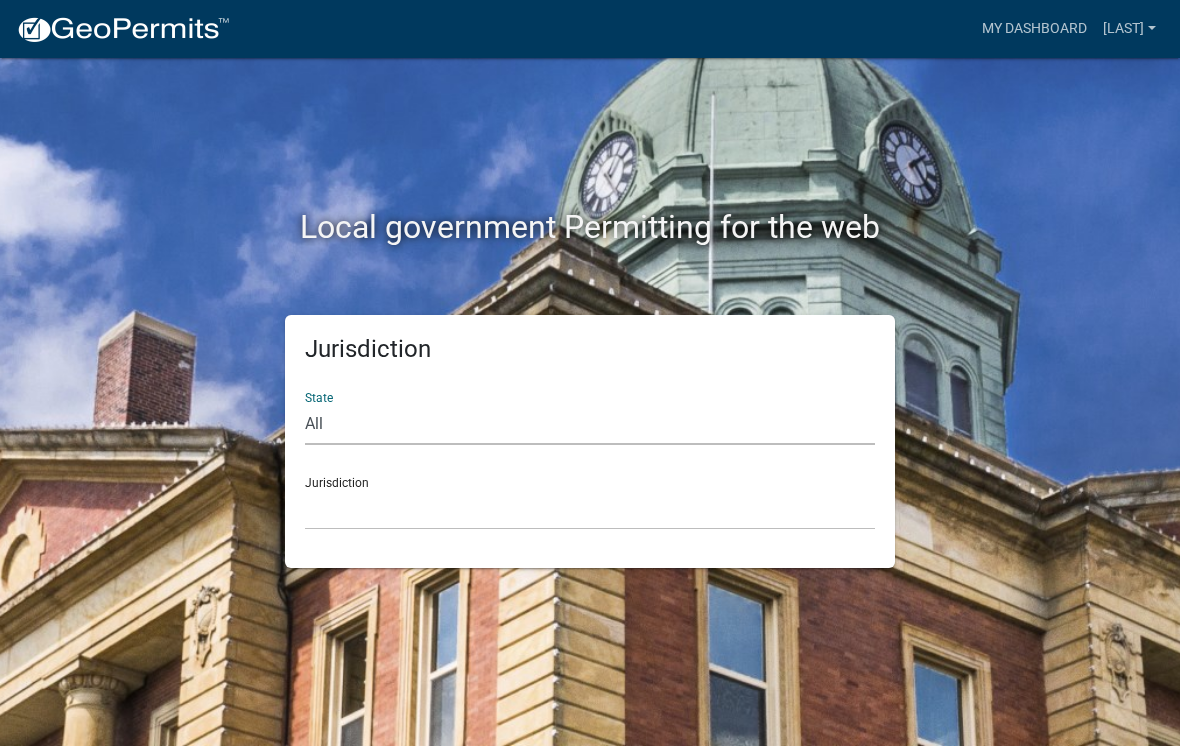 select on "South Carolina" 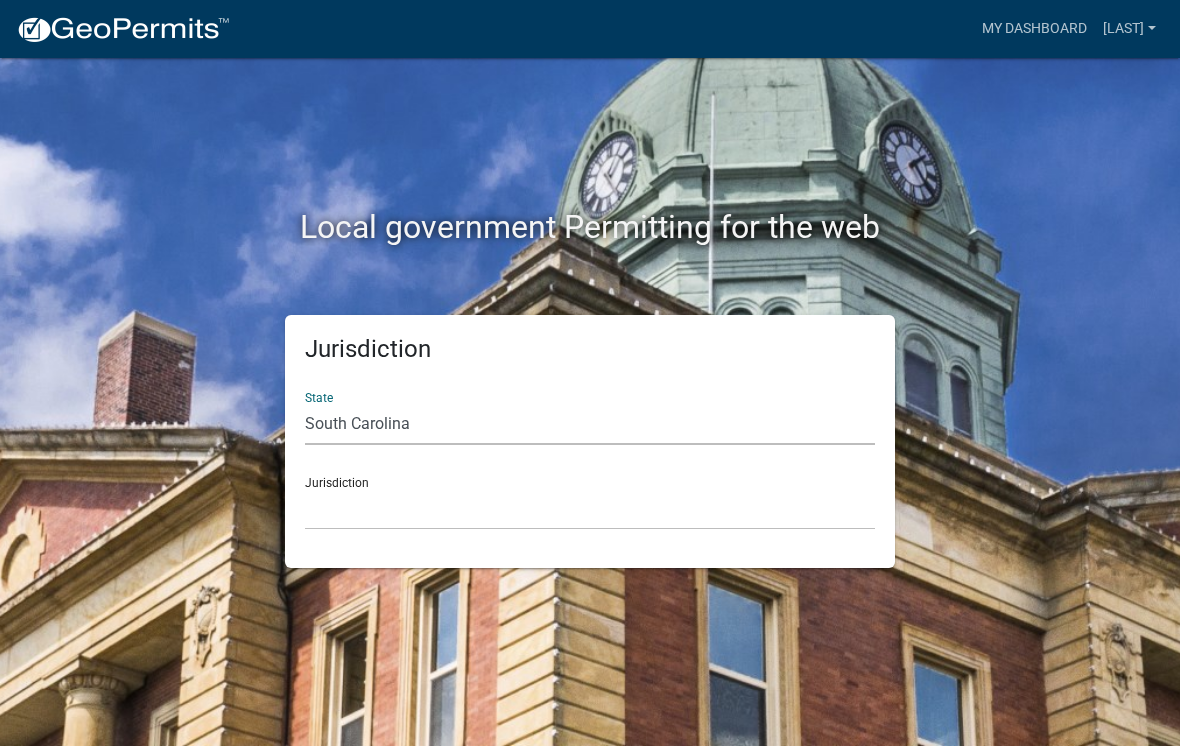 click on "Jurisdiction State All  Colorado   Georgia   Indiana   Iowa   Kansas   Minnesota   Ohio   South Carolina   Wisconsin  Jurisdiction Abbeville County, South Carolina Jasper County, South Carolina" 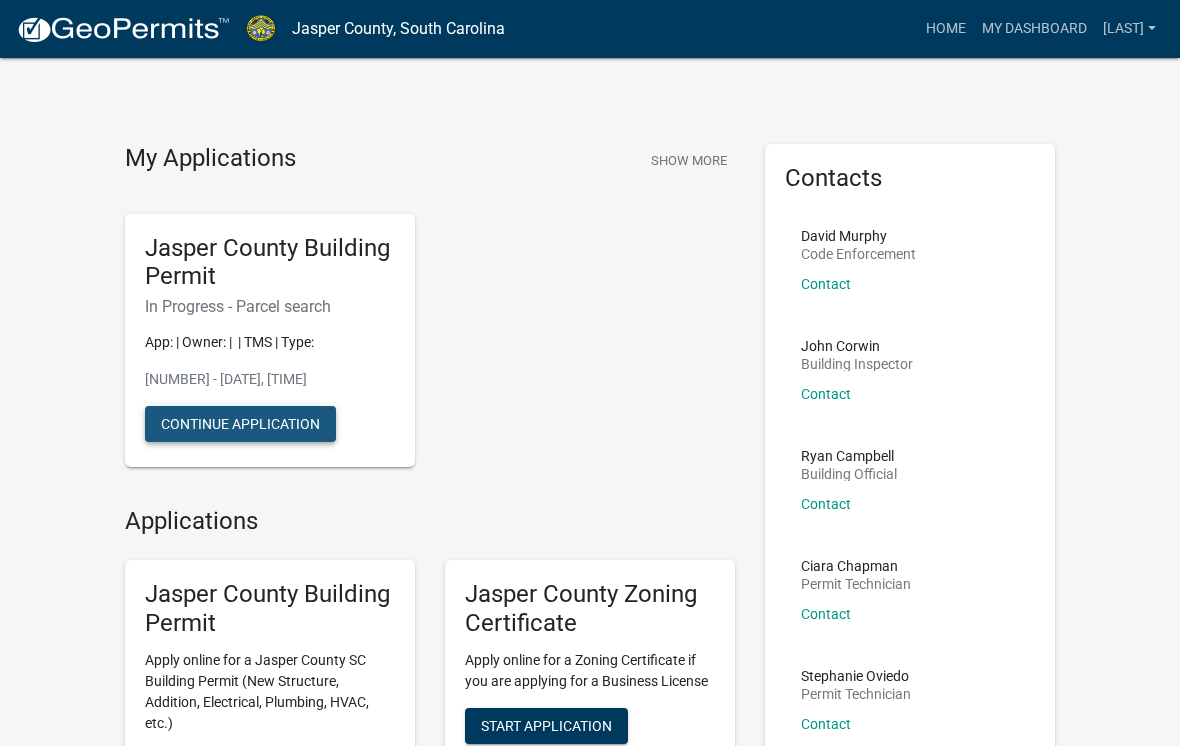 click on "Continue Application" 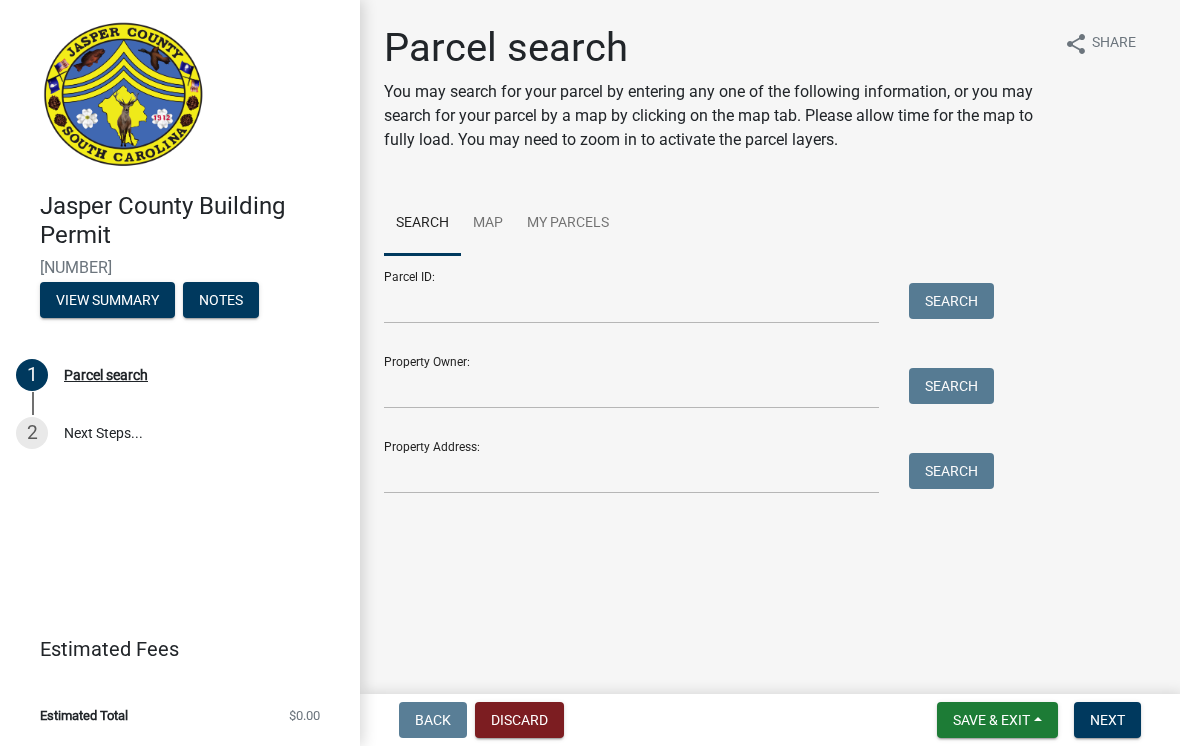 click on "Parcel ID:   Search   Property Owner:   Search   Property Address:   Search" at bounding box center (684, 374) 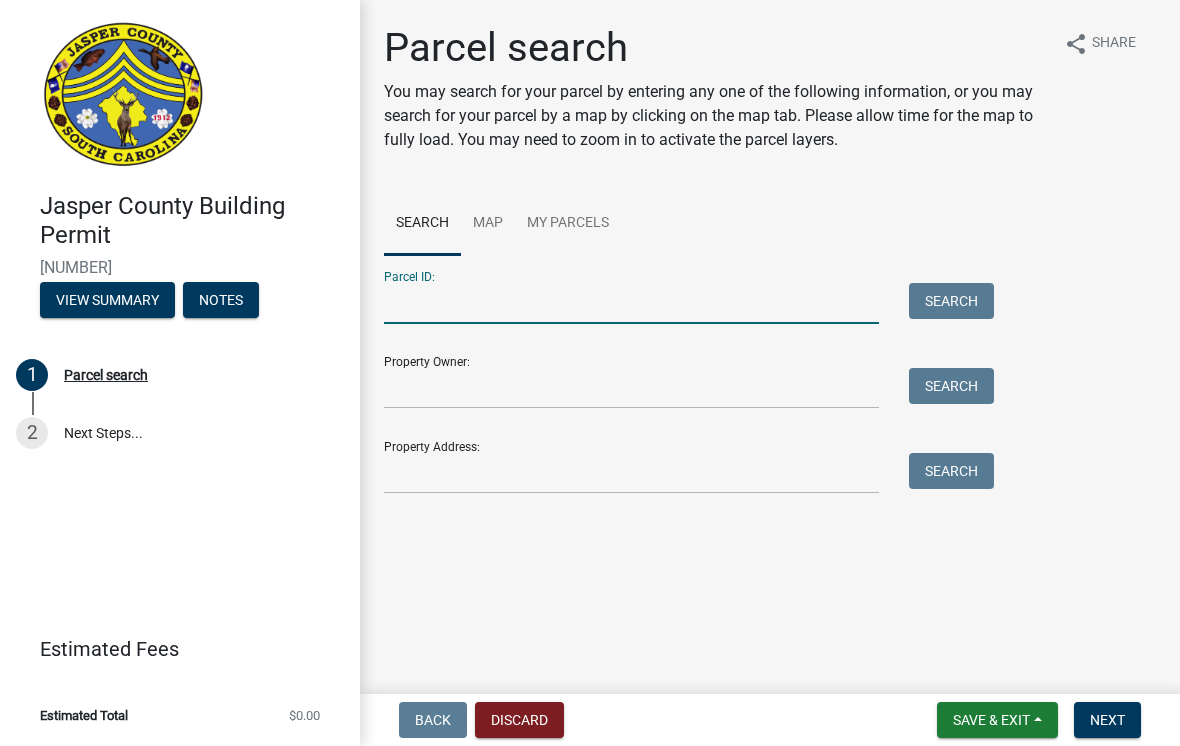 click on "Parcel ID:" at bounding box center [631, 303] 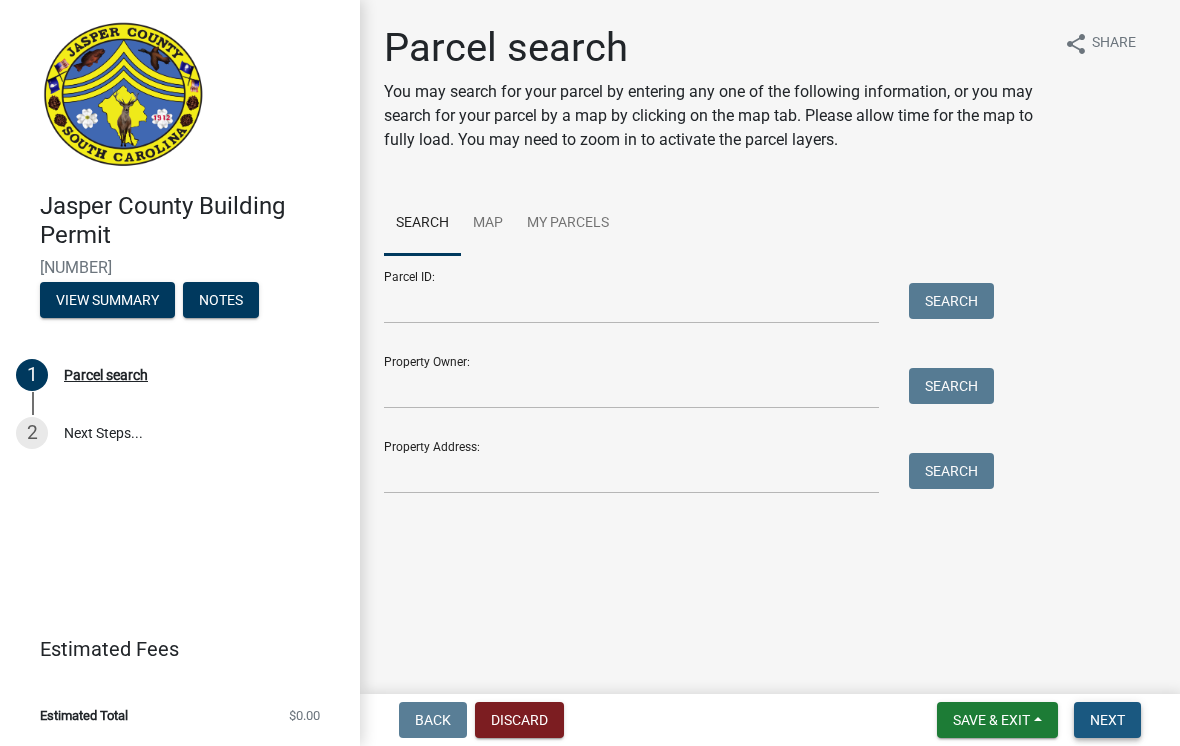click on "Next" at bounding box center (1107, 720) 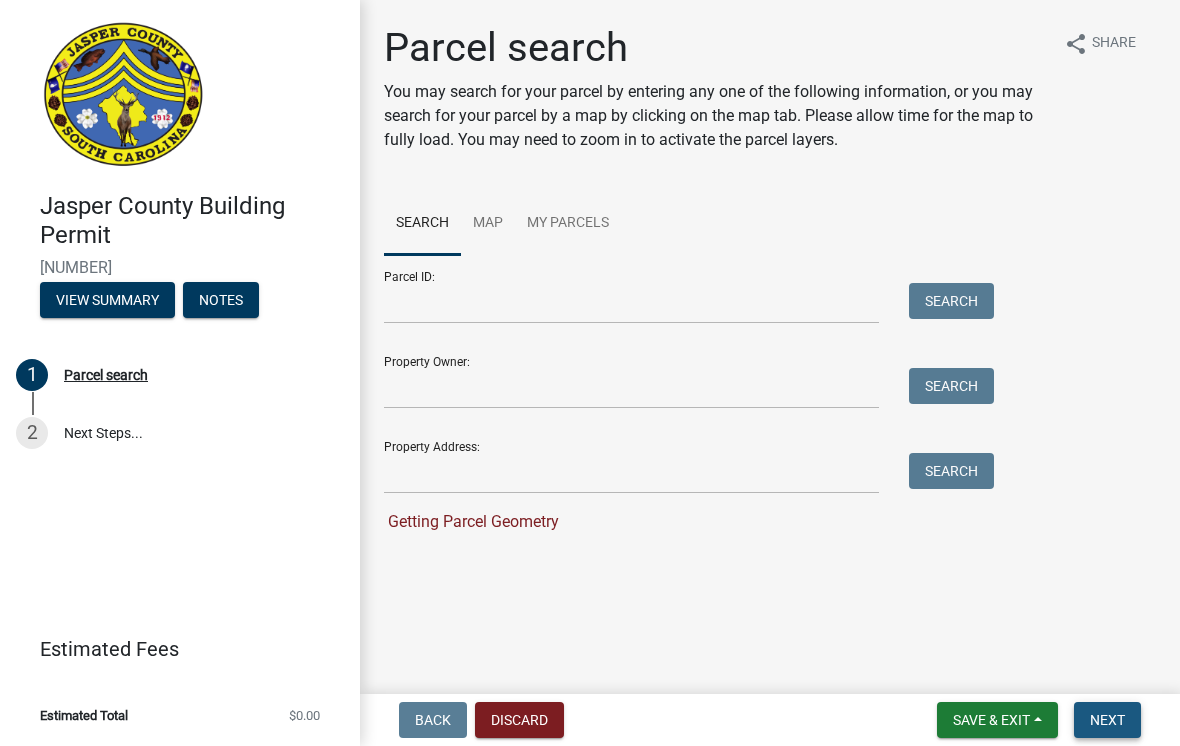 click on "Next" at bounding box center (1107, 720) 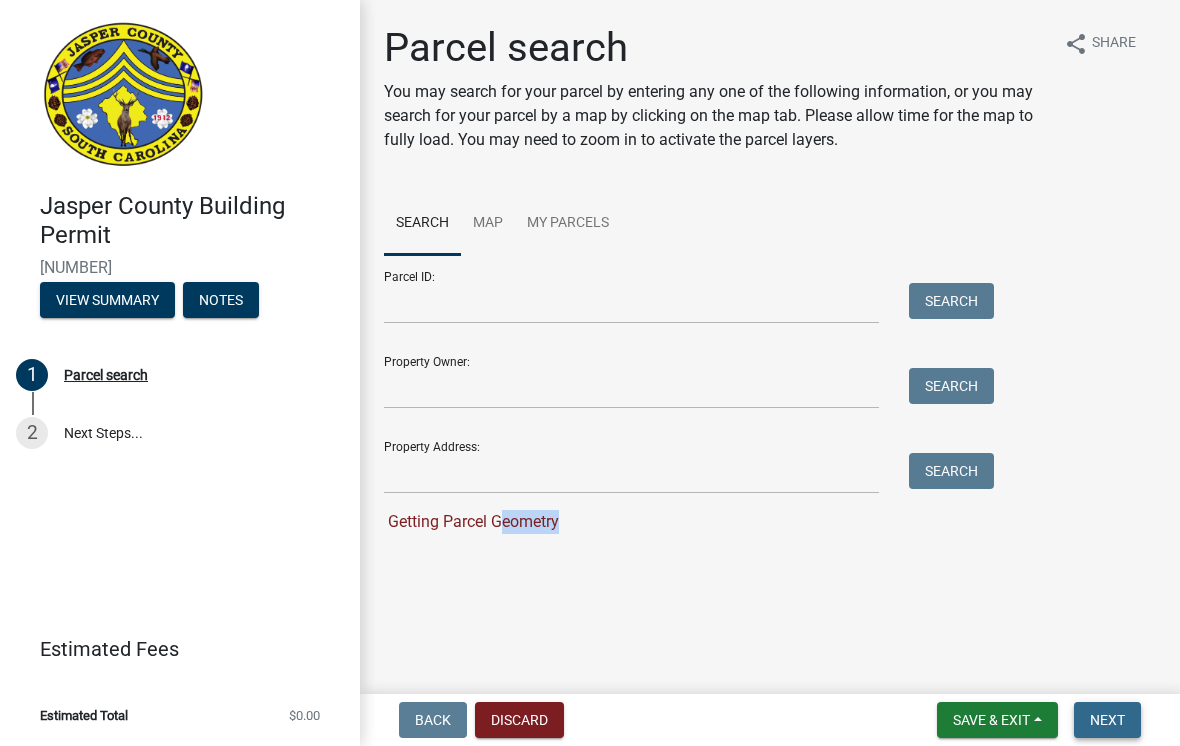 click on "Next" at bounding box center [1107, 720] 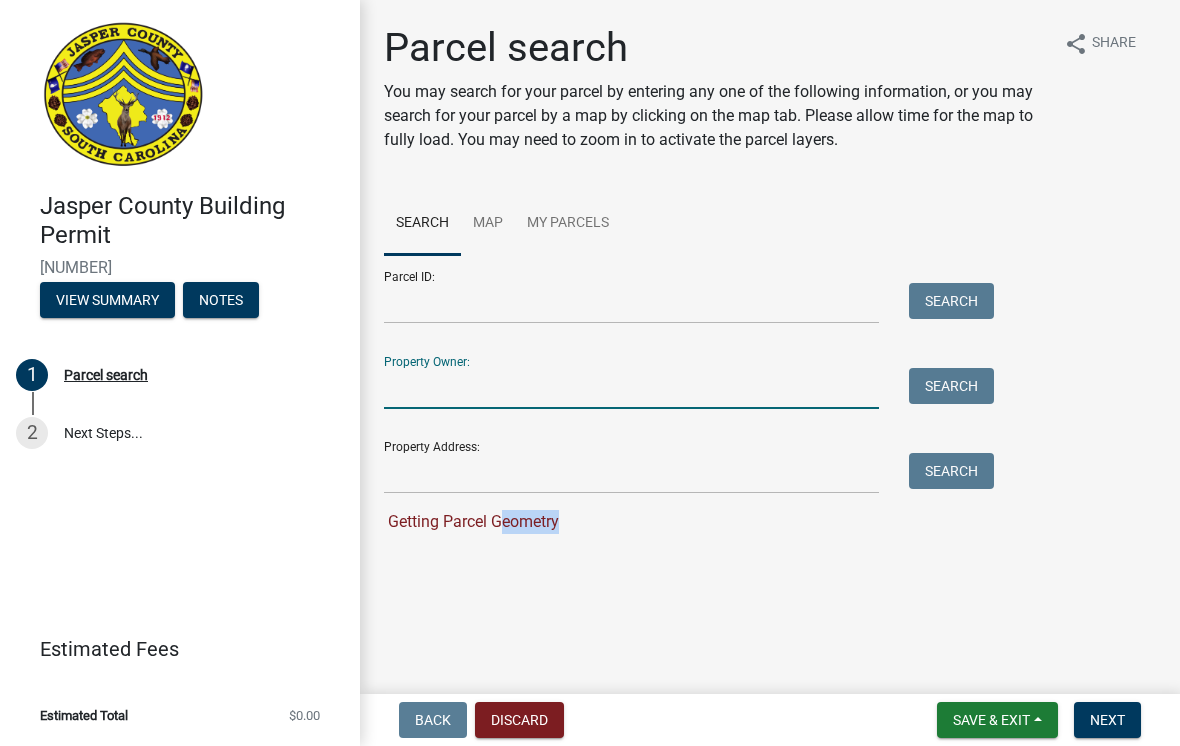 click on "Property Owner:" at bounding box center (631, 388) 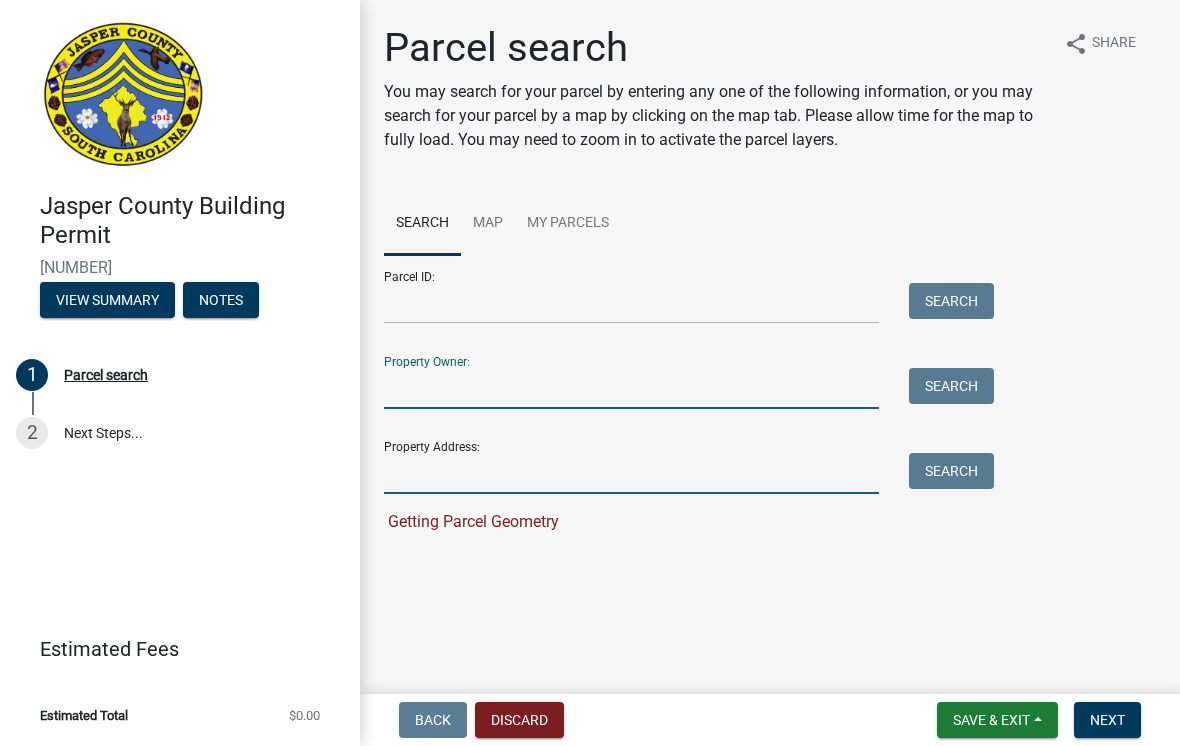 click on "Property Address:" at bounding box center (631, 473) 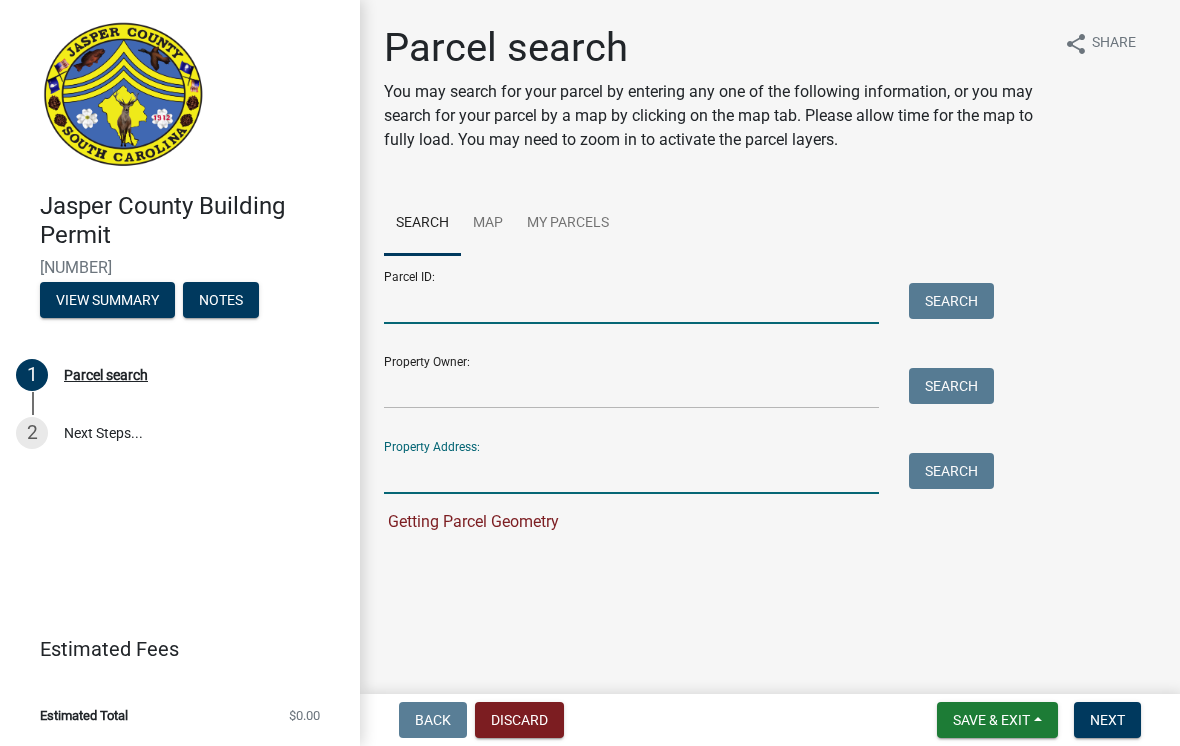 click on "Parcel ID:" at bounding box center (631, 303) 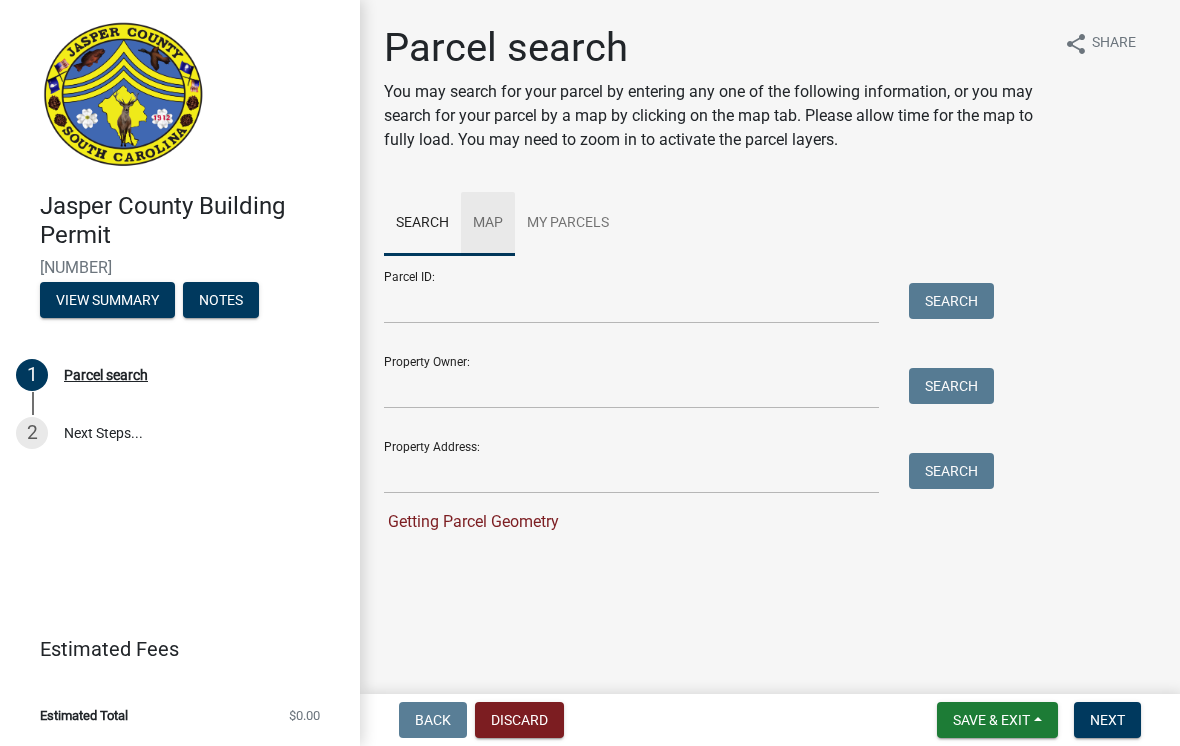 click on "Map" at bounding box center [488, 224] 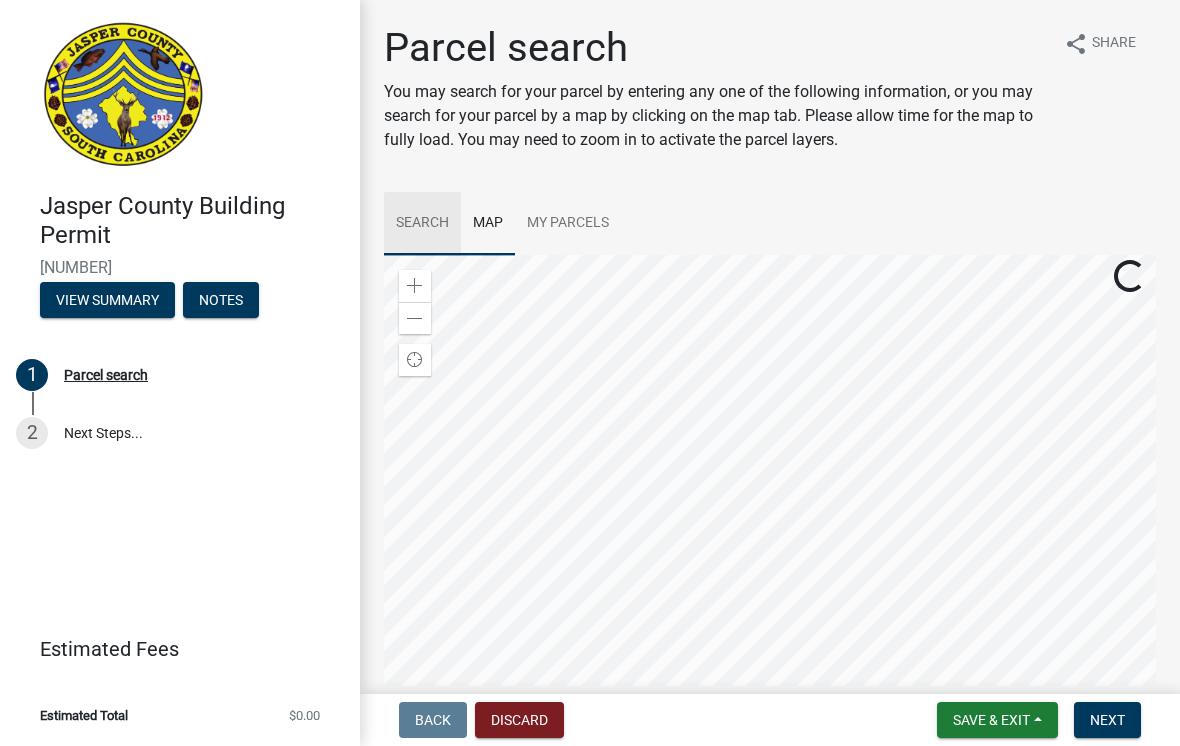 click on "Search" at bounding box center [422, 224] 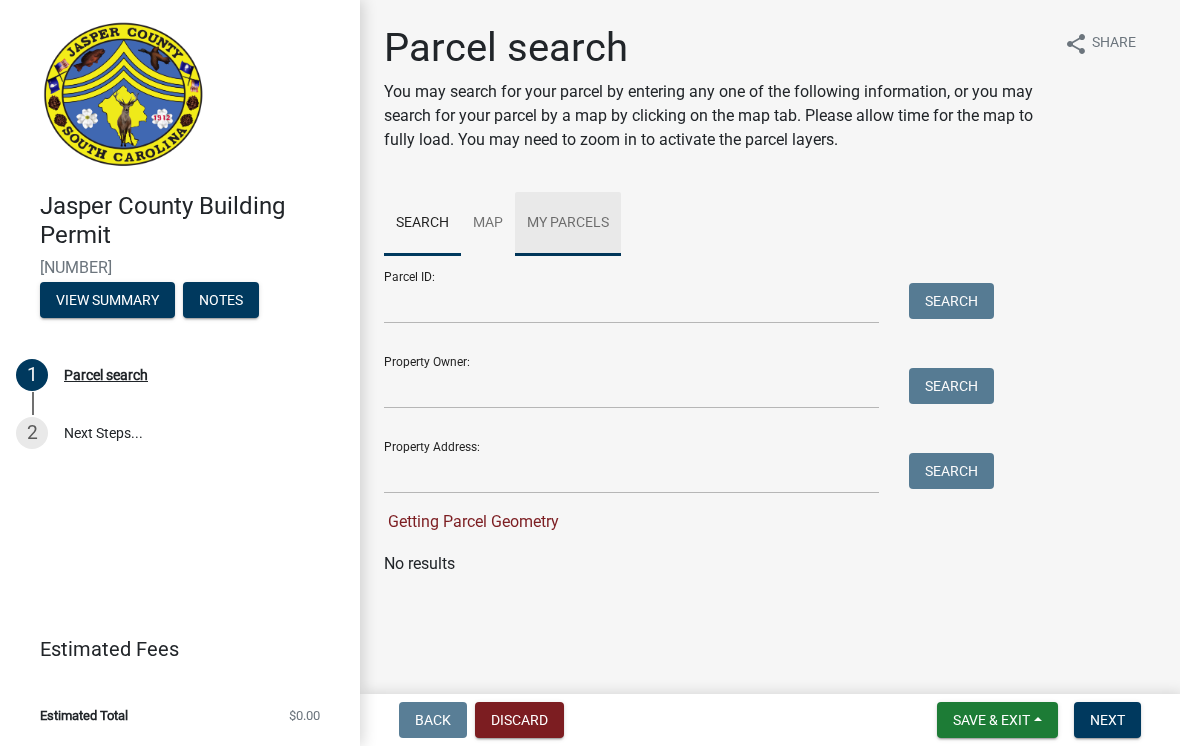 click on "My Parcels" at bounding box center [568, 224] 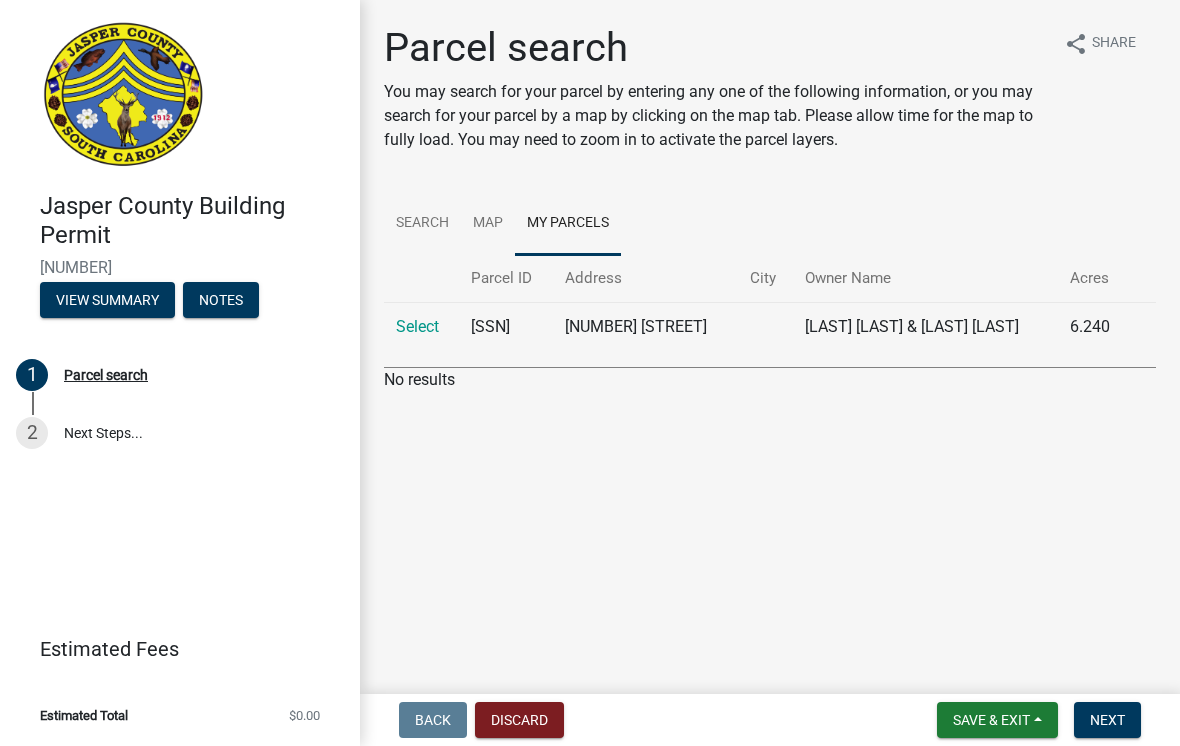 click on "HODGES WYMON & CHARLENE F SURV" at bounding box center (925, 326) 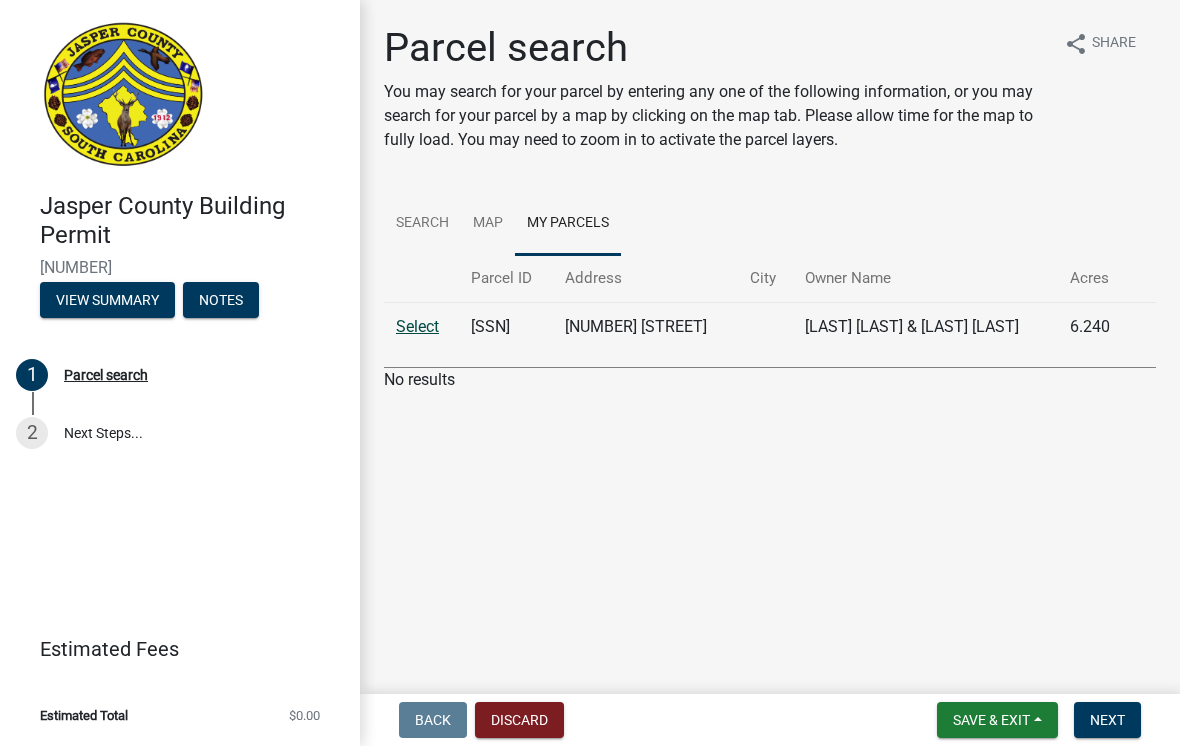 click on "Select" at bounding box center (417, 326) 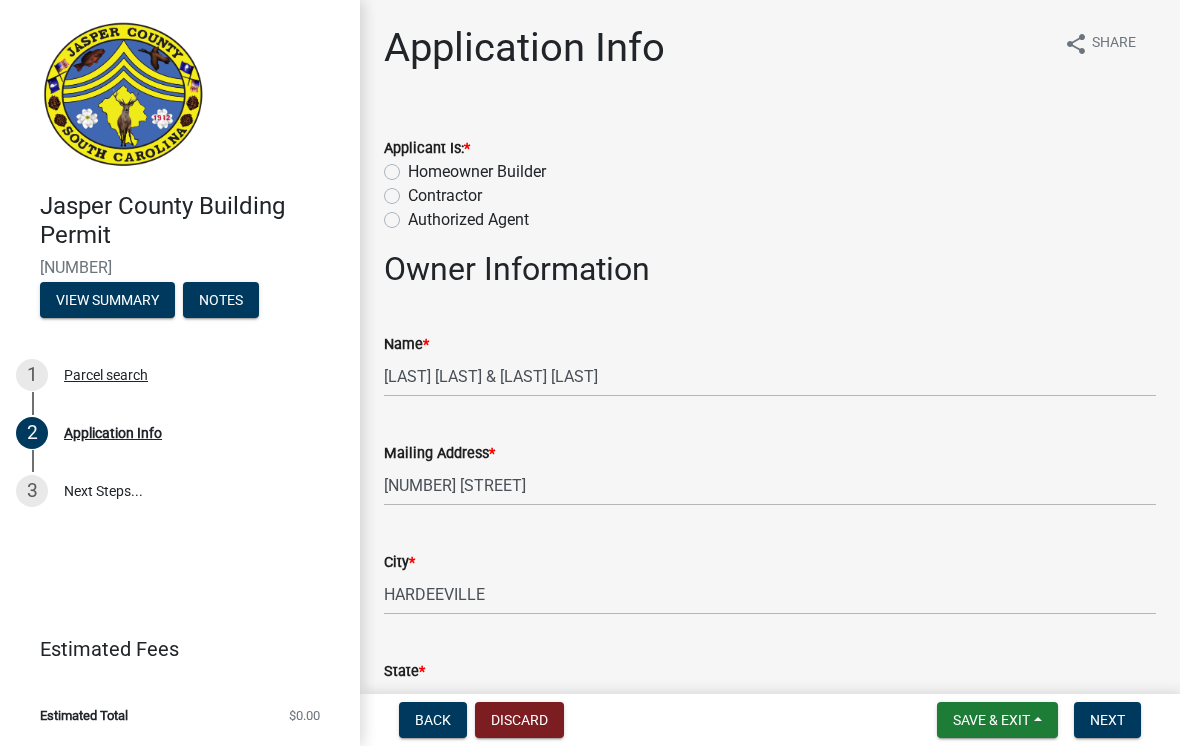 scroll, scrollTop: 0, scrollLeft: 0, axis: both 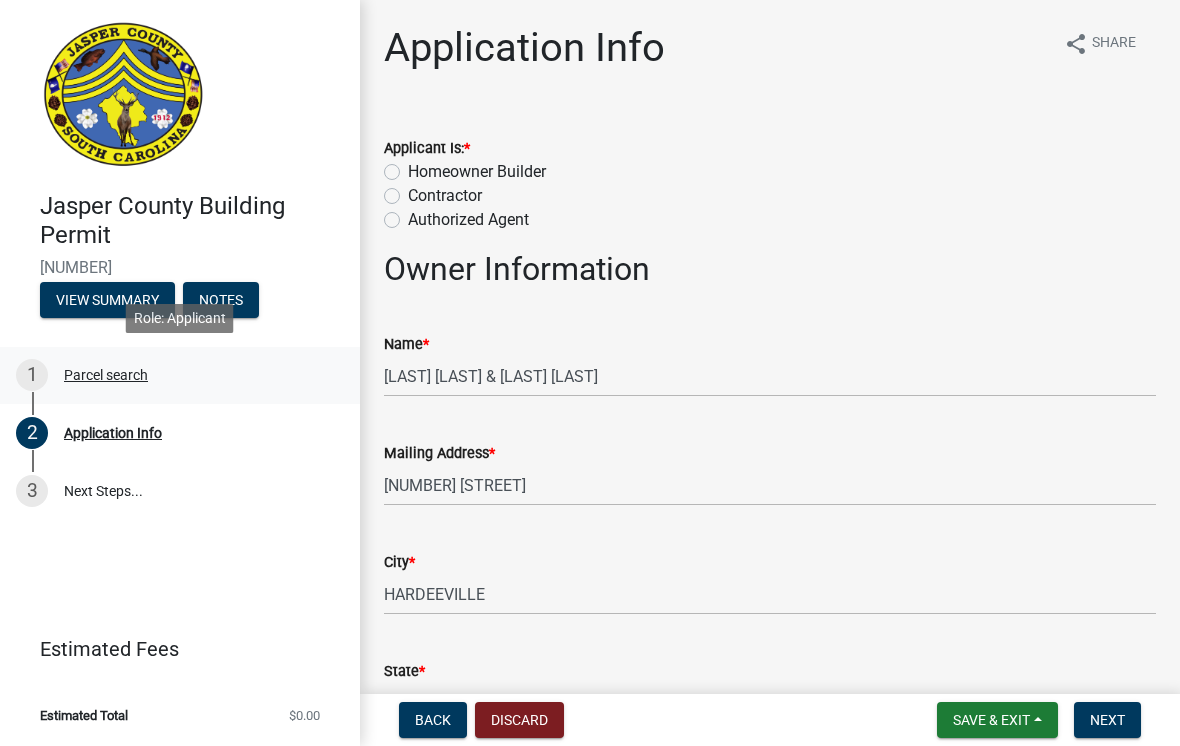 click on "1" at bounding box center [32, 375] 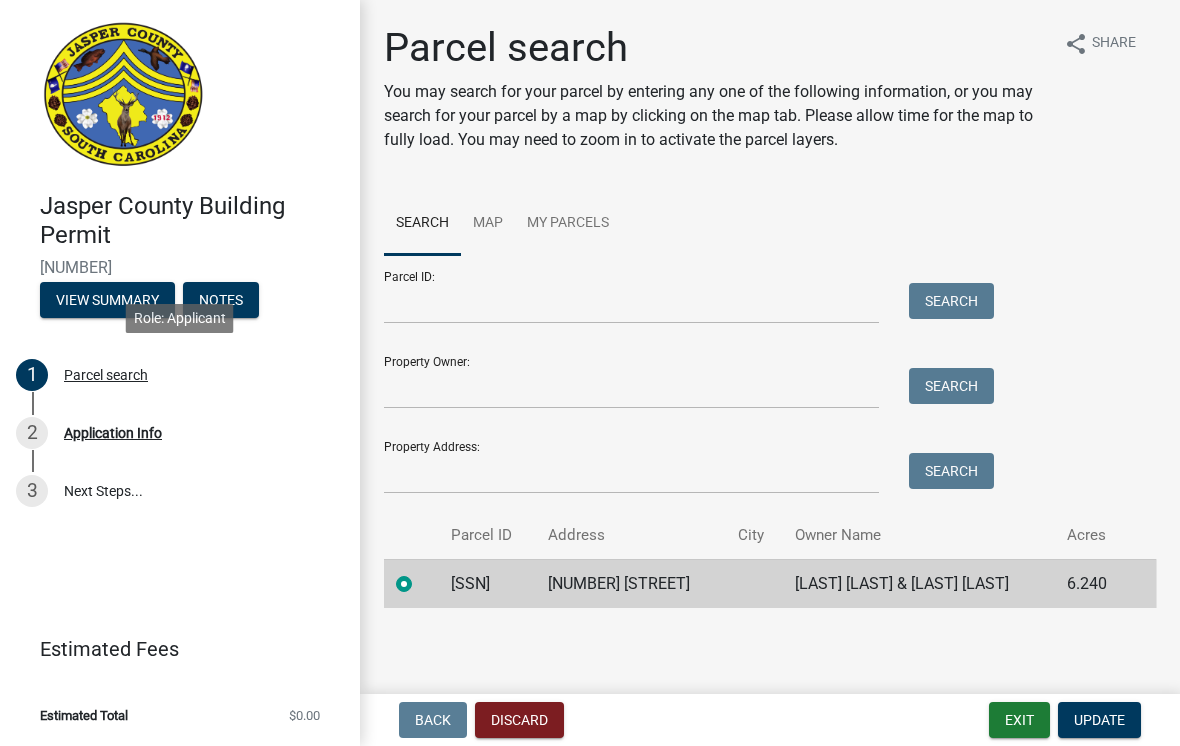 click 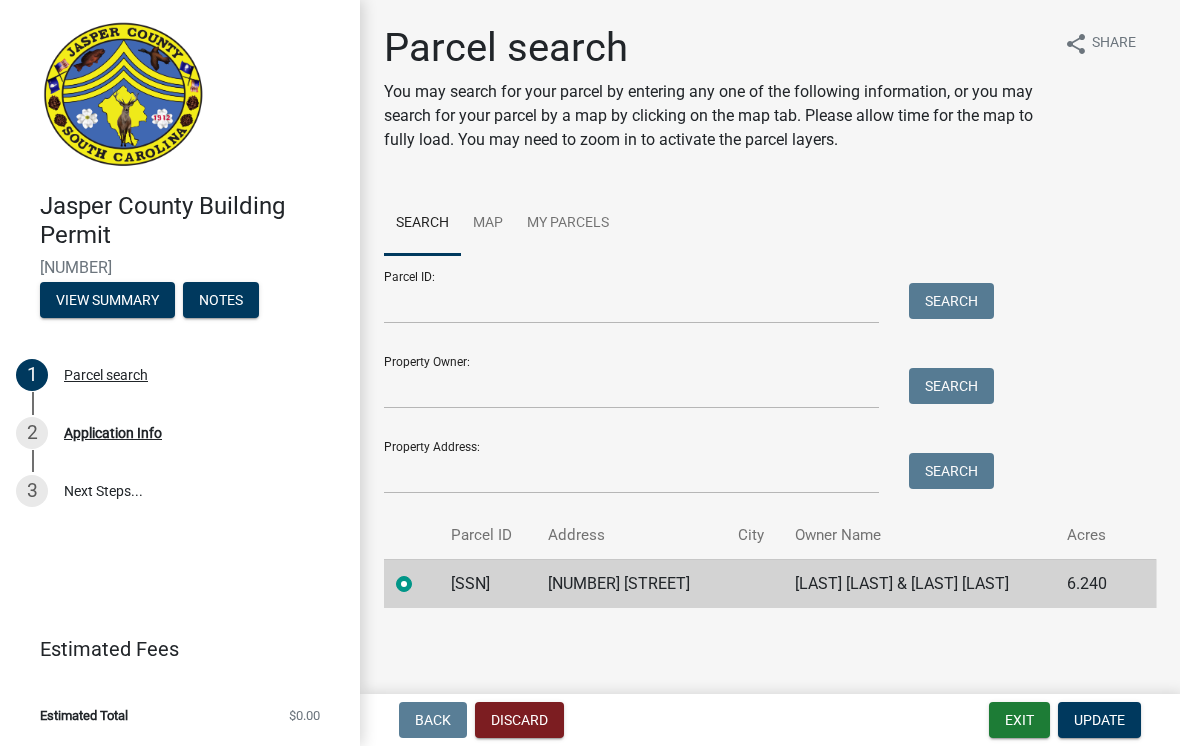 click on "Address" 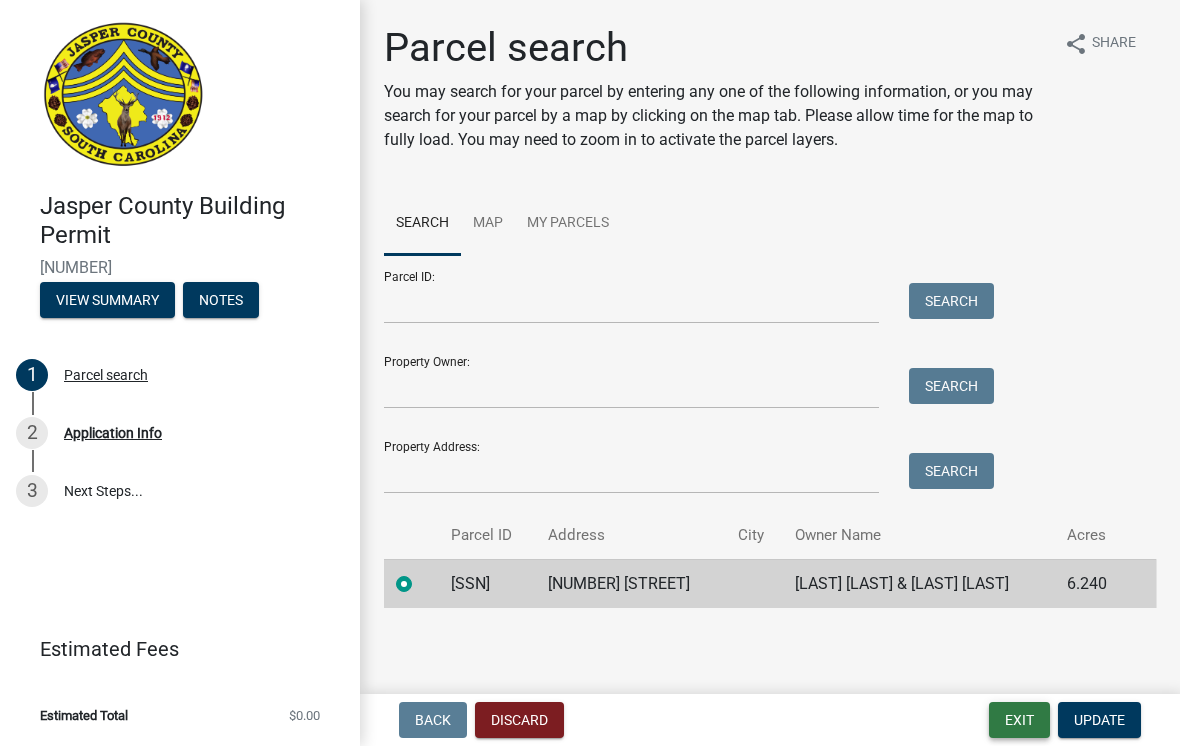 click on "Exit" at bounding box center (1019, 720) 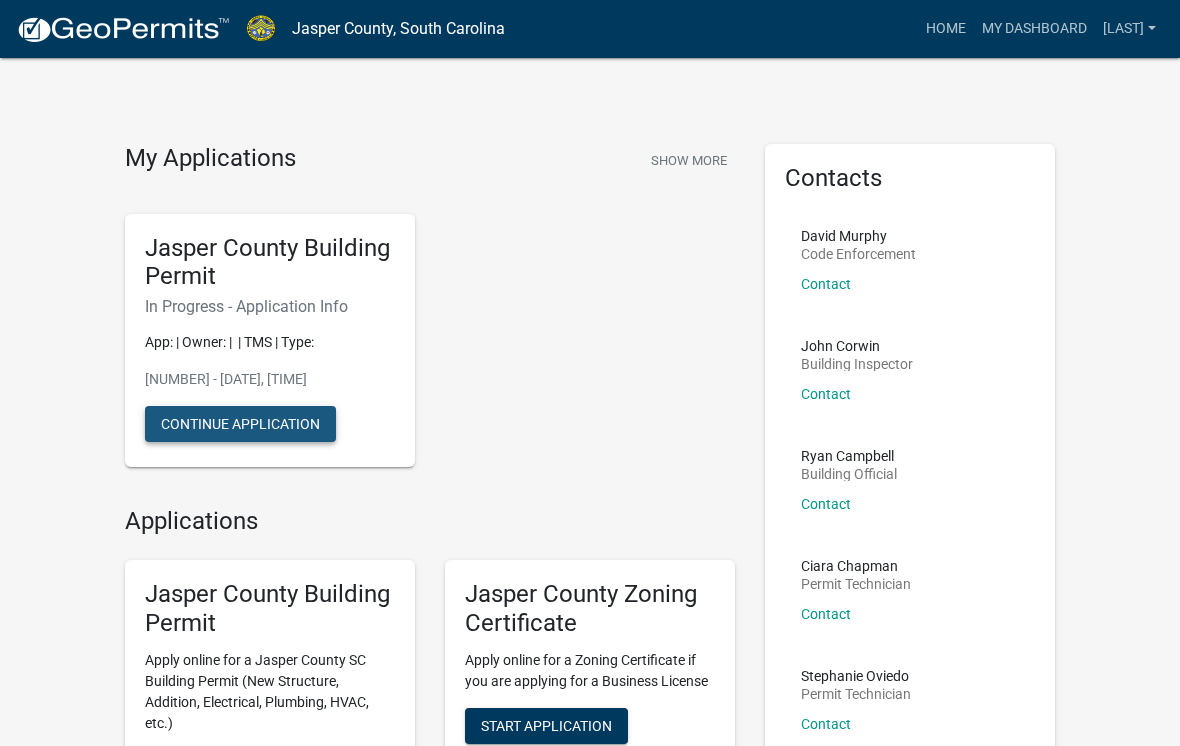 click on "Continue Application" 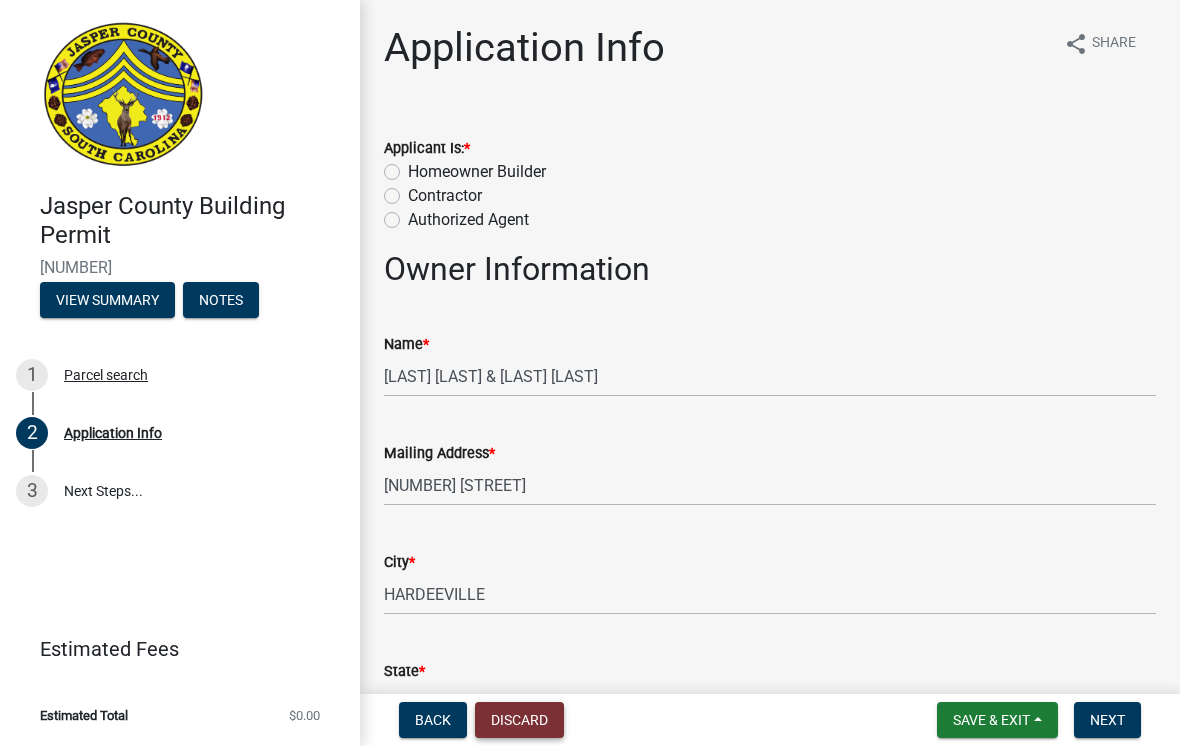 click on "Discard" at bounding box center (519, 720) 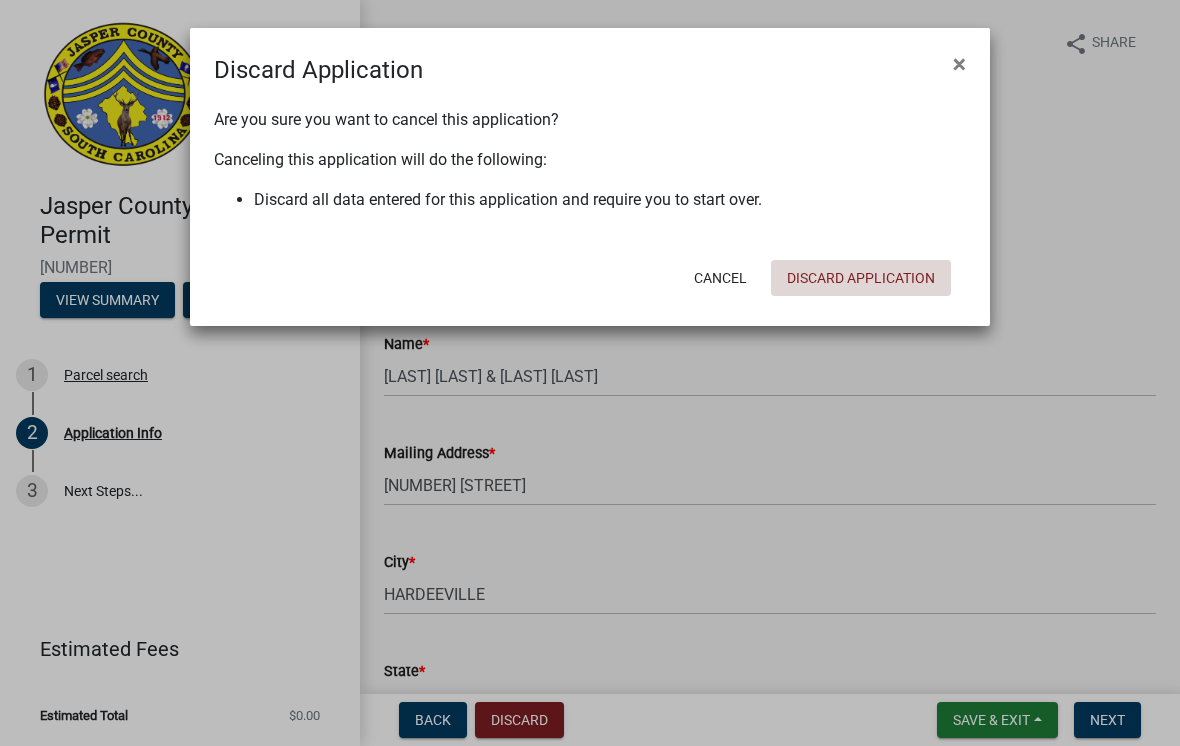 click on "Discard Application" 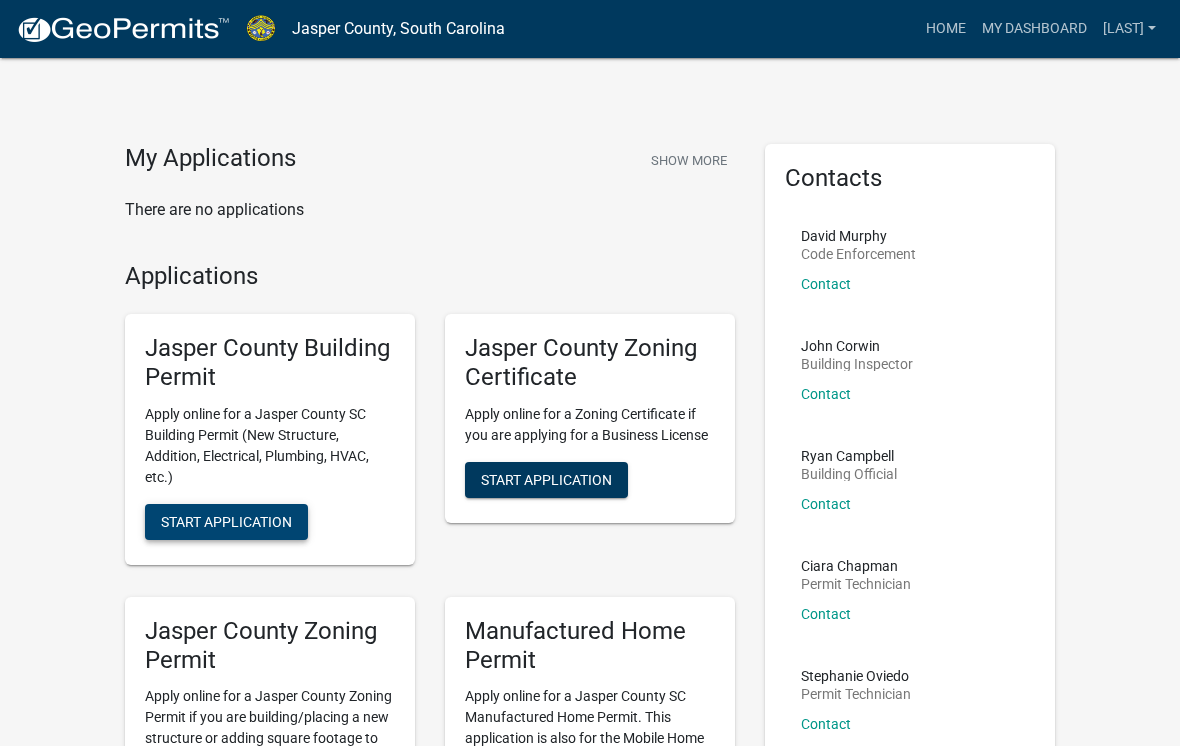 click on "Start Application" 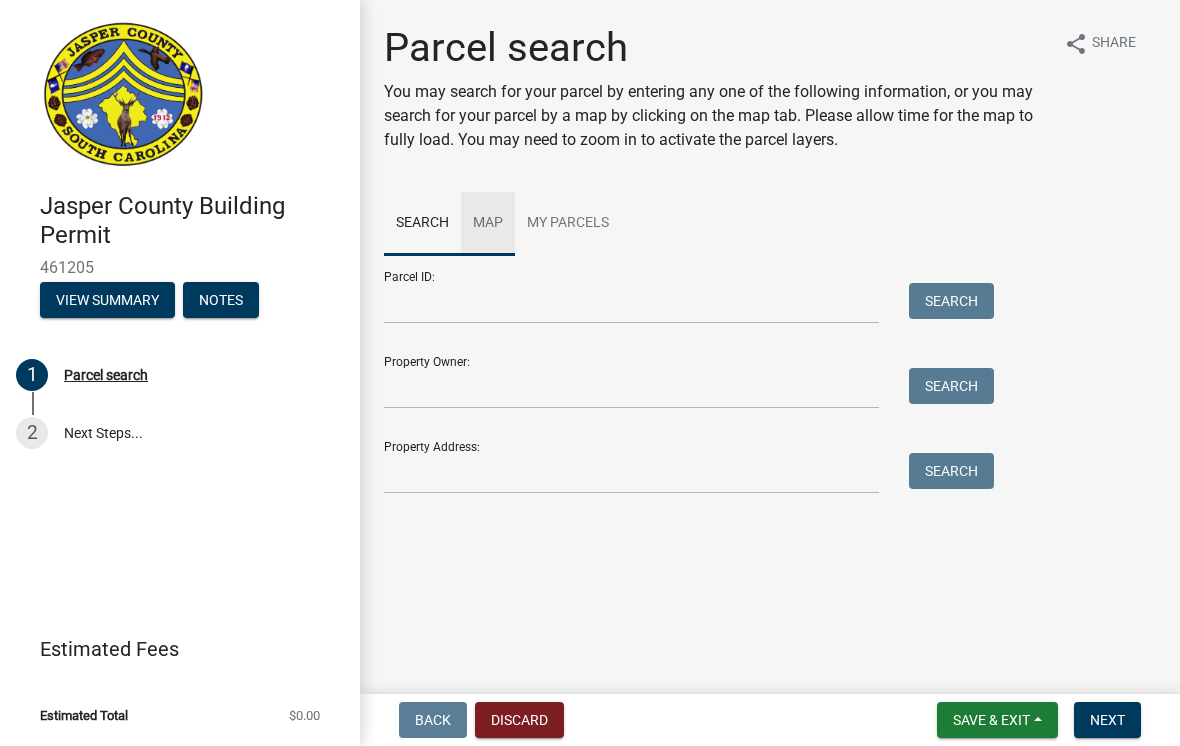 click on "Map" at bounding box center (488, 224) 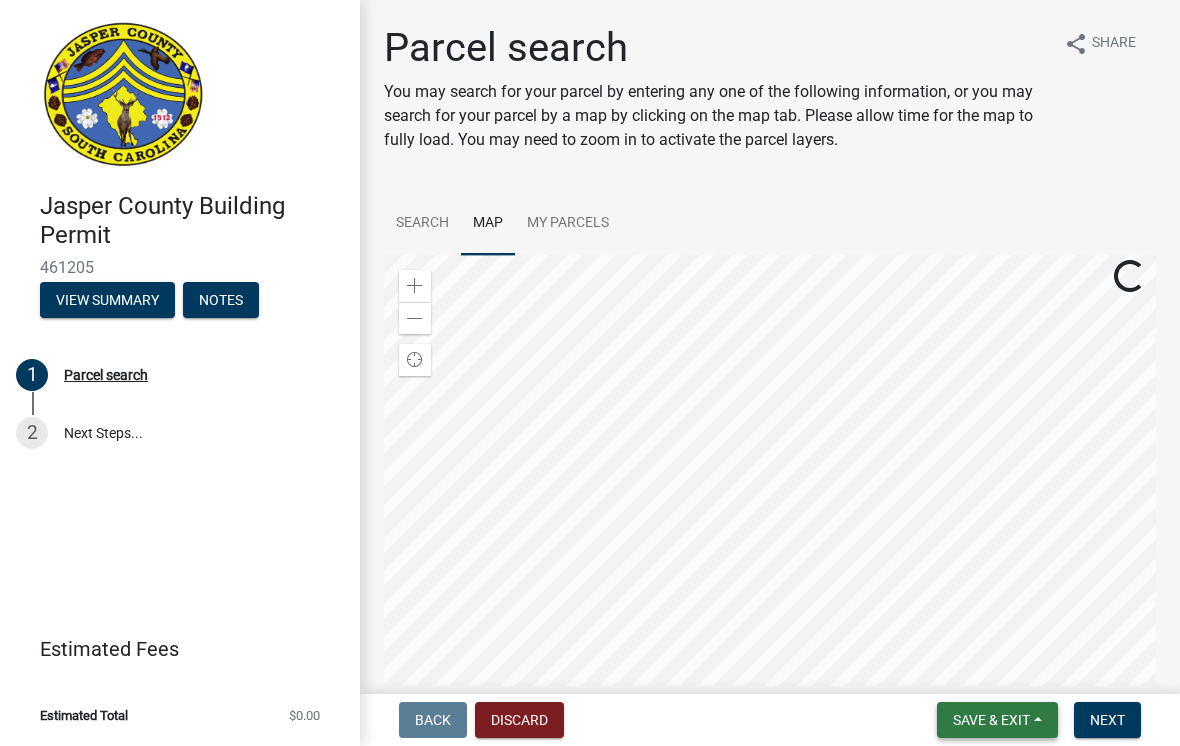 click on "Save & Exit" at bounding box center (991, 720) 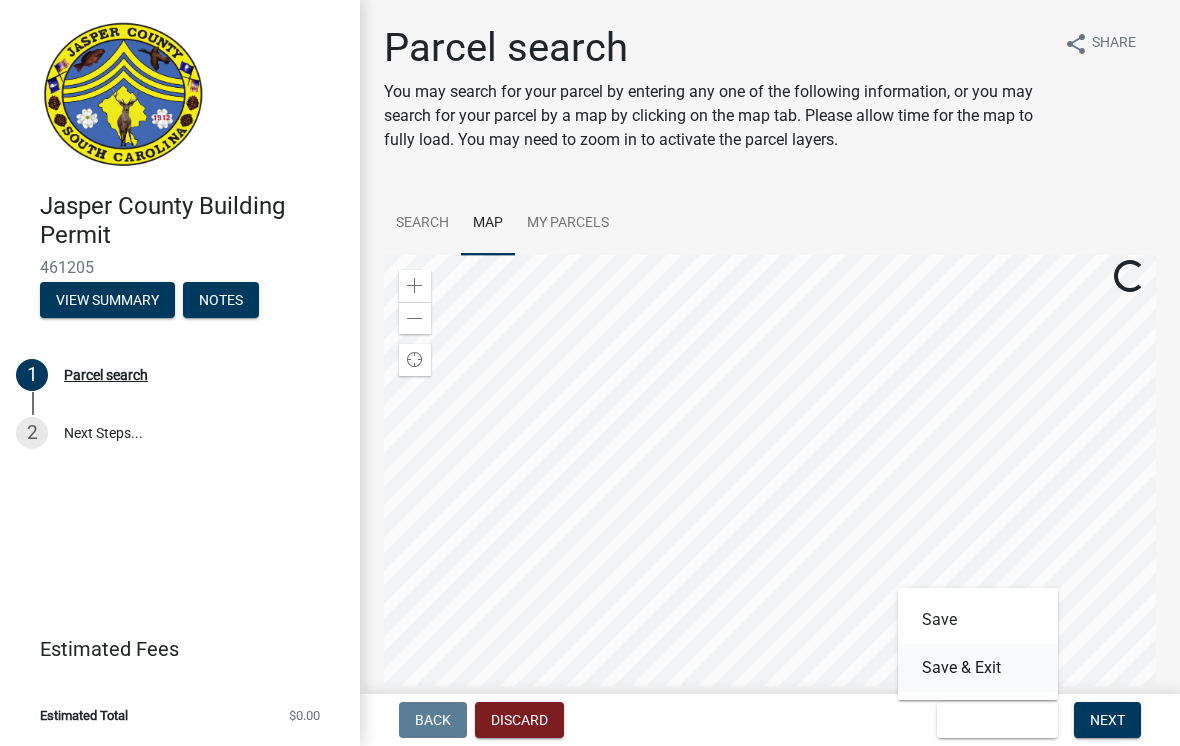 click on "Save & Exit" at bounding box center (978, 668) 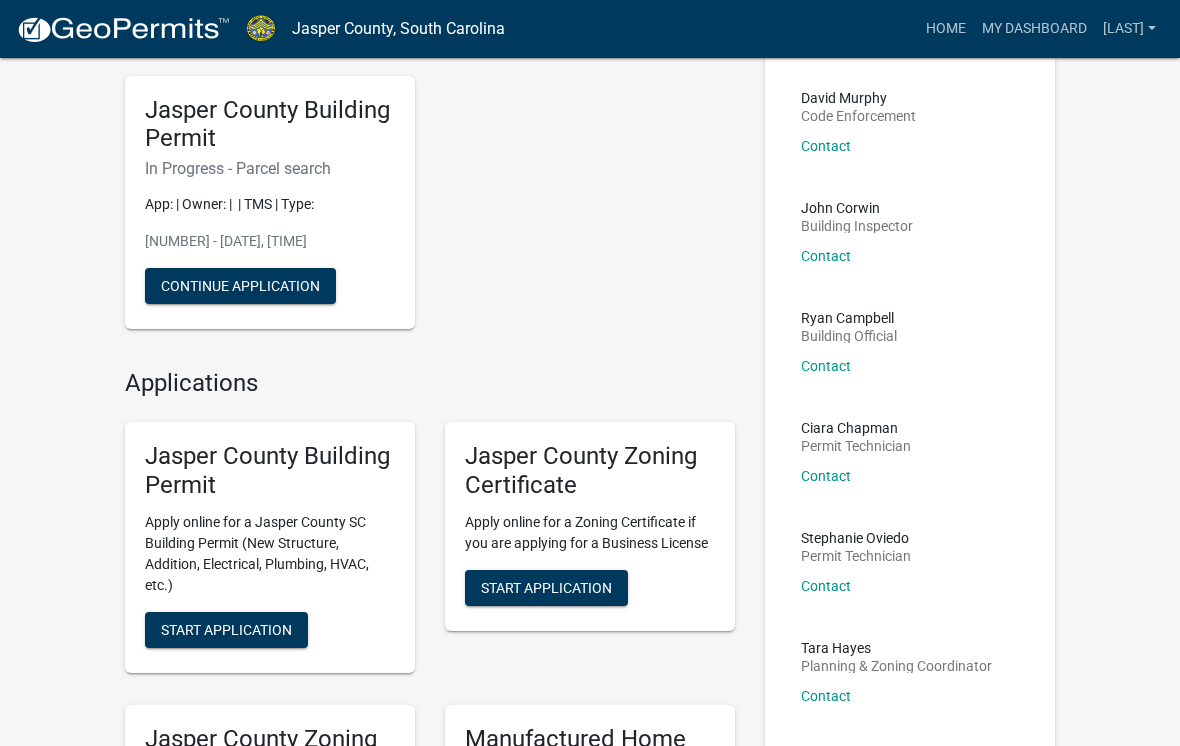 scroll, scrollTop: 0, scrollLeft: 0, axis: both 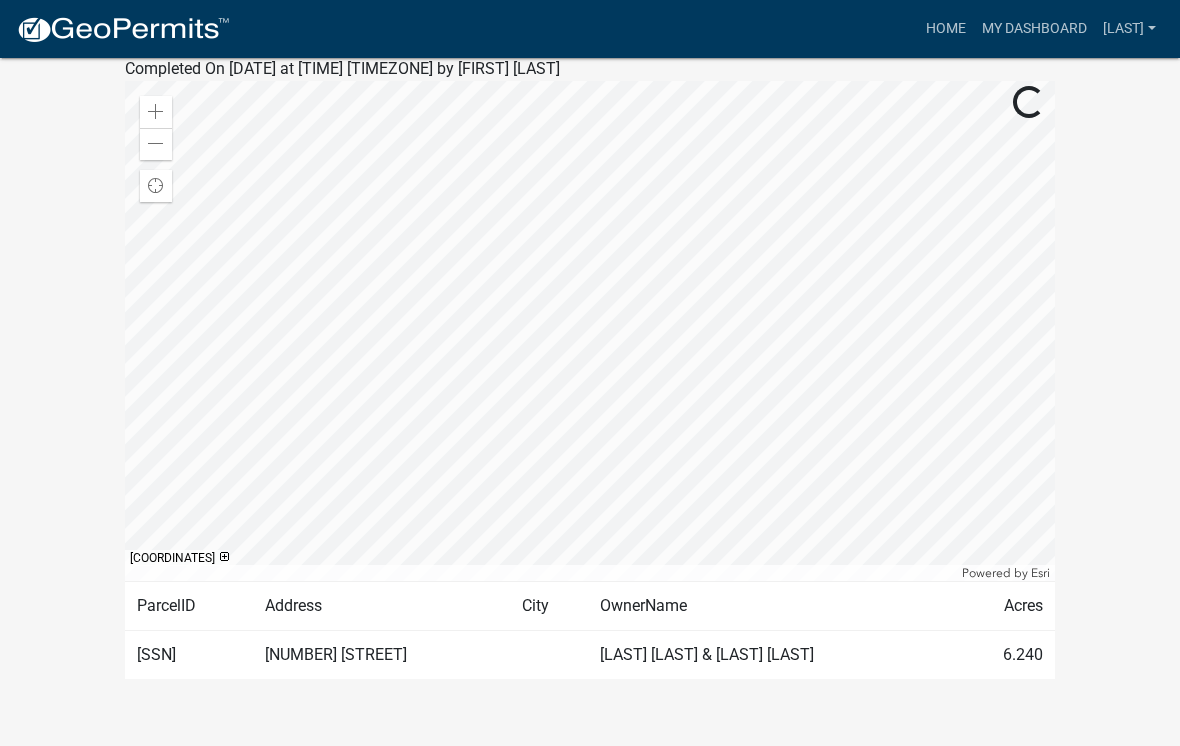 click on "Acres" 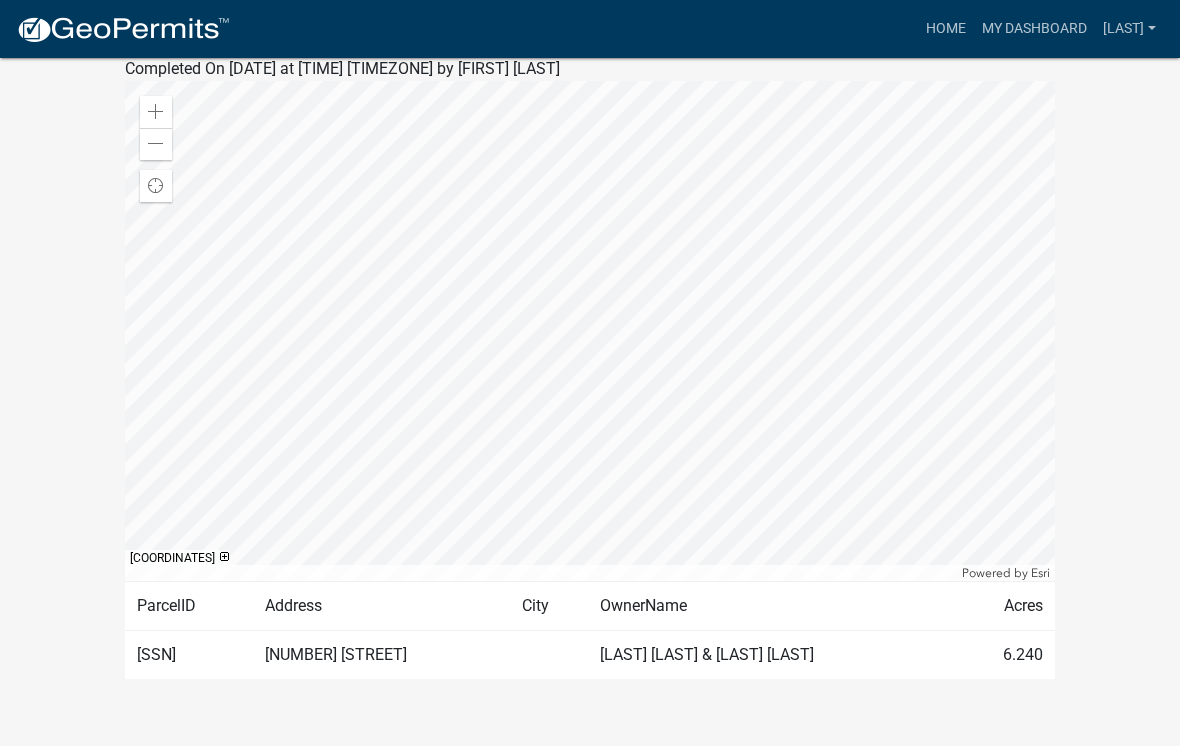 click on "6.240" 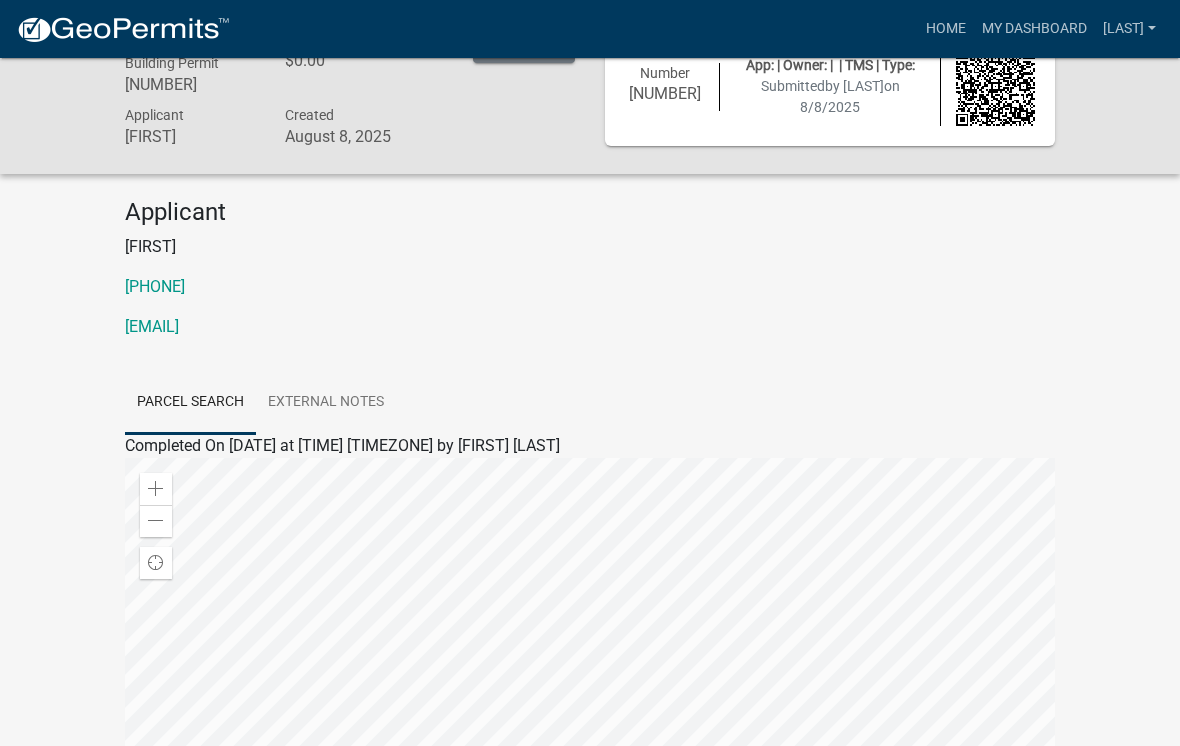 scroll, scrollTop: 0, scrollLeft: 0, axis: both 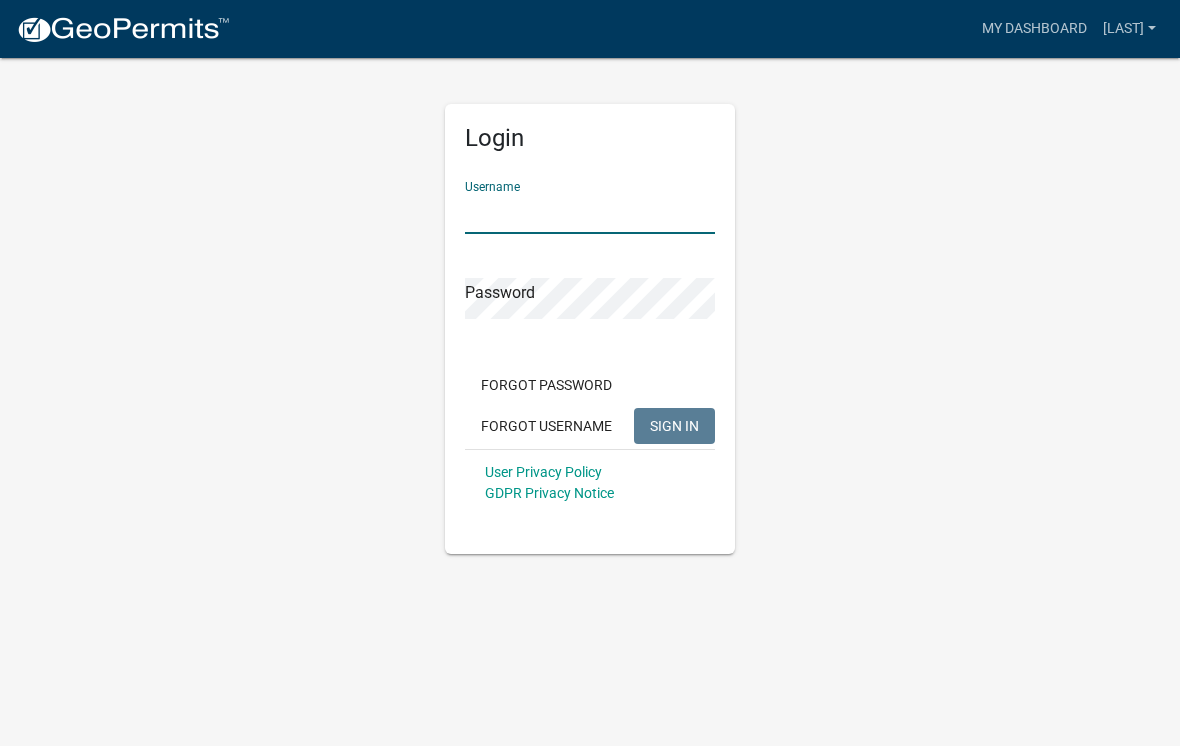 click on "Username" at bounding box center [590, 213] 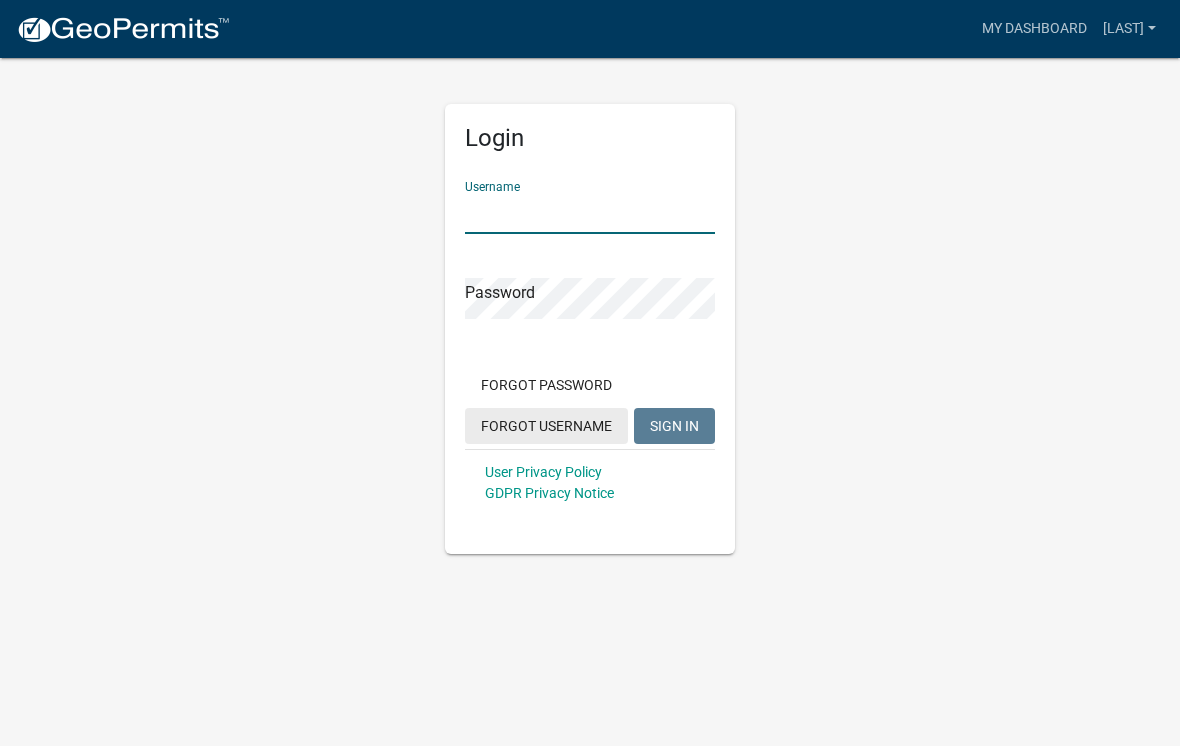 type on "[LAST]" 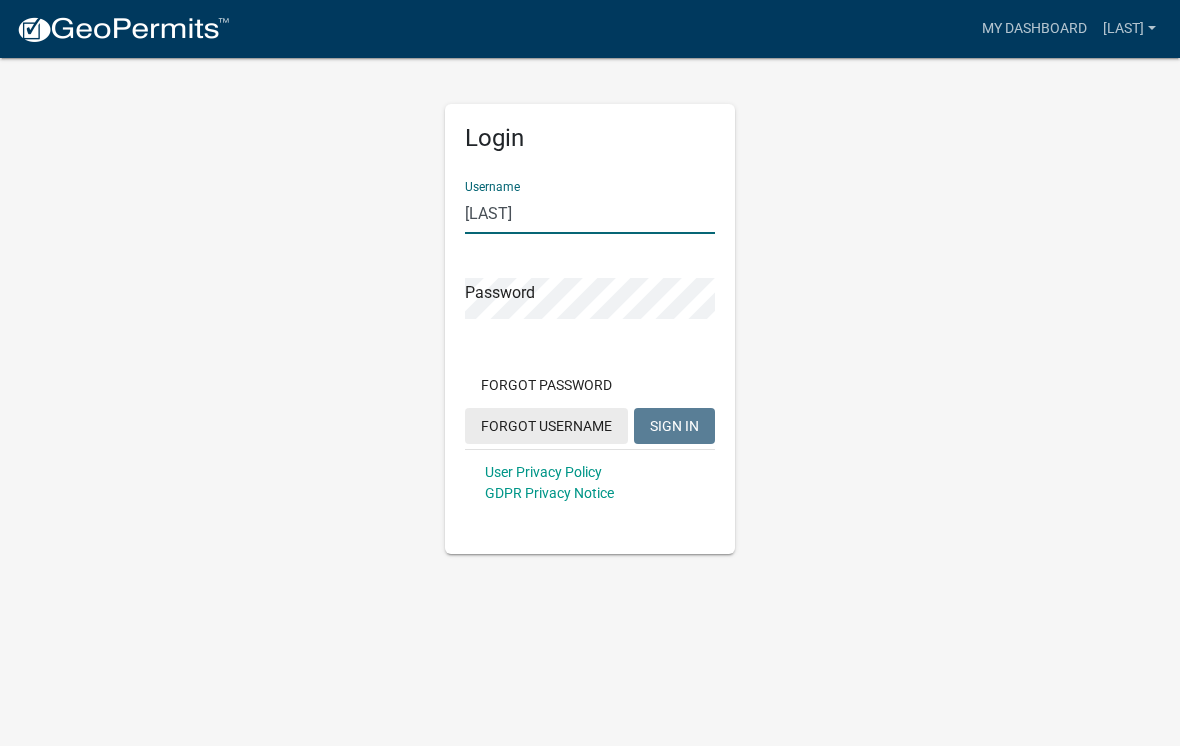 click on "SIGN IN" 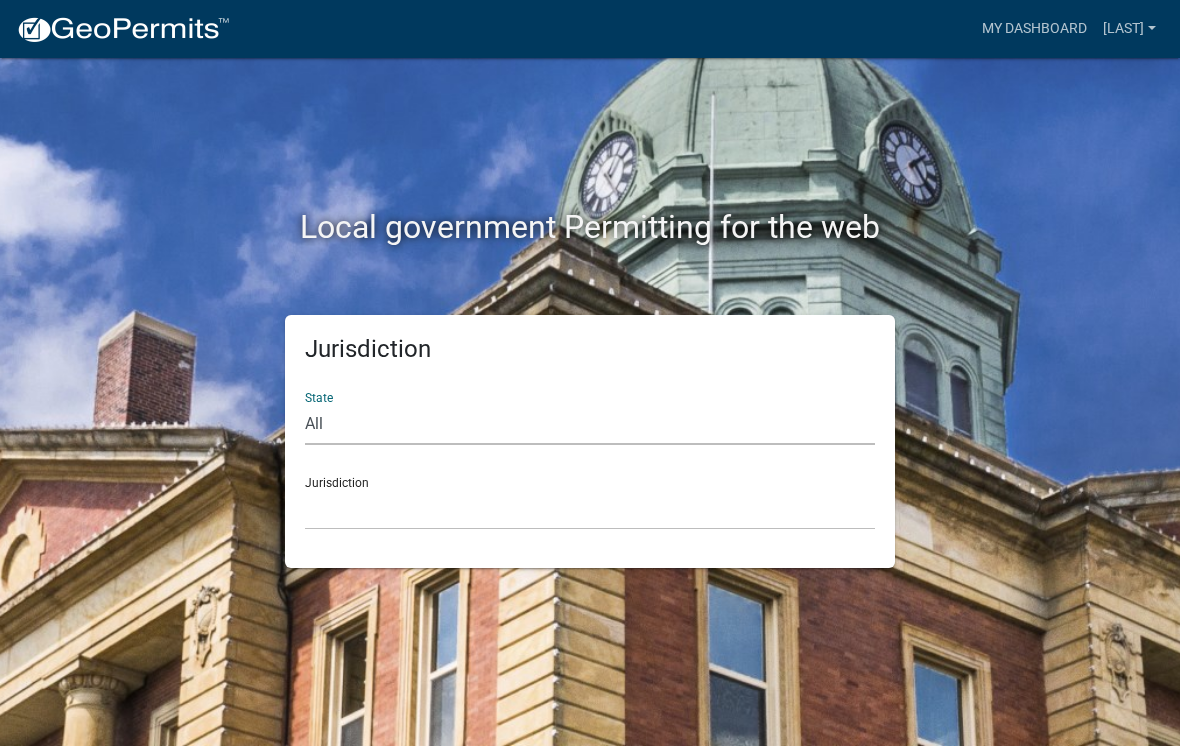 select on "South Carolina" 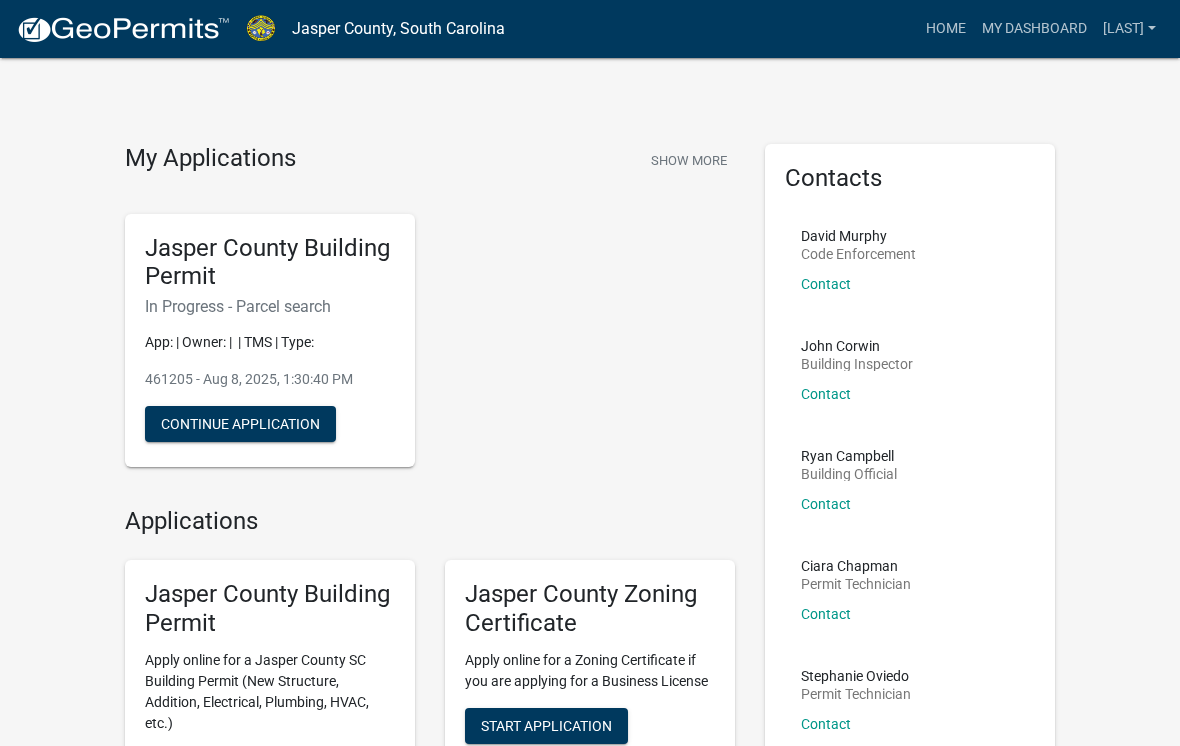 click on "Jasper County Building Permit   In Progress - Parcel search  App:  | Owner:  |  | TMS  | Type:   461205 - Aug 8, 2025, 1:30:40 PM   Continue Application" 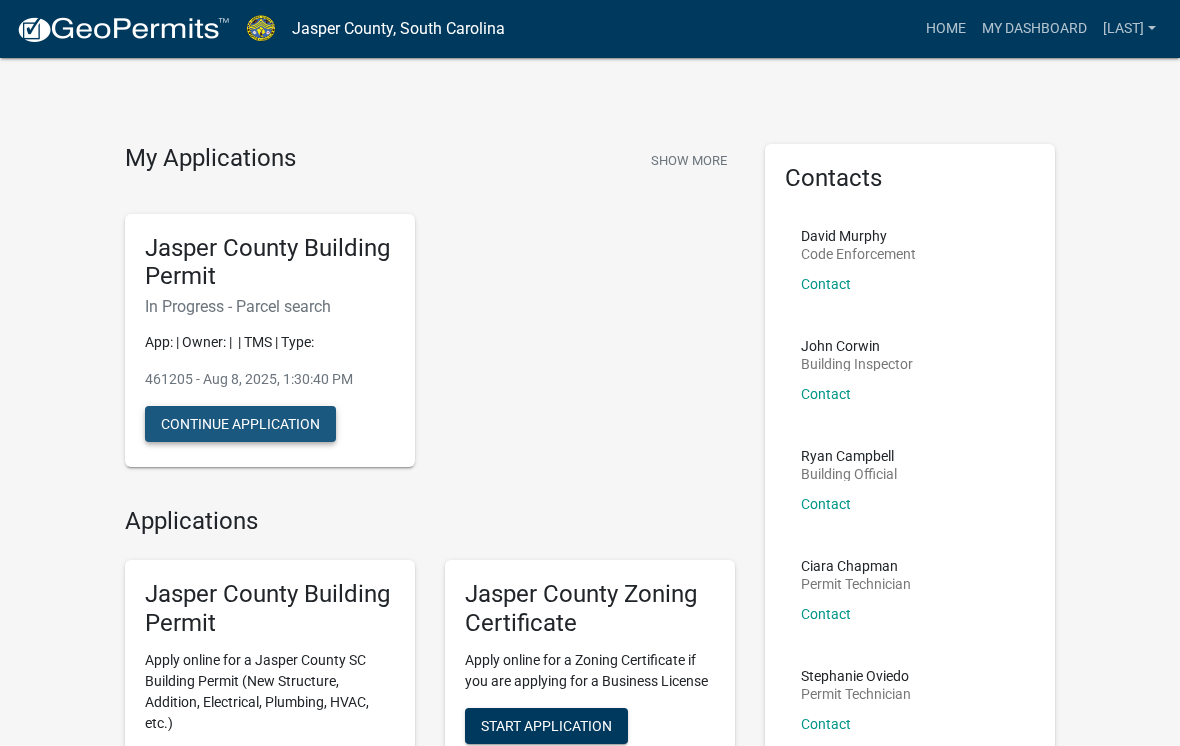 click on "Continue Application" 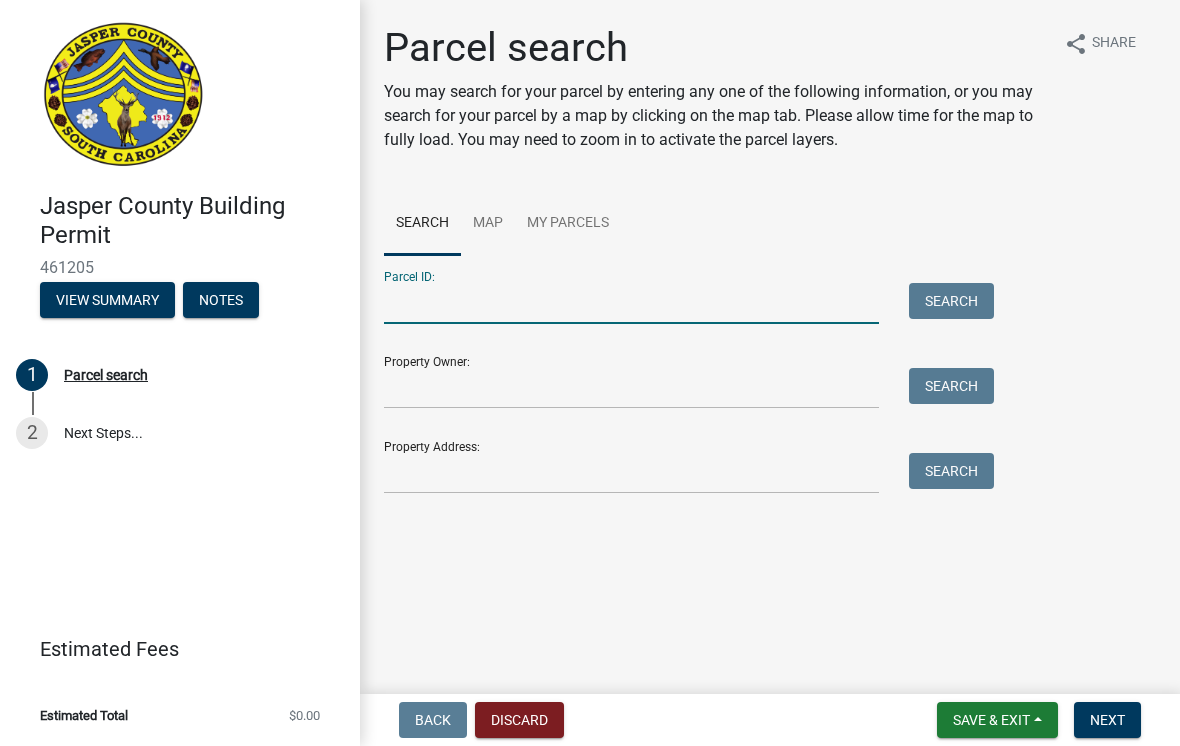 click on "Parcel ID:" at bounding box center (631, 303) 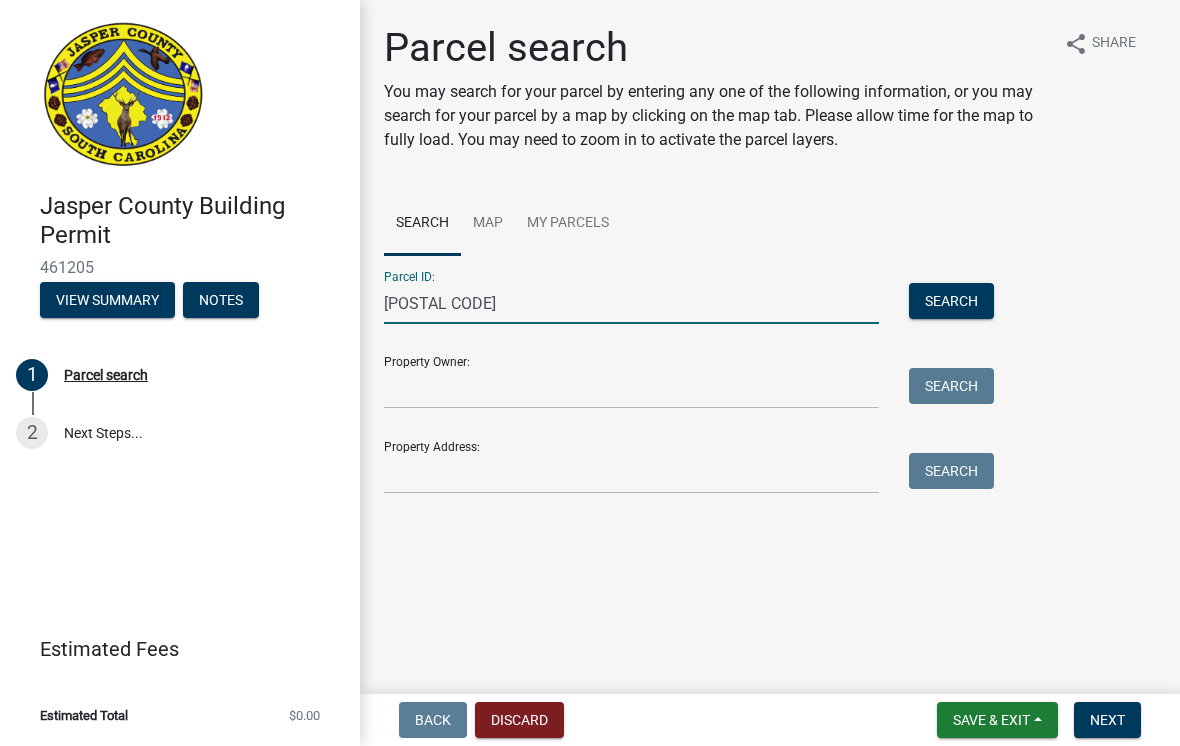 type on "0620010003" 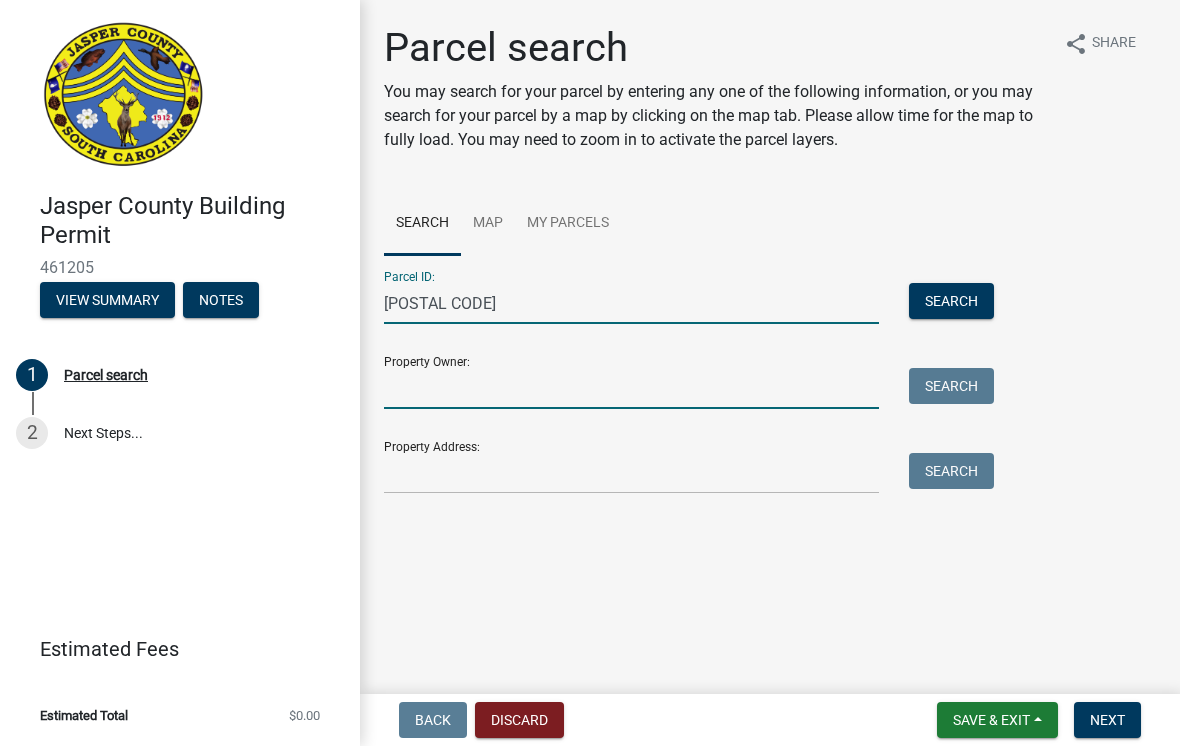 click on "Property Owner:" at bounding box center (631, 388) 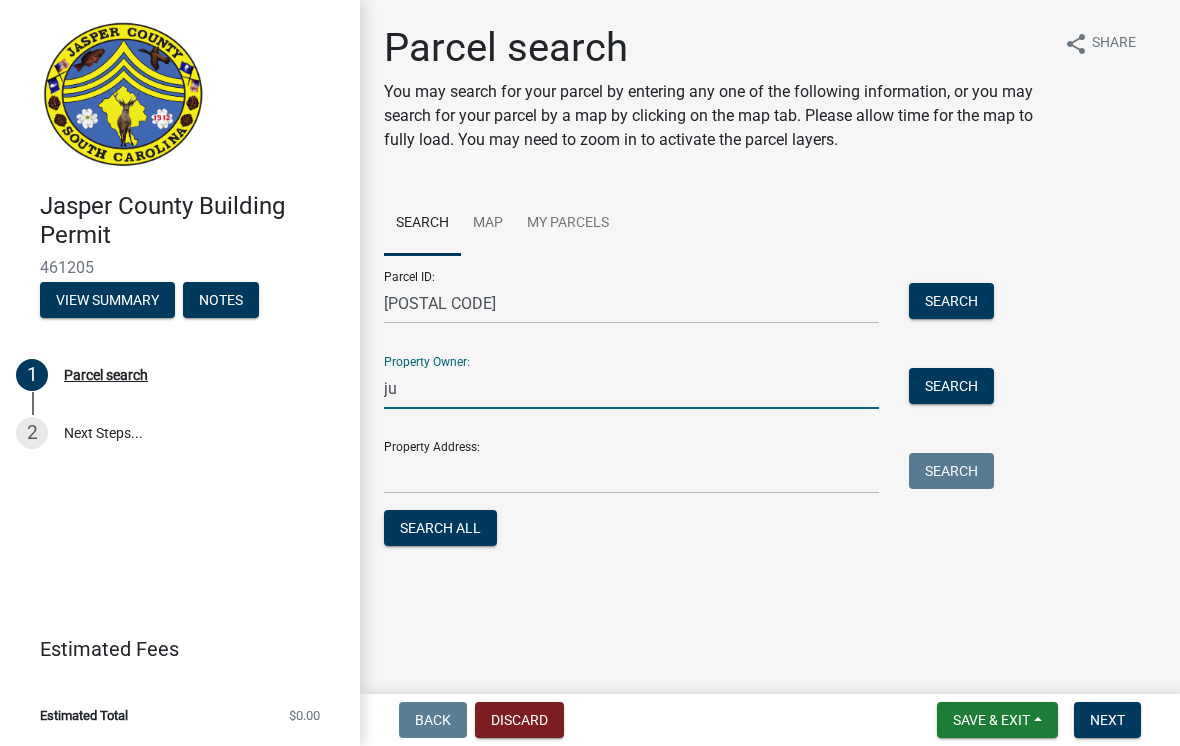type on "j" 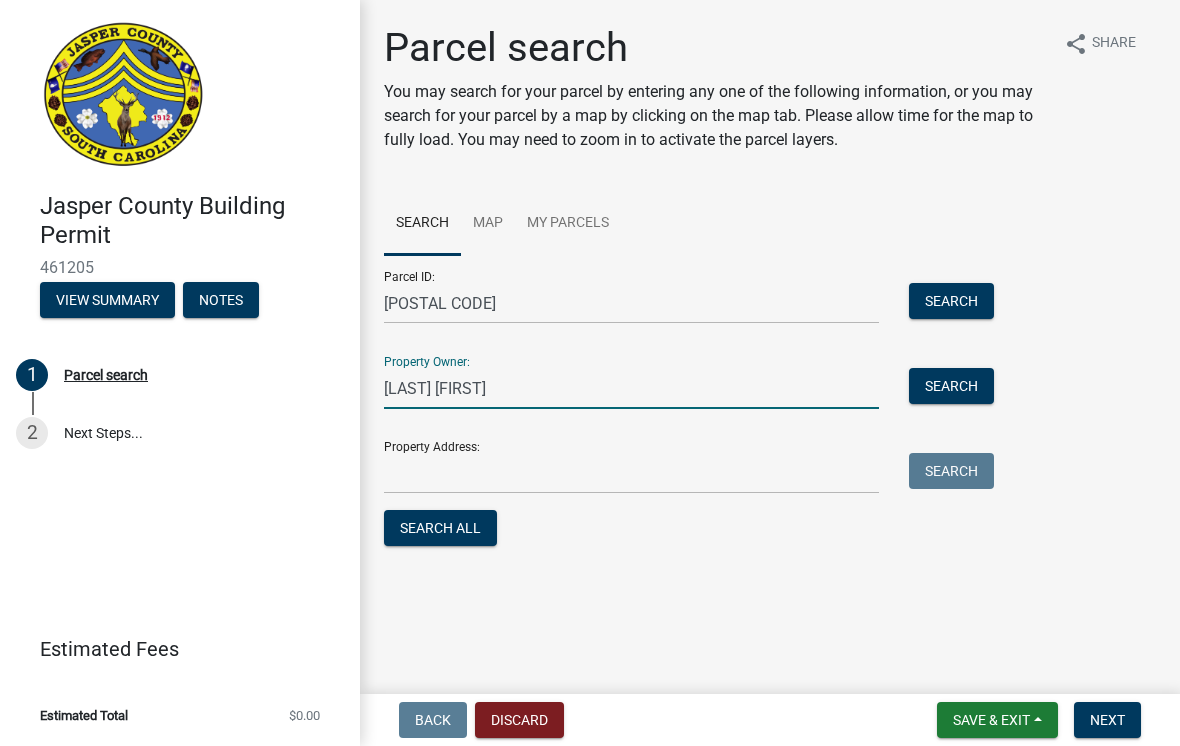 type on "Jaurez Pablo" 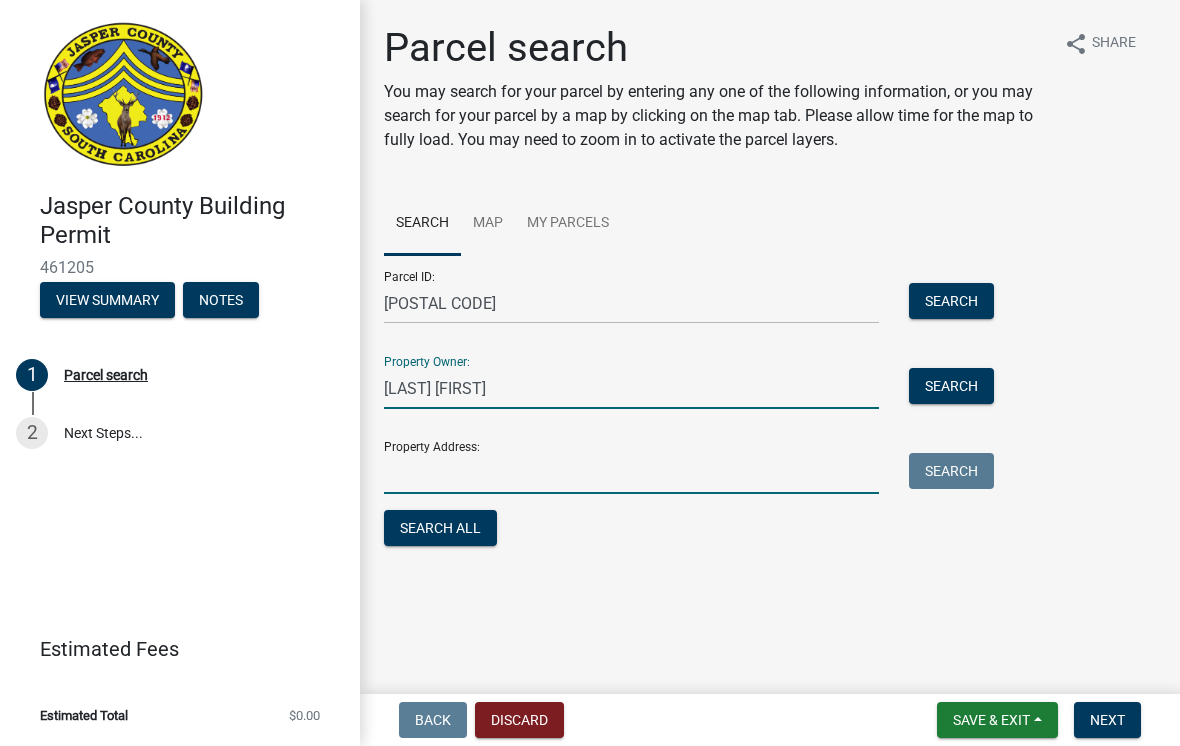 click on "Property Address:" at bounding box center (631, 473) 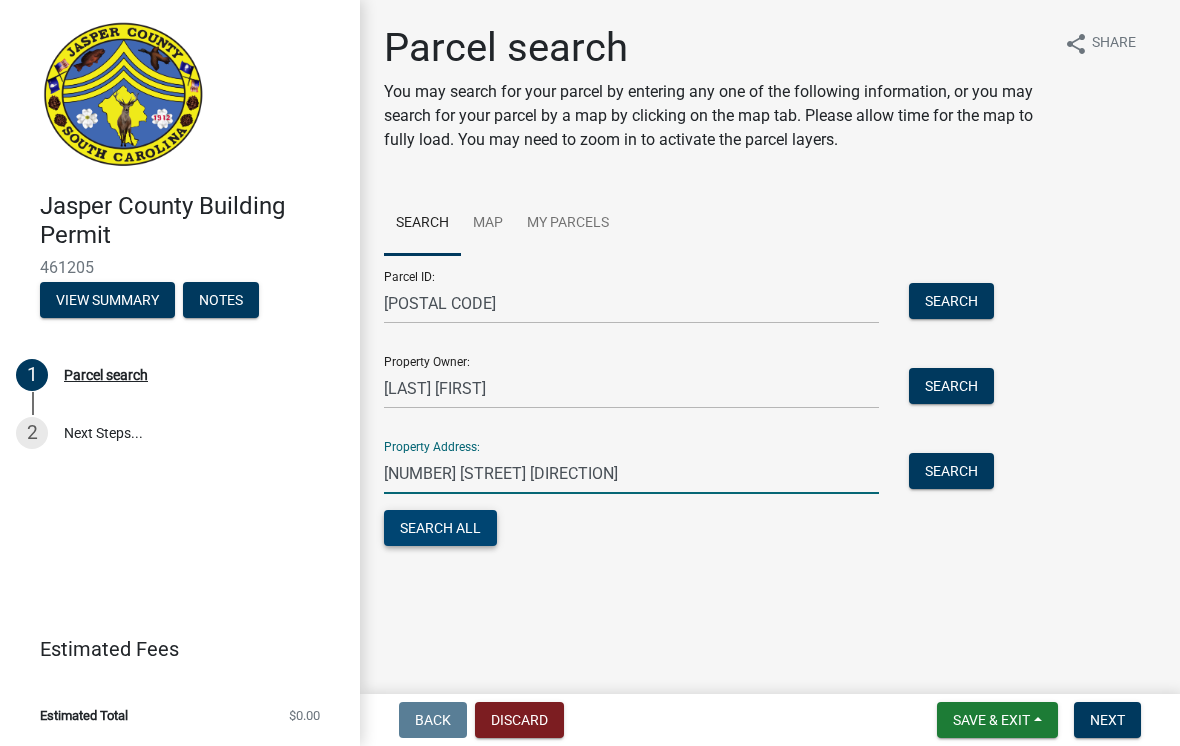 type on "1080 east frontage rd" 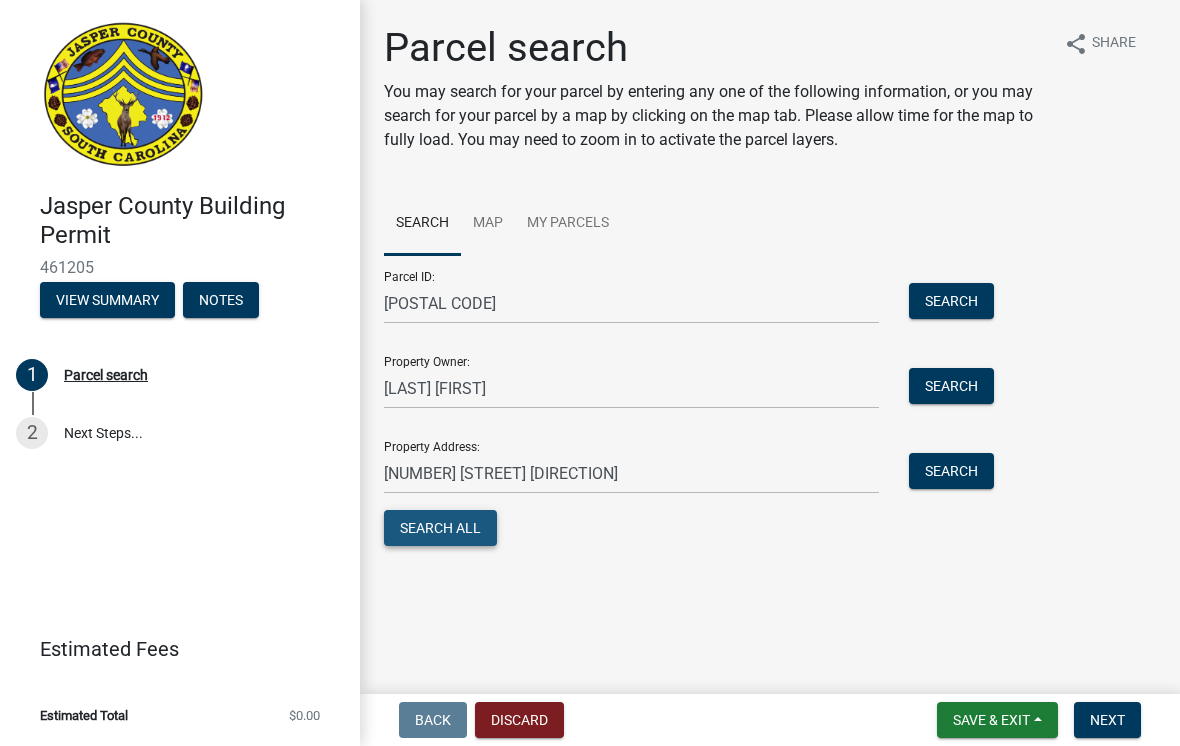 click on "Search All" at bounding box center [440, 528] 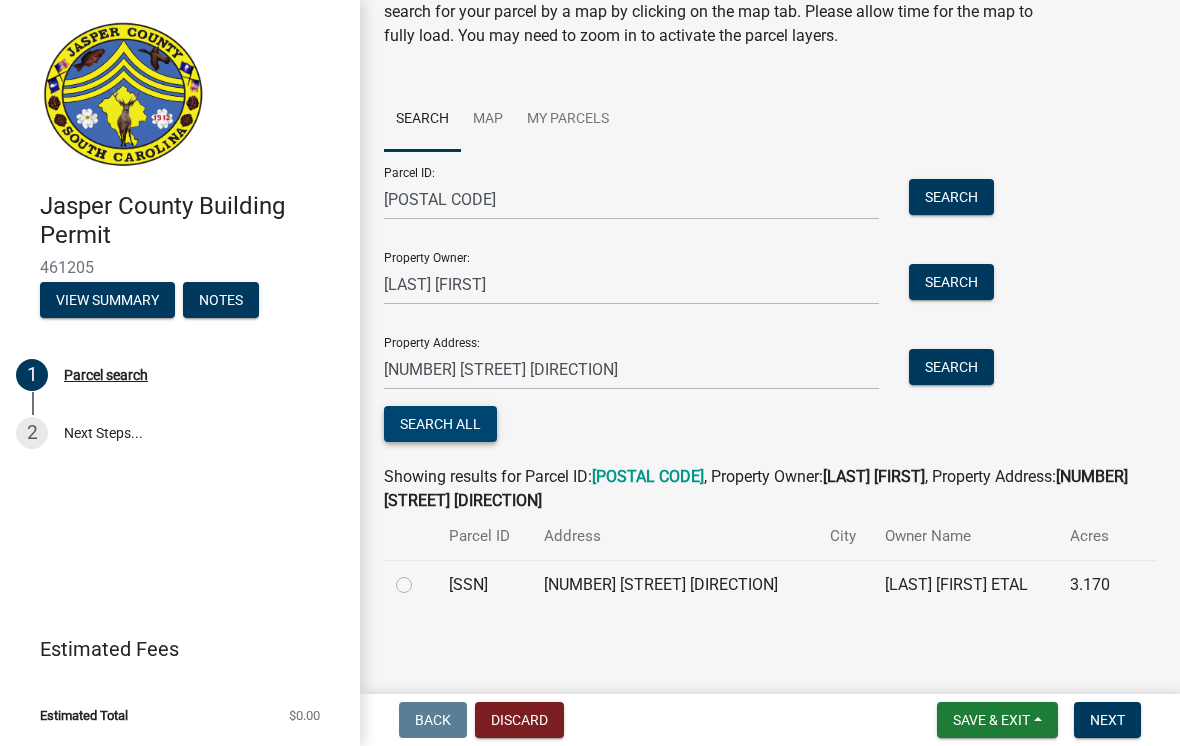 scroll, scrollTop: 104, scrollLeft: 0, axis: vertical 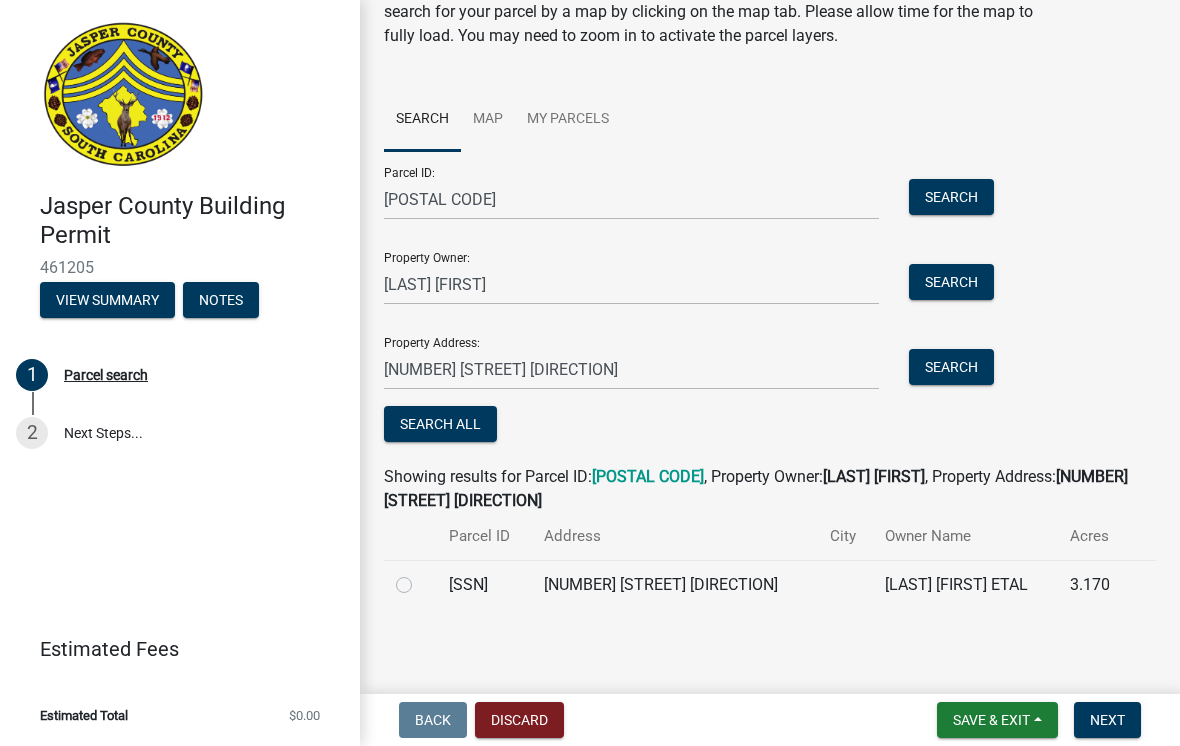 click 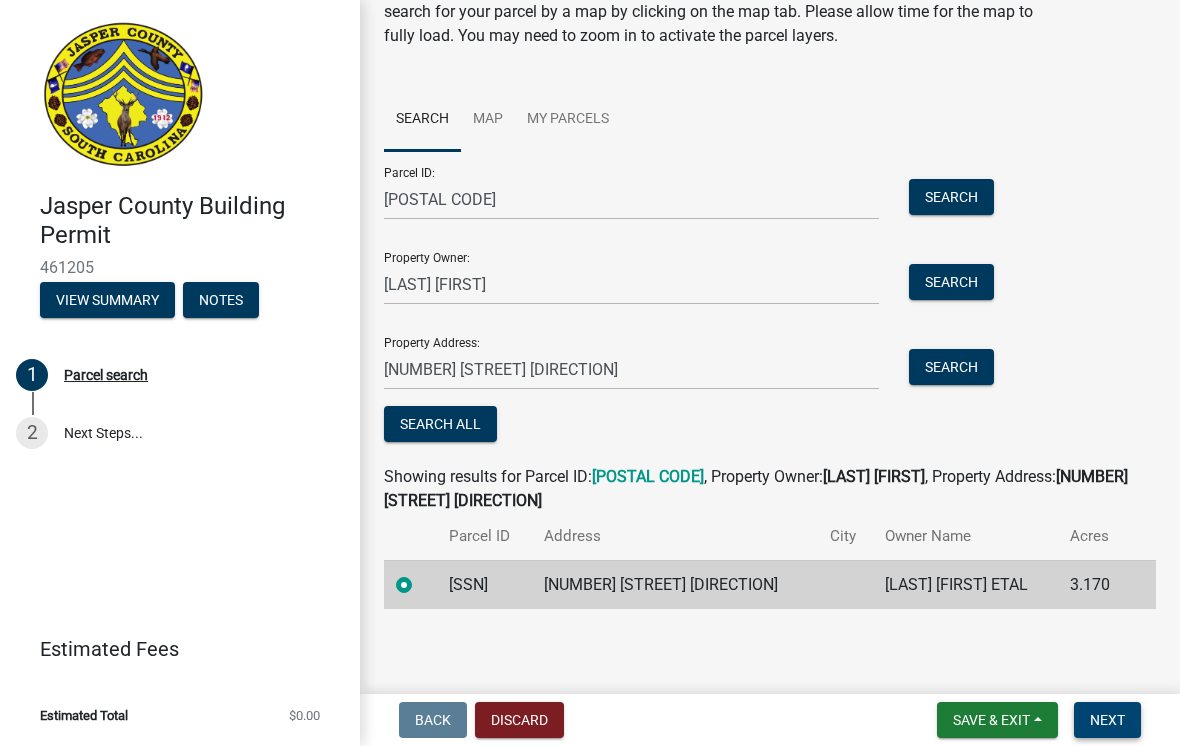 click on "Next" at bounding box center [1107, 720] 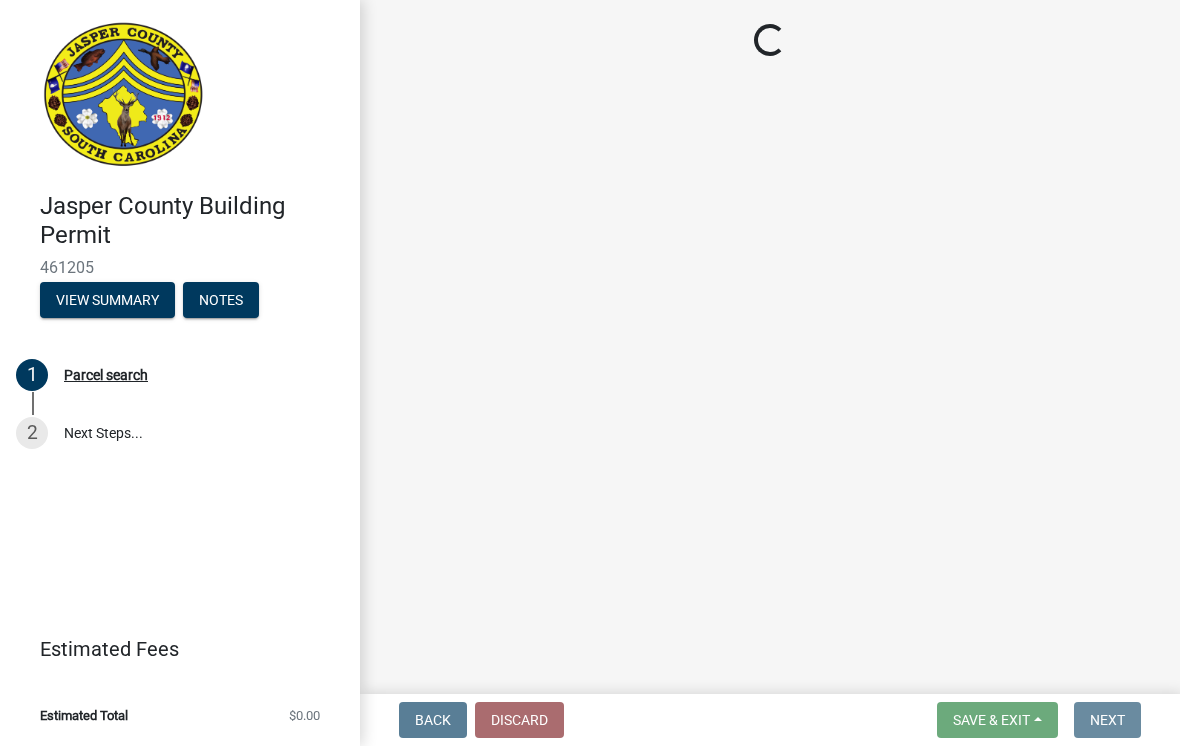scroll, scrollTop: 0, scrollLeft: 0, axis: both 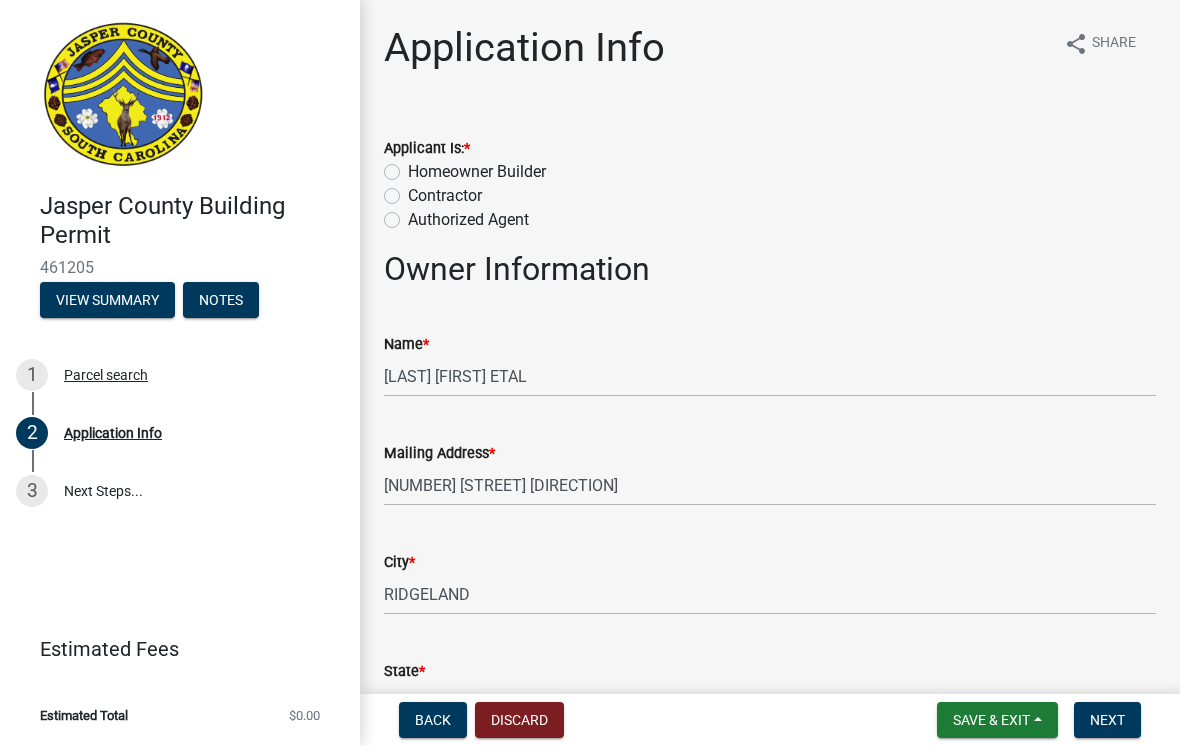 click on "Applicant Is:  *" 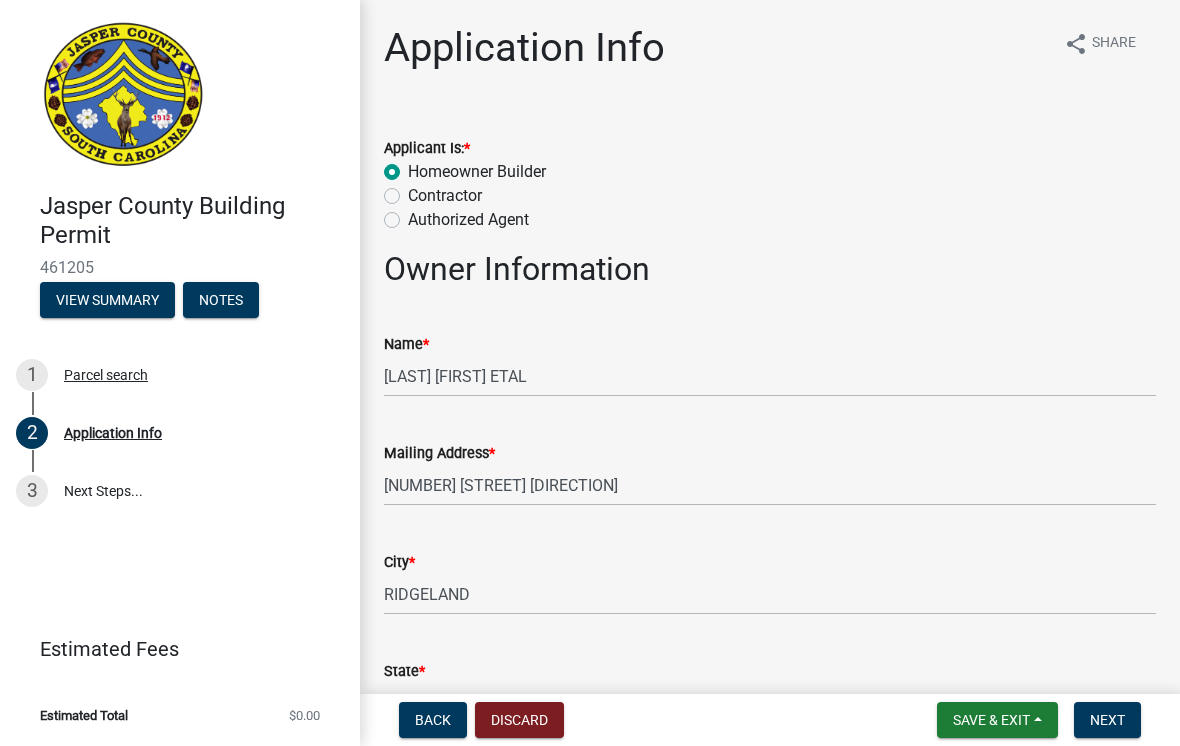 radio on "true" 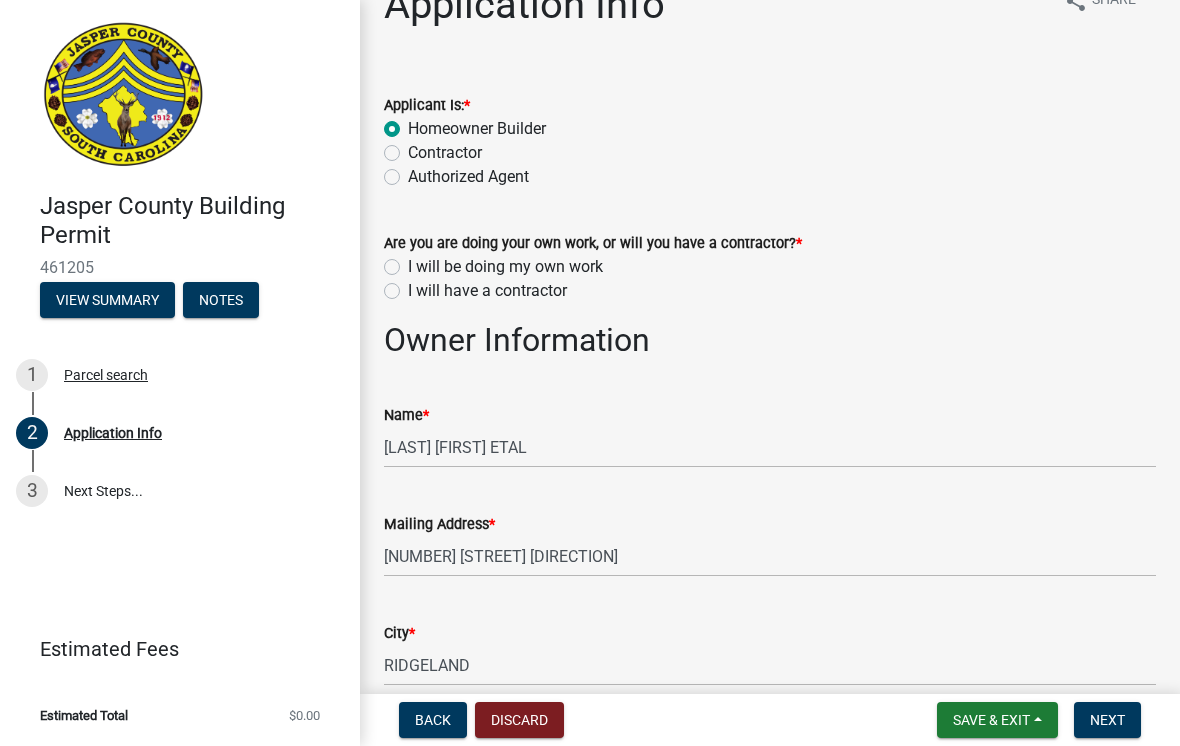 scroll, scrollTop: 42, scrollLeft: 0, axis: vertical 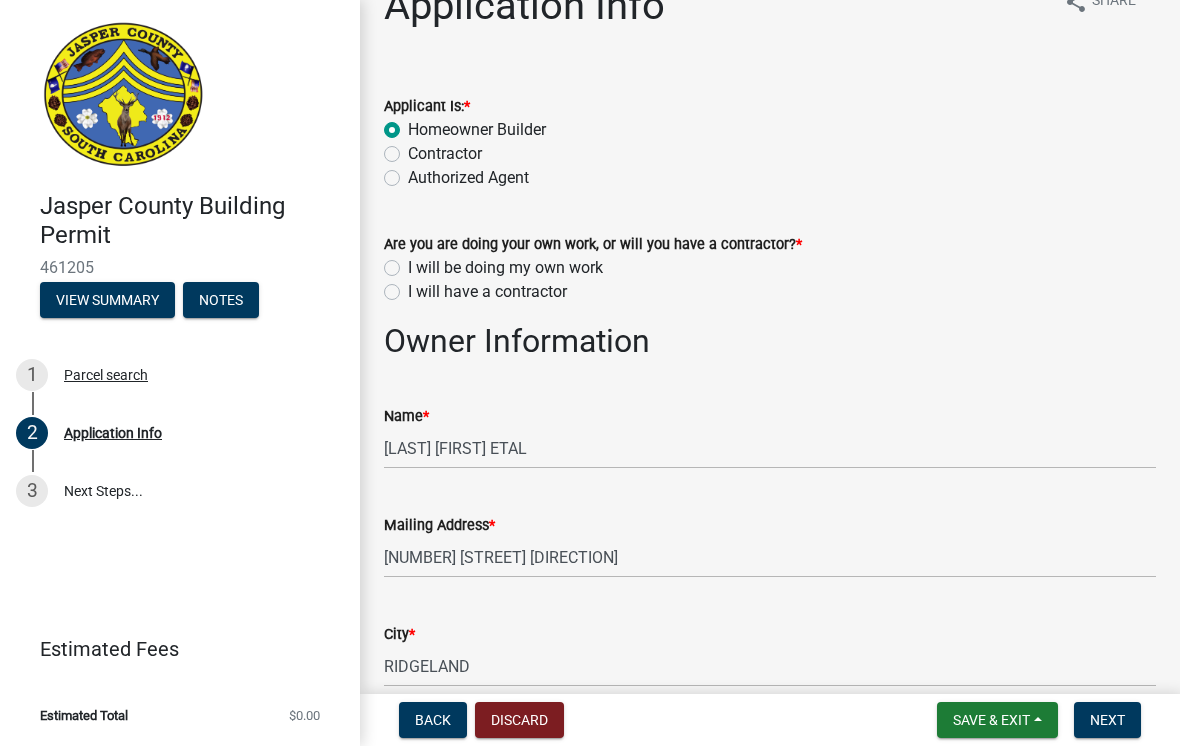 click on "I will be doing my own work" 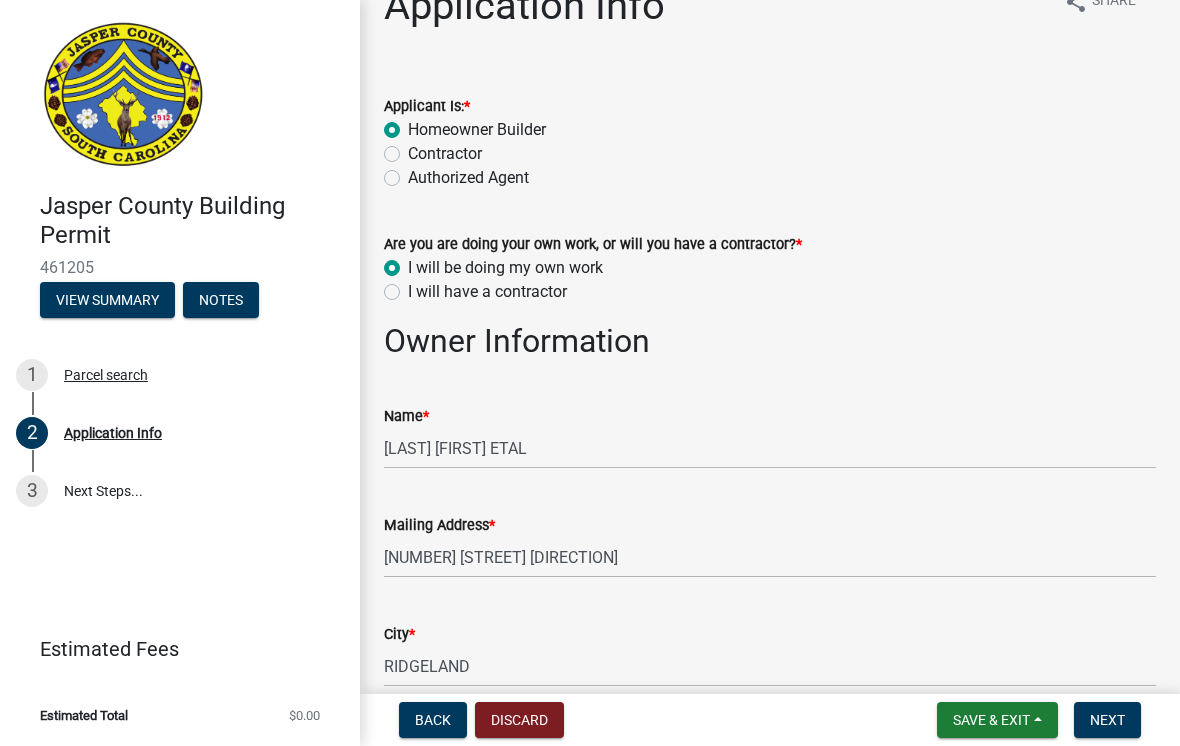 radio on "true" 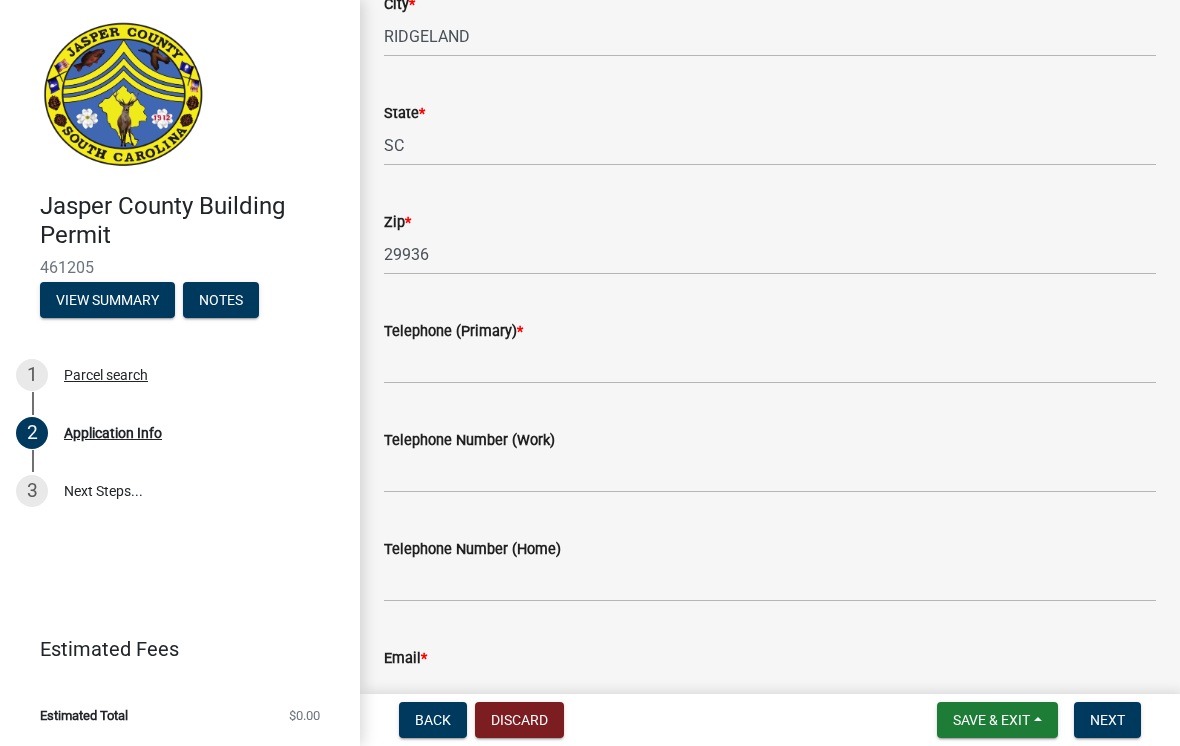 scroll, scrollTop: 676, scrollLeft: 0, axis: vertical 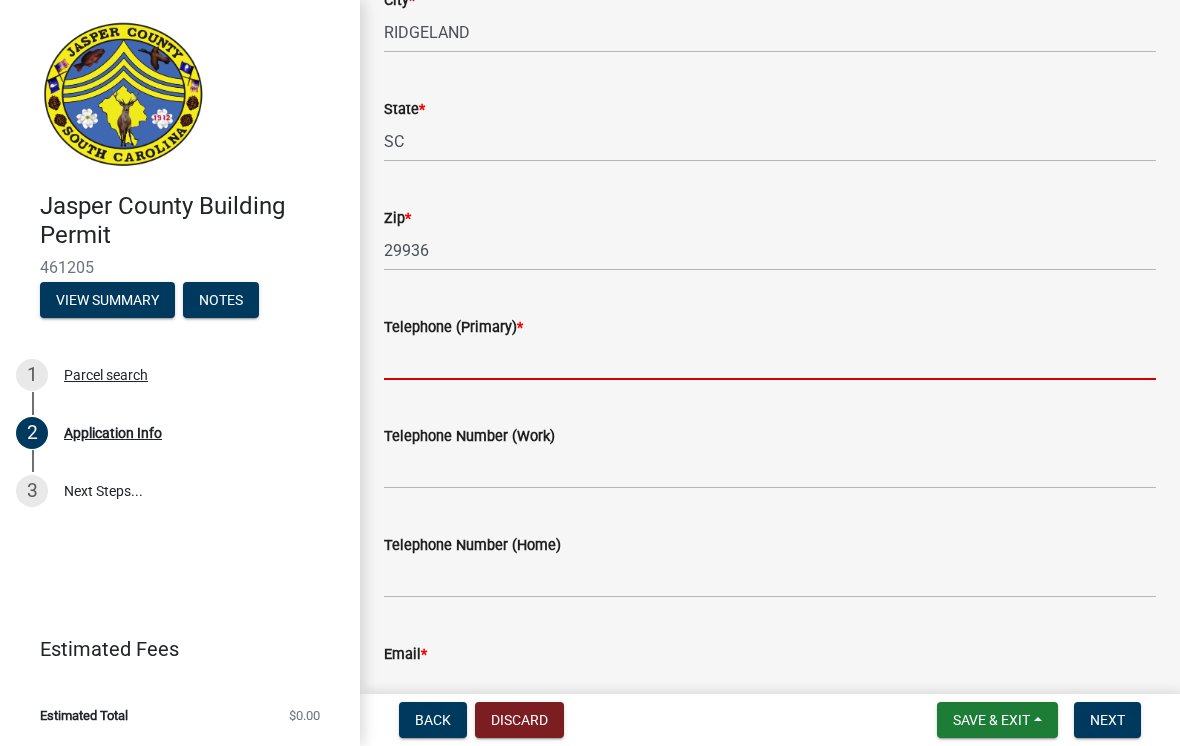 click on "Telephone (Primary)  *" at bounding box center [770, 359] 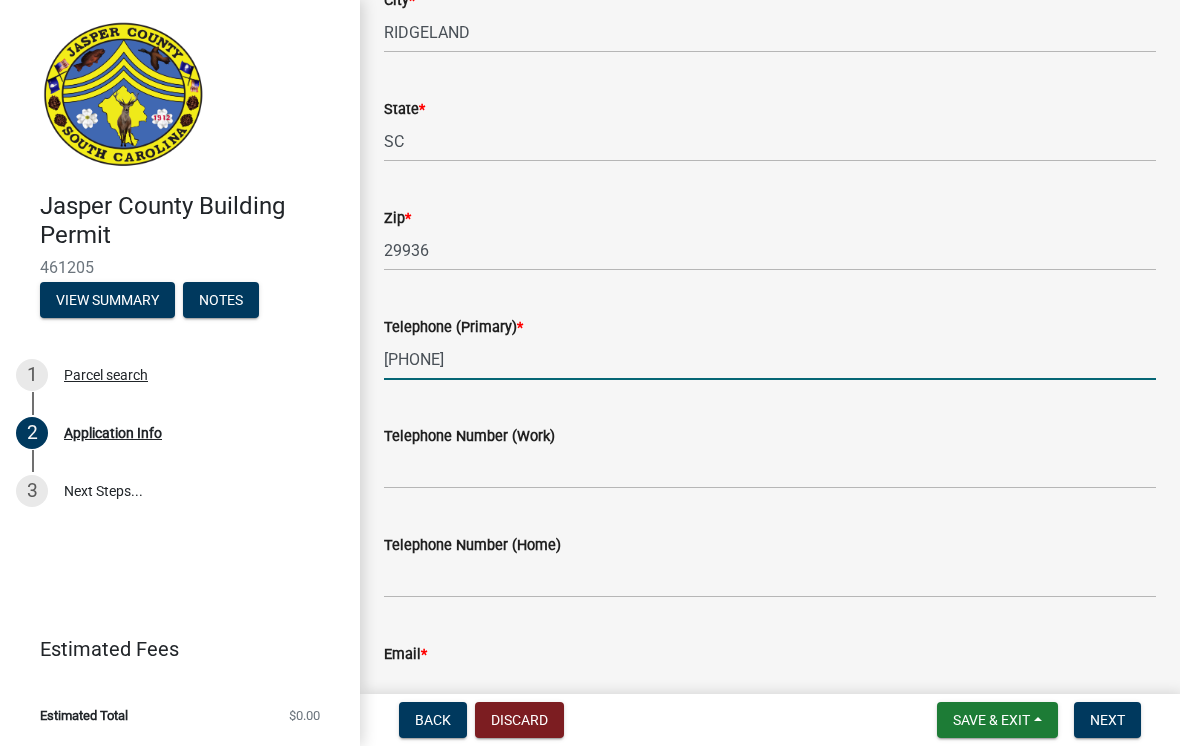 type on "[PHONE_NUMBER]" 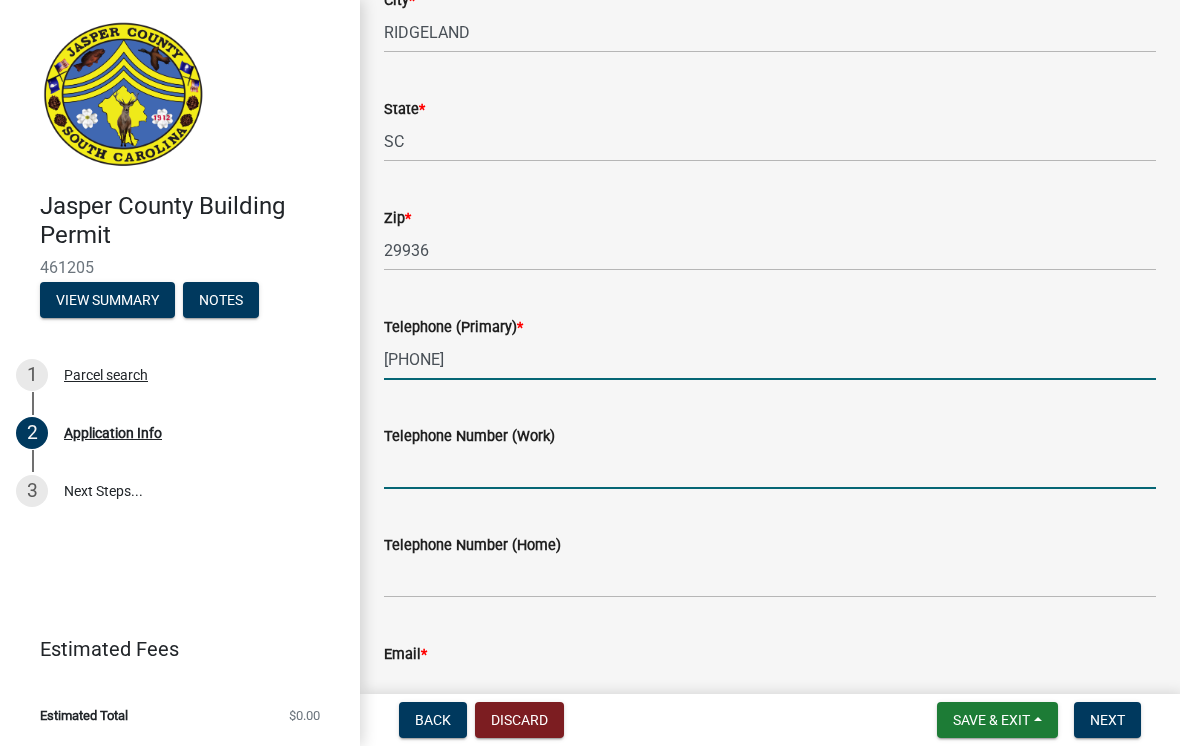 click on "Telephone Number (Work)" at bounding box center (770, 468) 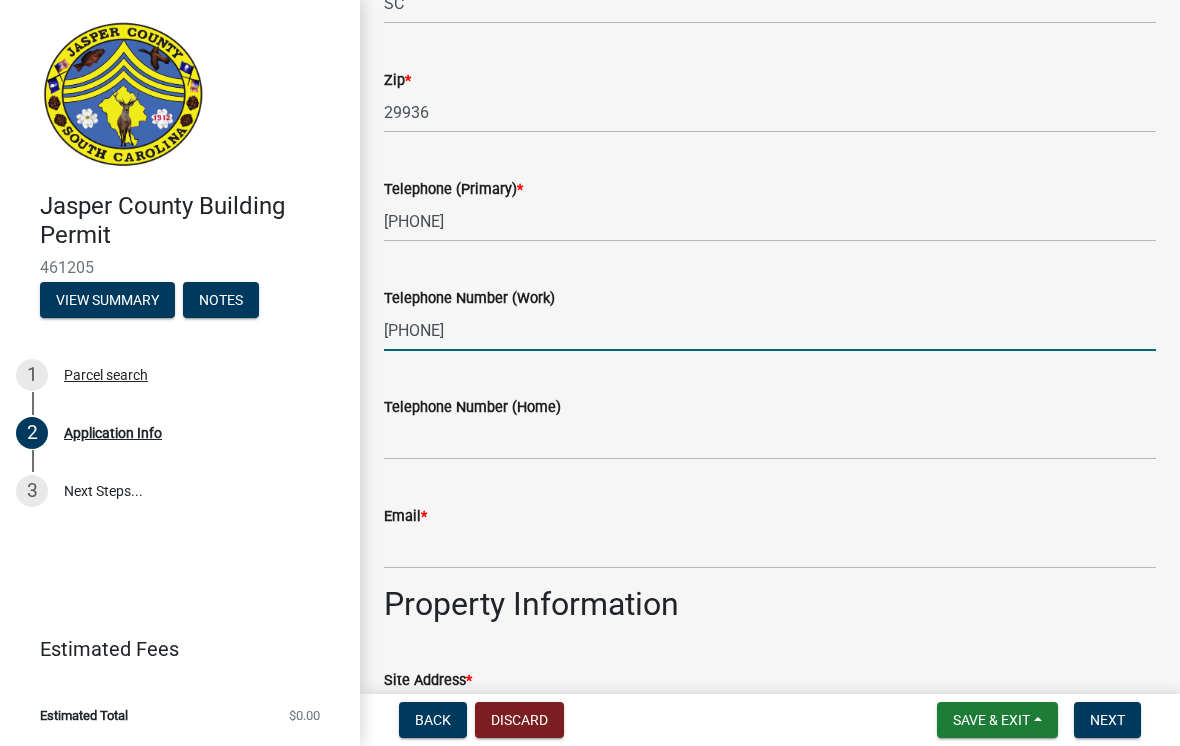 scroll, scrollTop: 813, scrollLeft: 0, axis: vertical 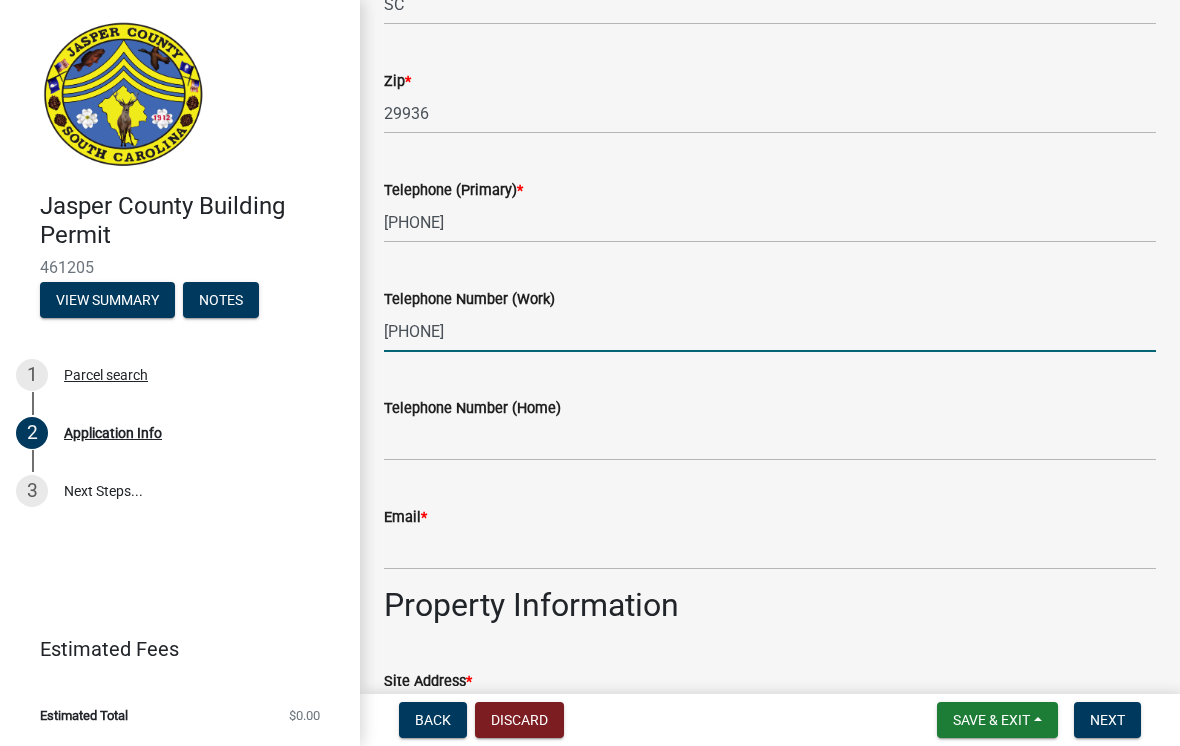 type on "[PHONE_NUMBER]" 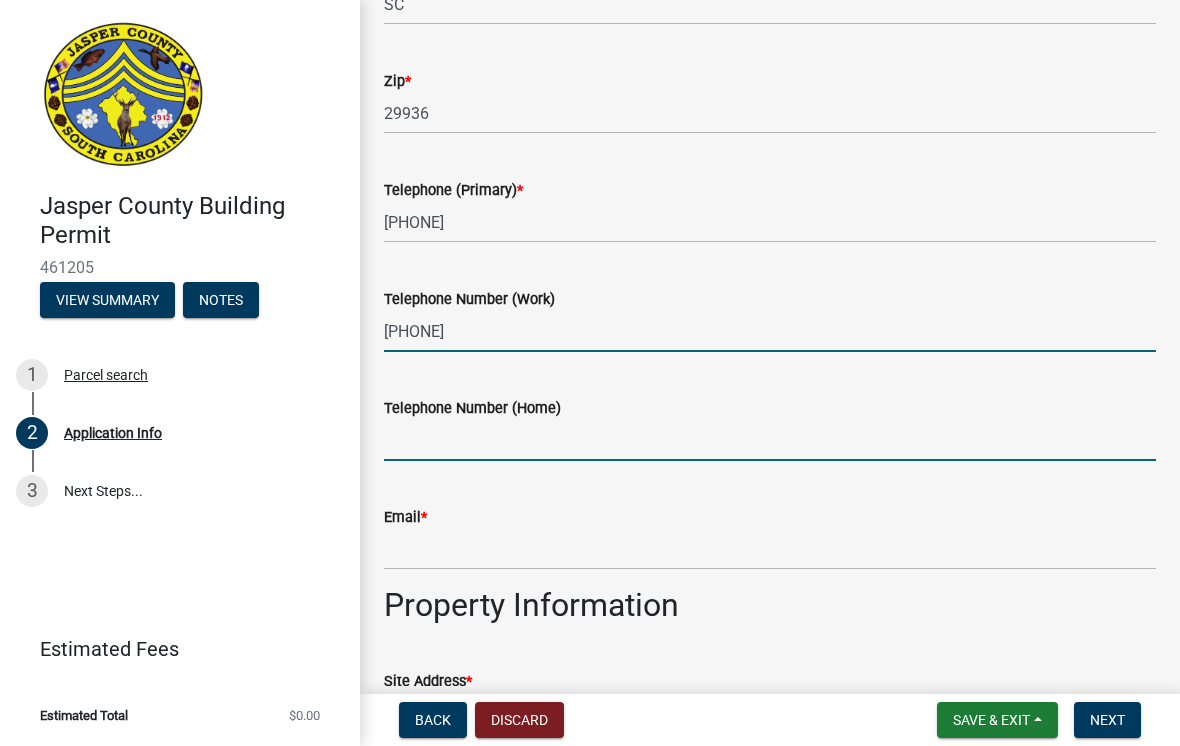 click on "Telephone Number (Home)" at bounding box center [770, 440] 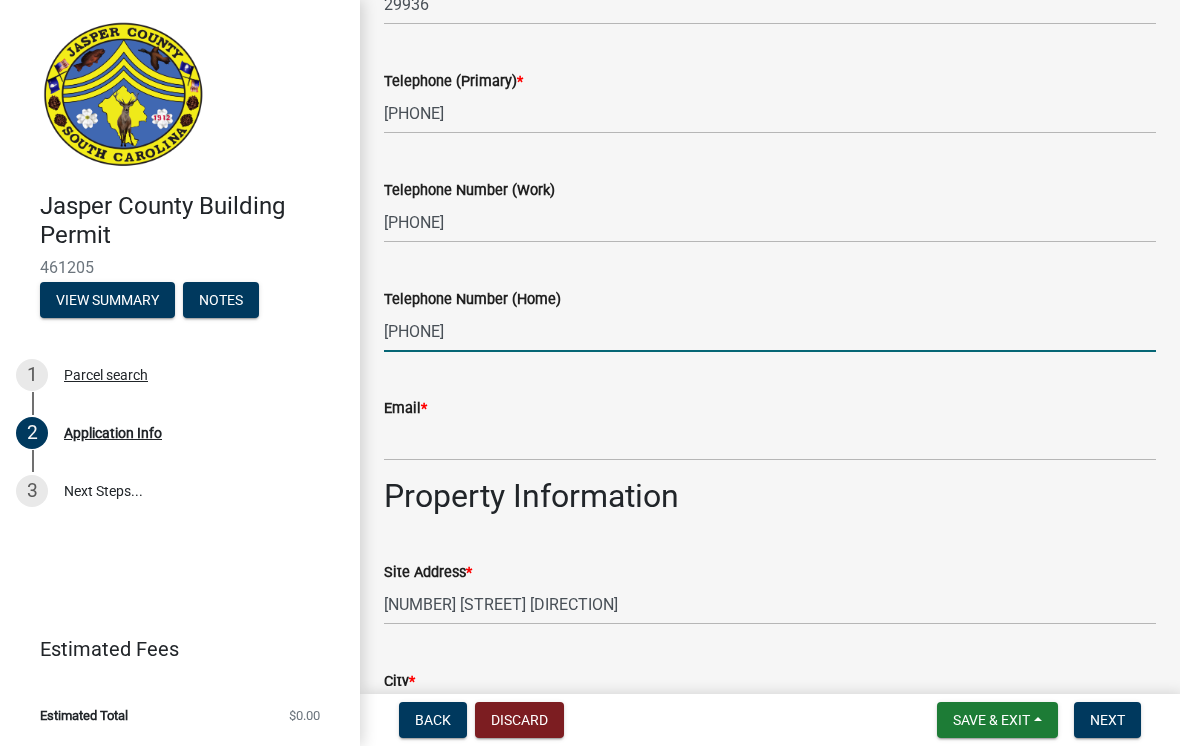 scroll, scrollTop: 964, scrollLeft: 0, axis: vertical 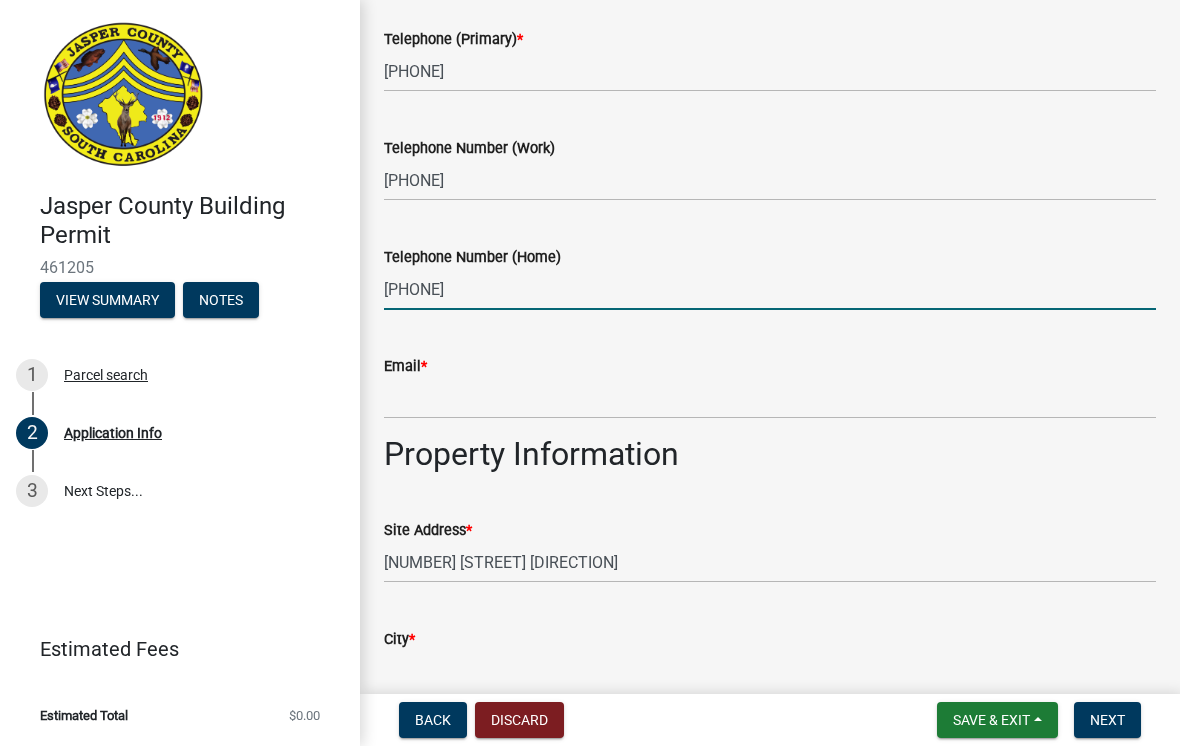 type on "[PHONE_NUMBER]" 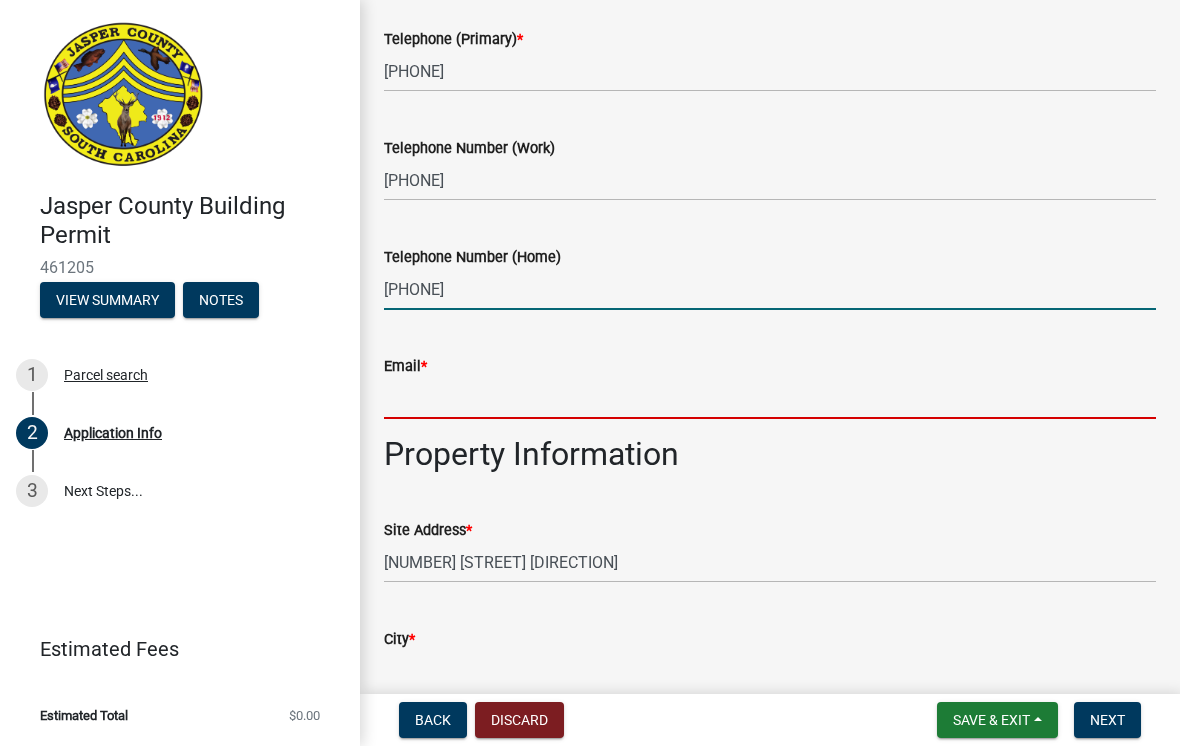 click on "Email  *" at bounding box center (770, 398) 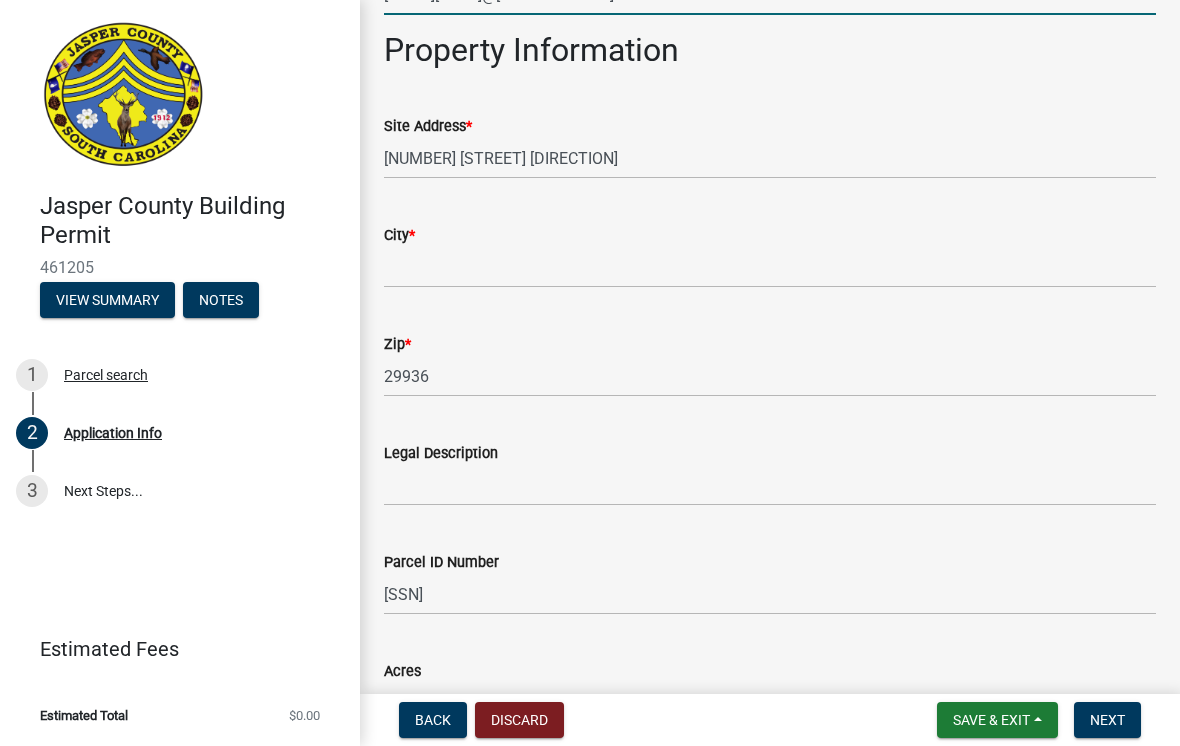 scroll, scrollTop: 1367, scrollLeft: 0, axis: vertical 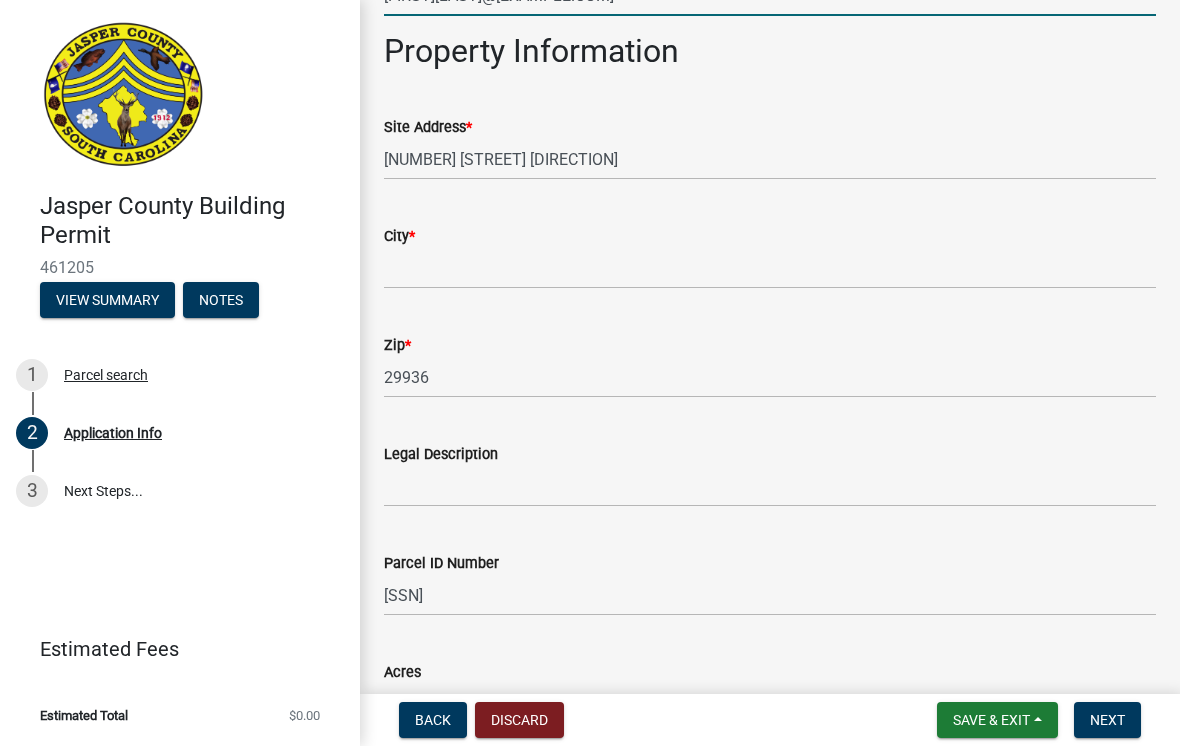 type on "Charlenevillagomez39@gmail.com" 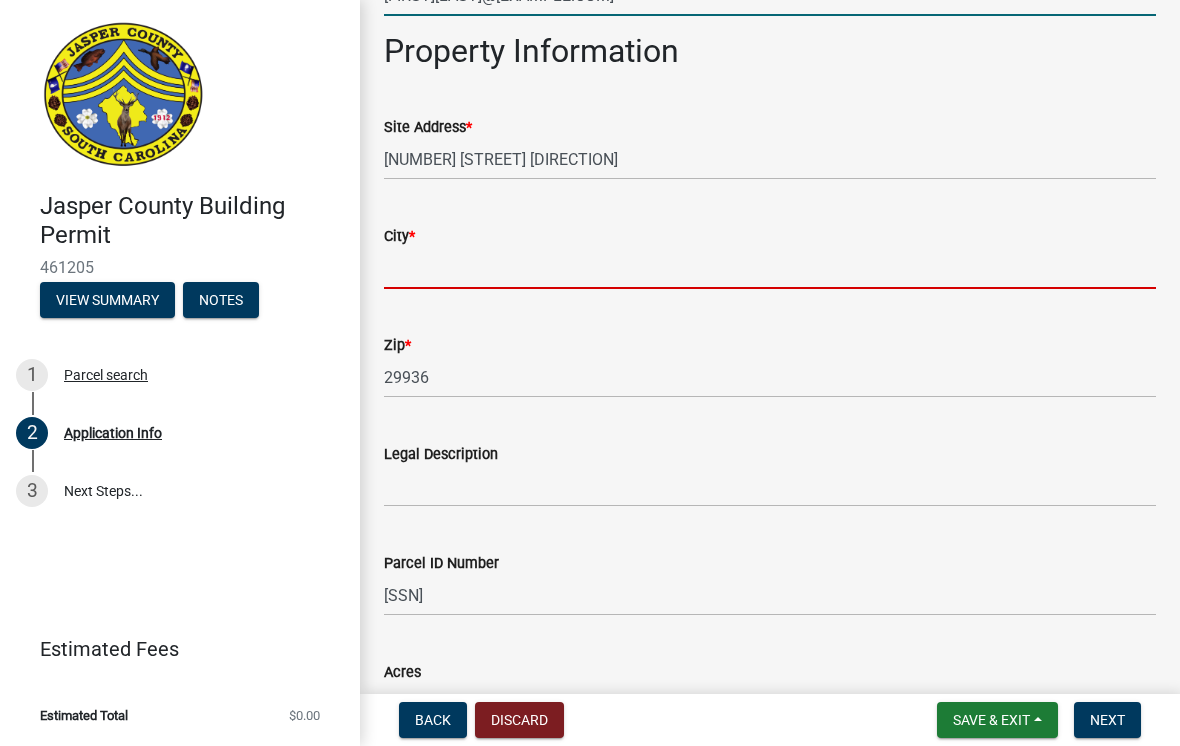click on "City  *" at bounding box center [770, 268] 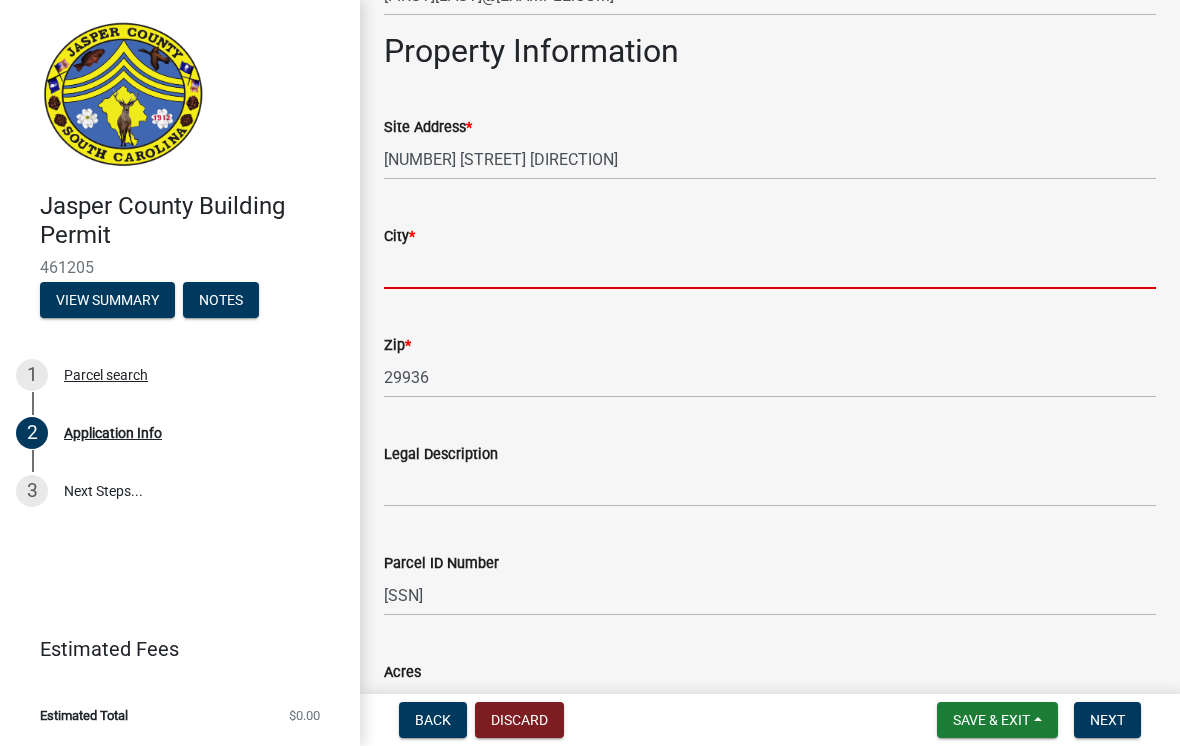 type on "Ridgeland" 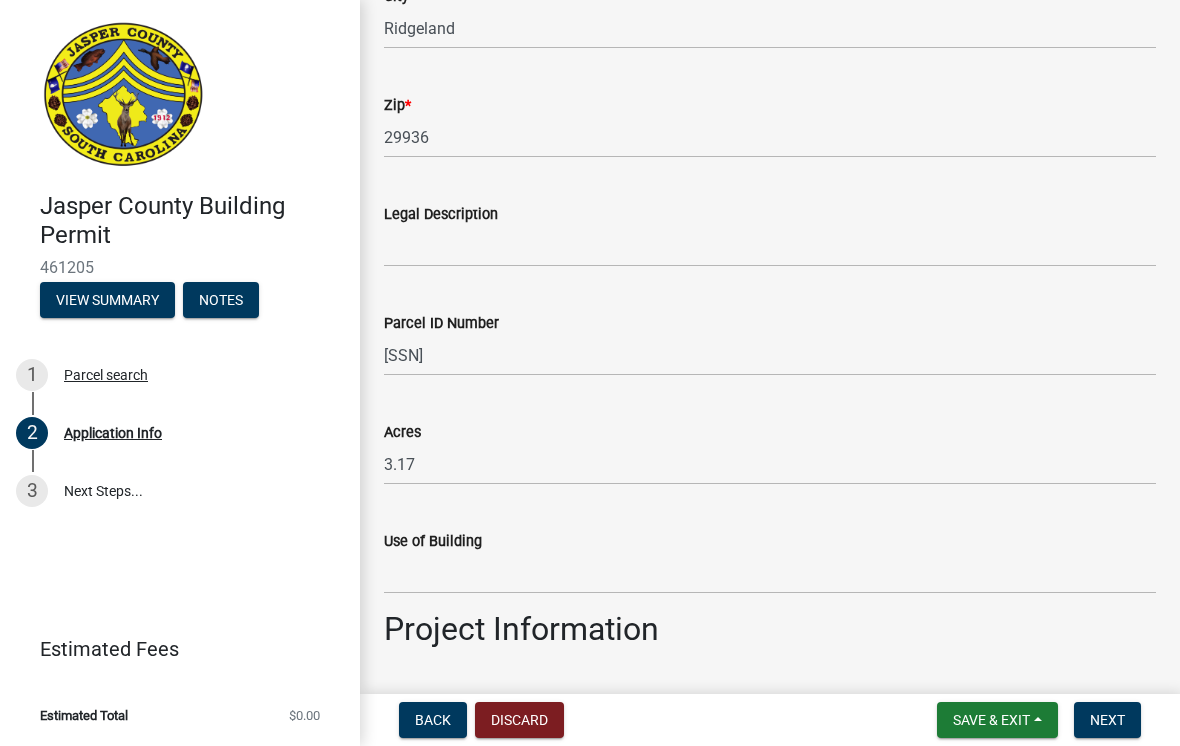 scroll, scrollTop: 1598, scrollLeft: 0, axis: vertical 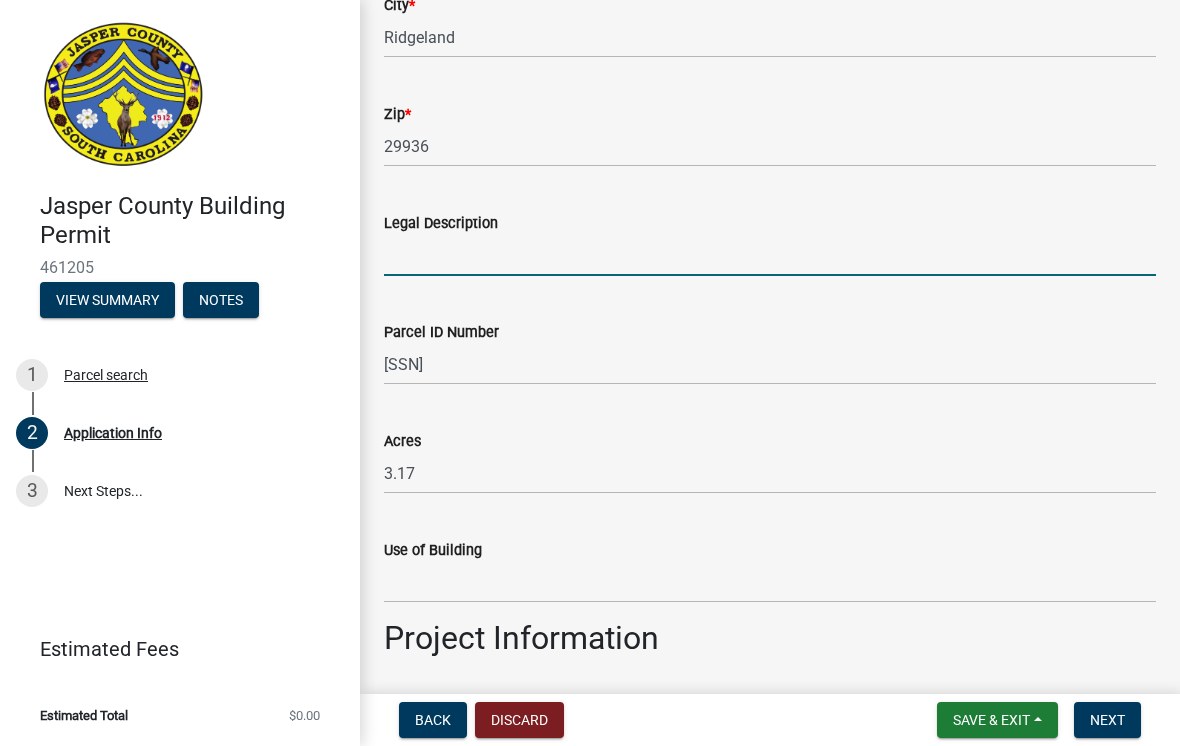 click on "Legal Description" at bounding box center (770, 255) 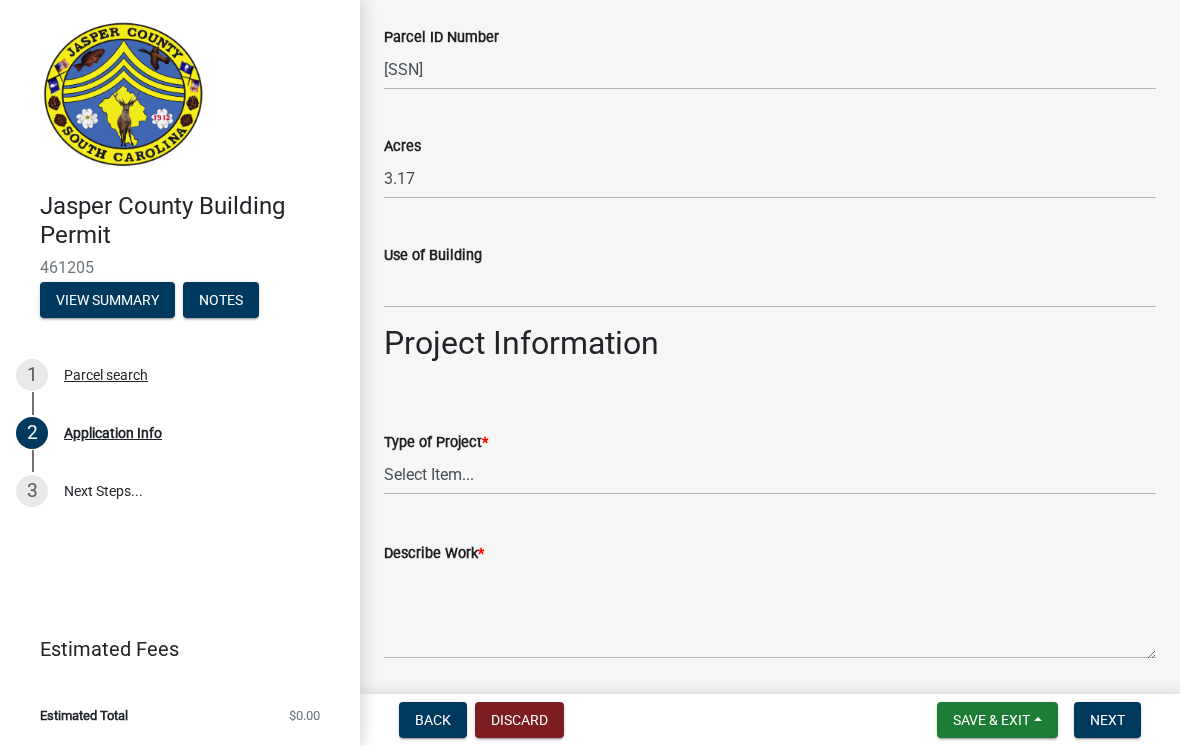 scroll, scrollTop: 1894, scrollLeft: 0, axis: vertical 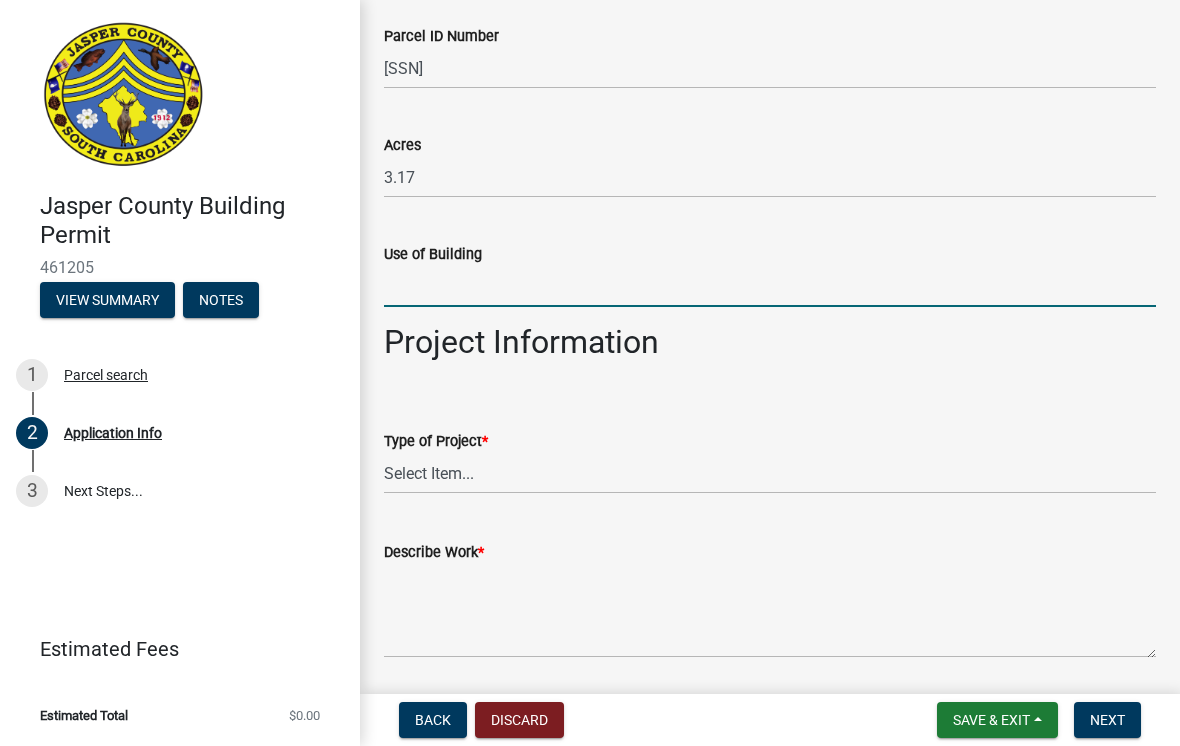 click on "Use of Building" at bounding box center [770, 286] 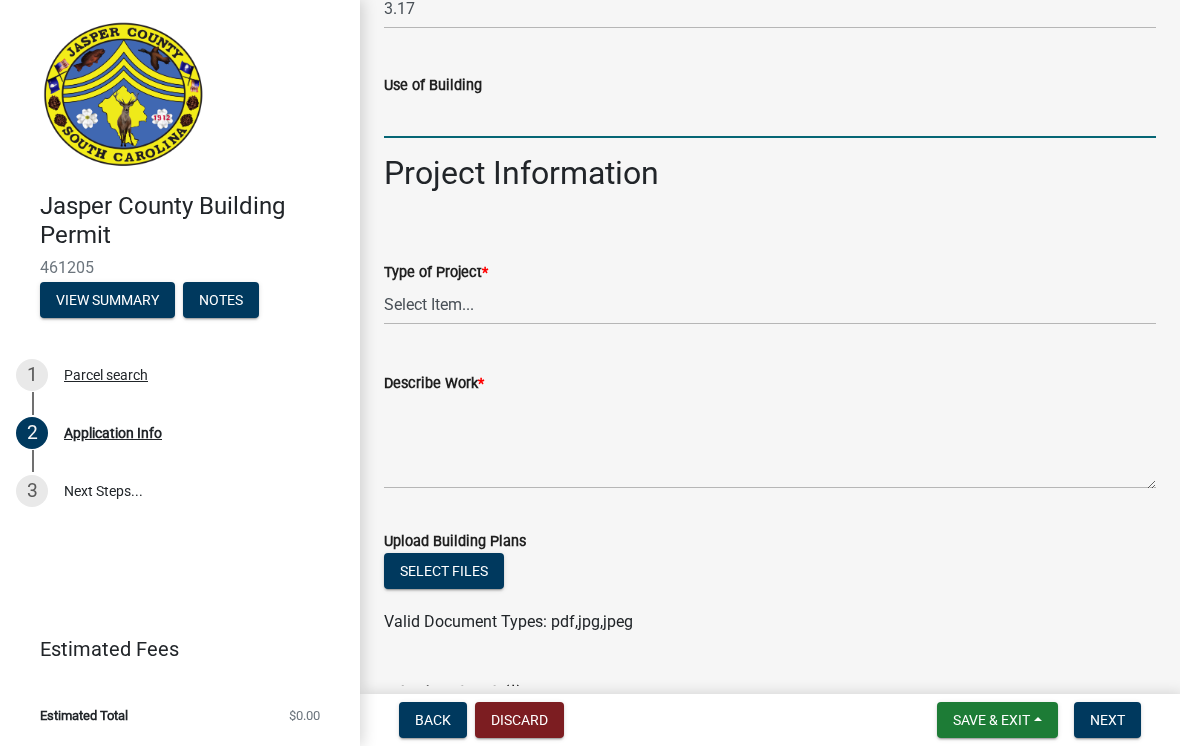 scroll, scrollTop: 2065, scrollLeft: 0, axis: vertical 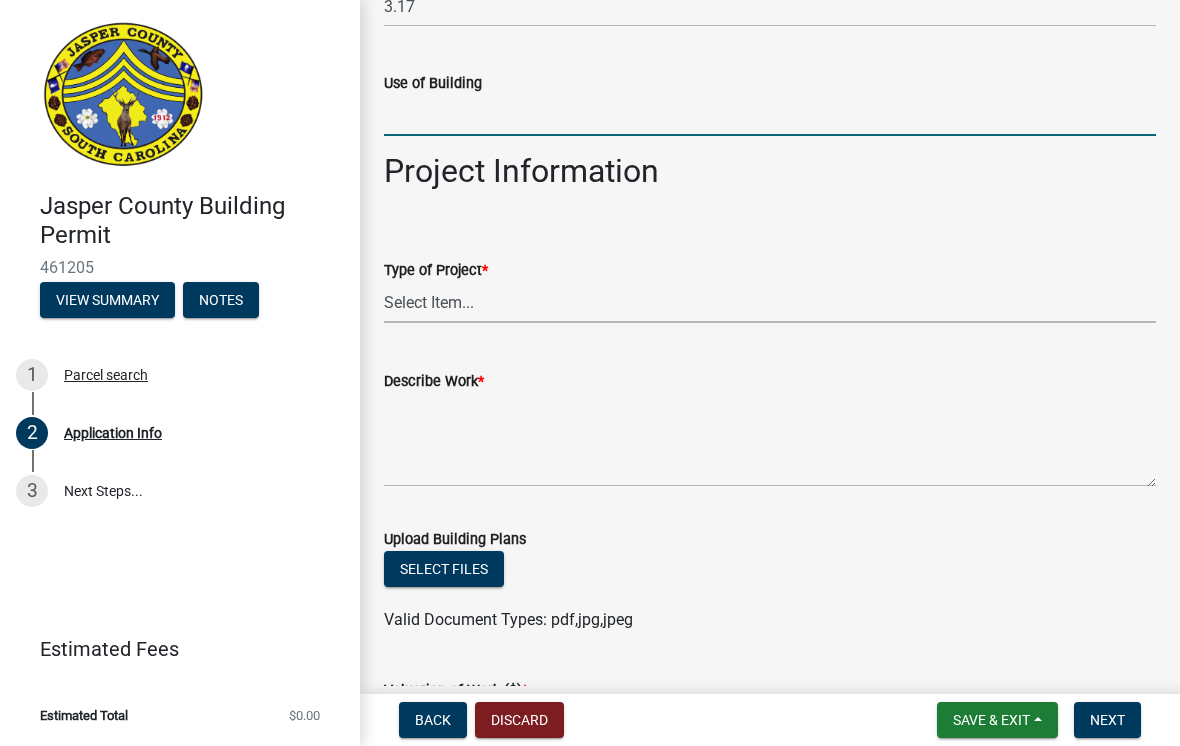 click on "Select Item...   Construction Trailer/Shipping Container   Residential Demolition    Commercial Demolition   Existing Commercial   Residential Addition/Alteration   New Single Family   New Multi-Family   New Commercial   Temporary Use Permit   Electrical Service   Residential Repair/Replace   Solar Panels   Pool   Mechanical/HVAC   Generator   Free-Standing Structure (shed/pole barn/etc.)   Other" at bounding box center [770, 302] 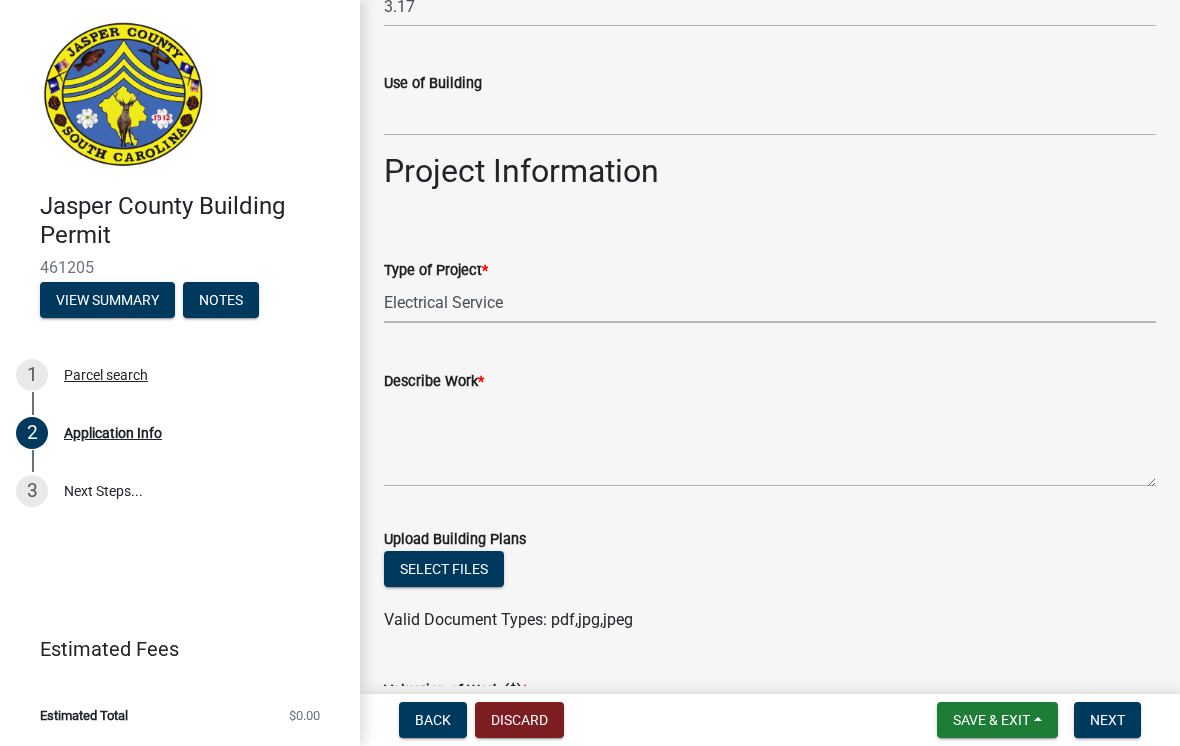 select on "83a29df9-b3ca-487b-b3ec-56d88b03b1fe" 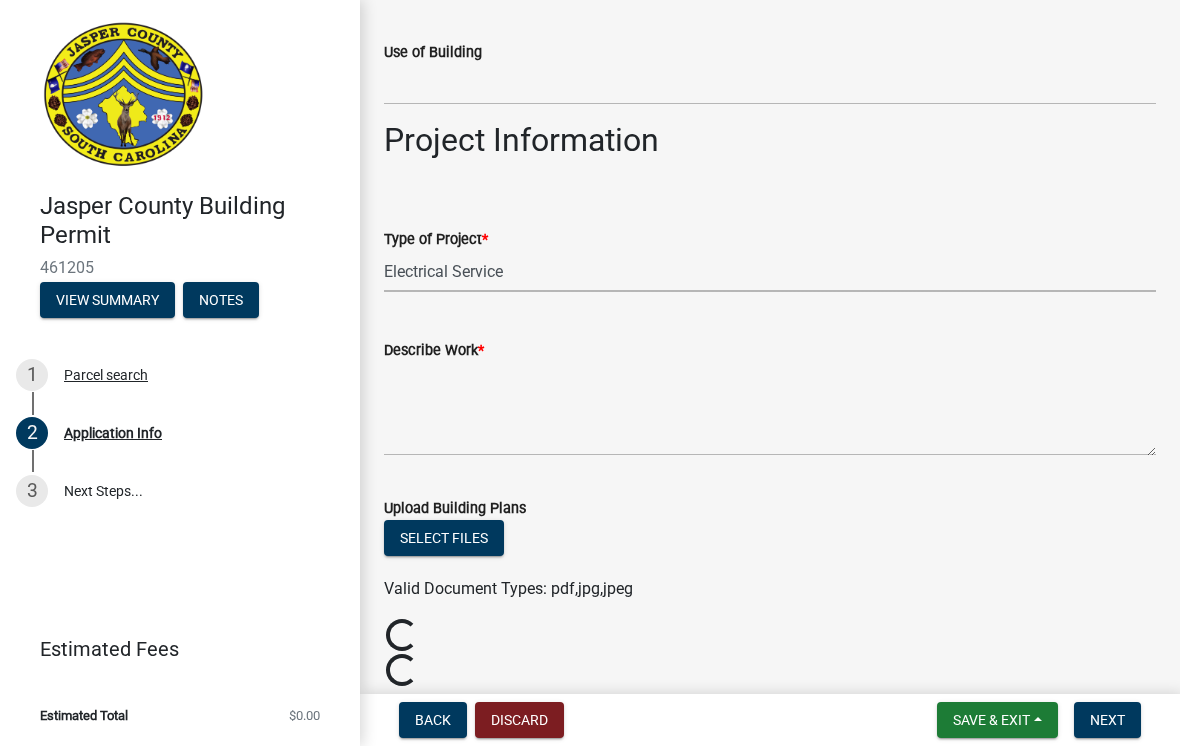 scroll, scrollTop: 2116, scrollLeft: 0, axis: vertical 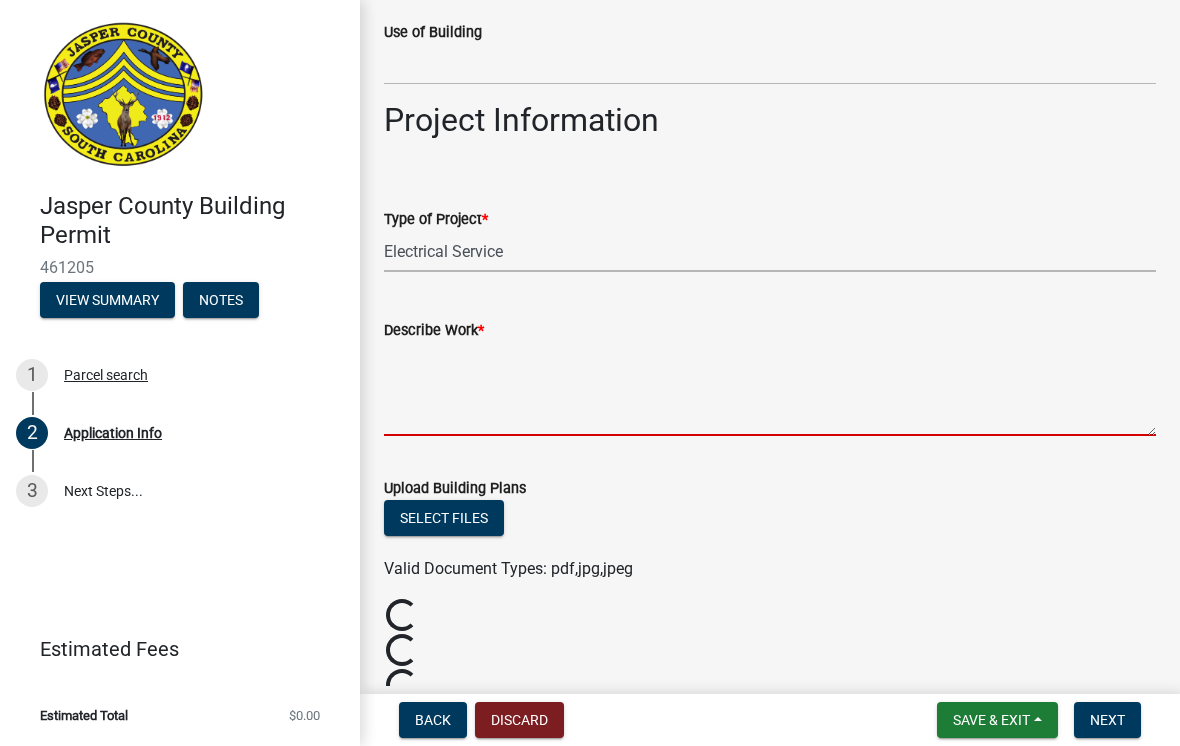 click on "Describe Work  *" at bounding box center [770, 389] 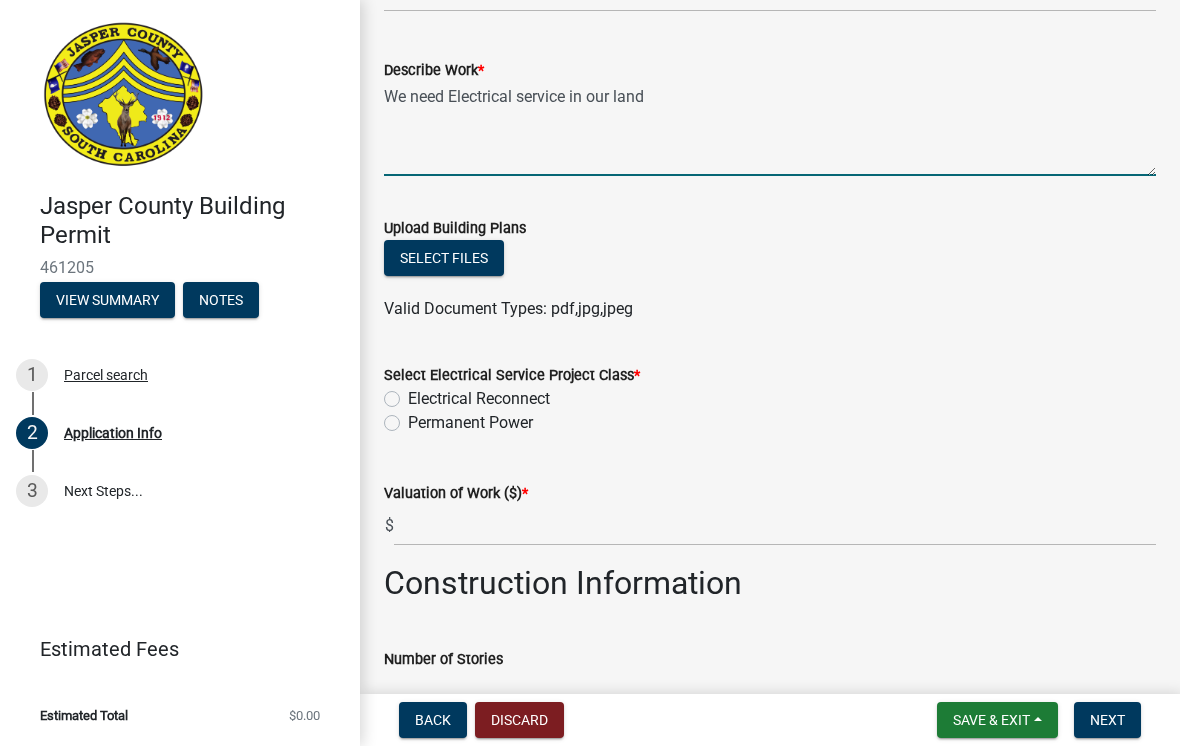 scroll, scrollTop: 2377, scrollLeft: 0, axis: vertical 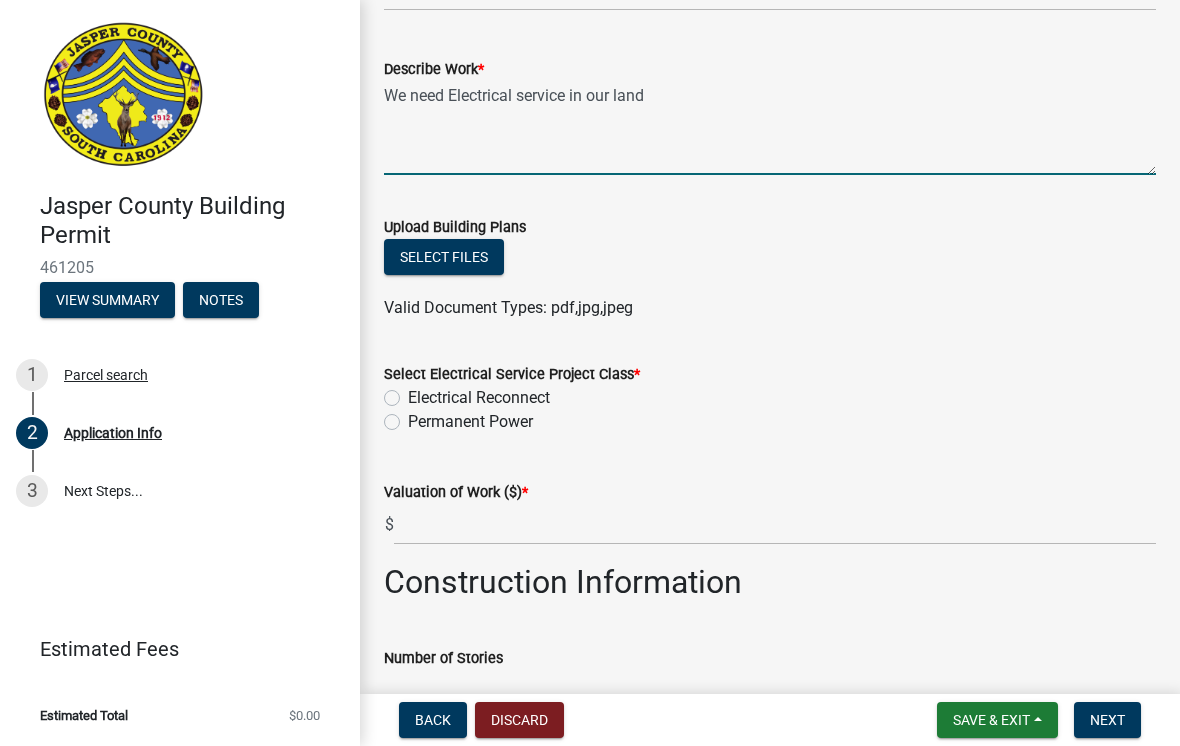 type on "We need Electrical service in our land" 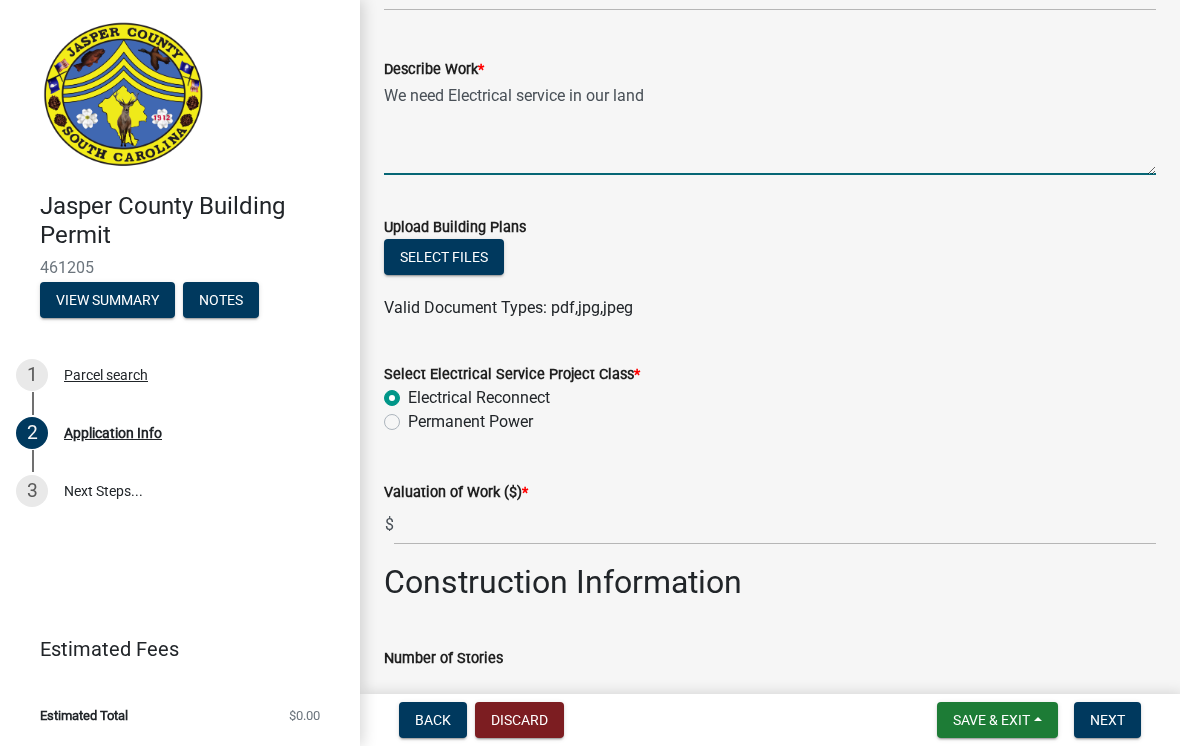 radio on "true" 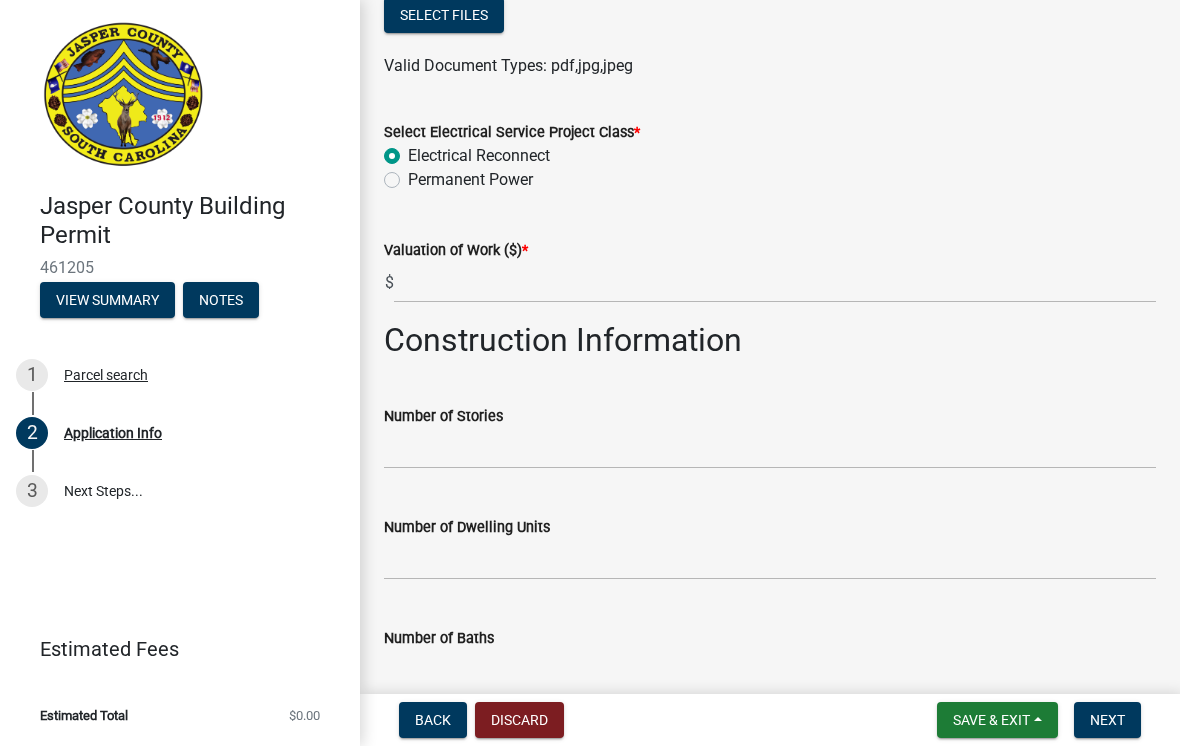 scroll, scrollTop: 2648, scrollLeft: 0, axis: vertical 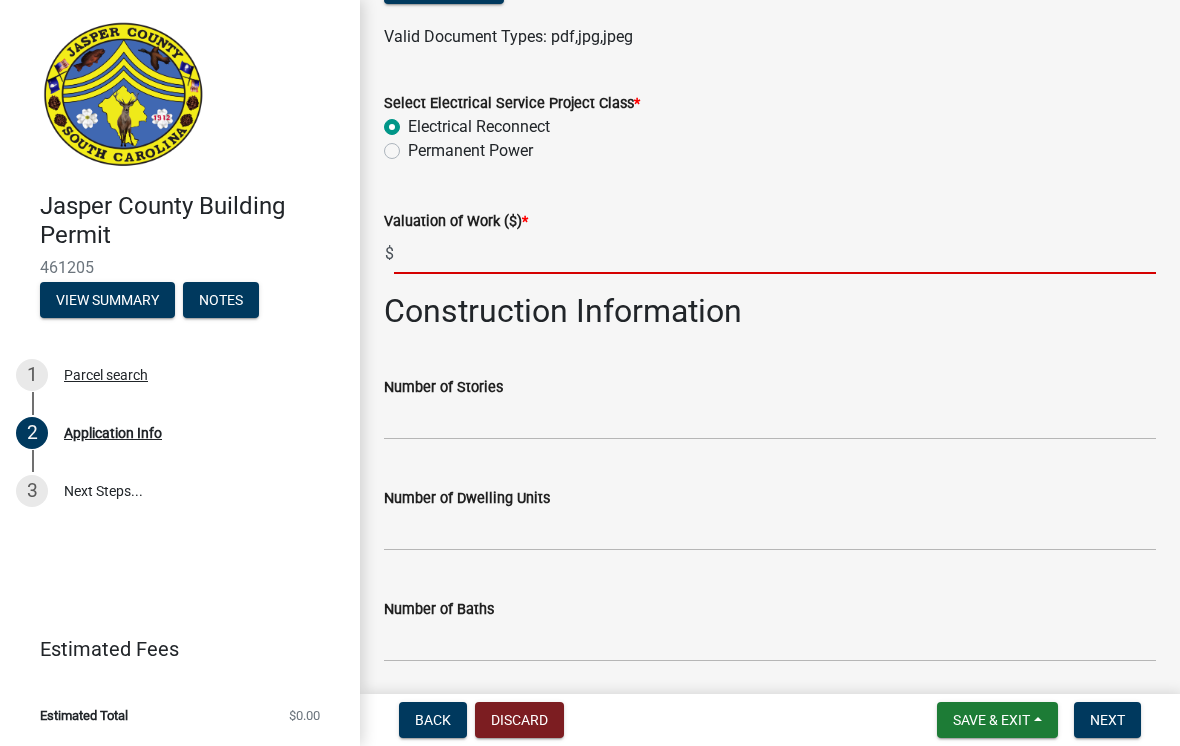 click 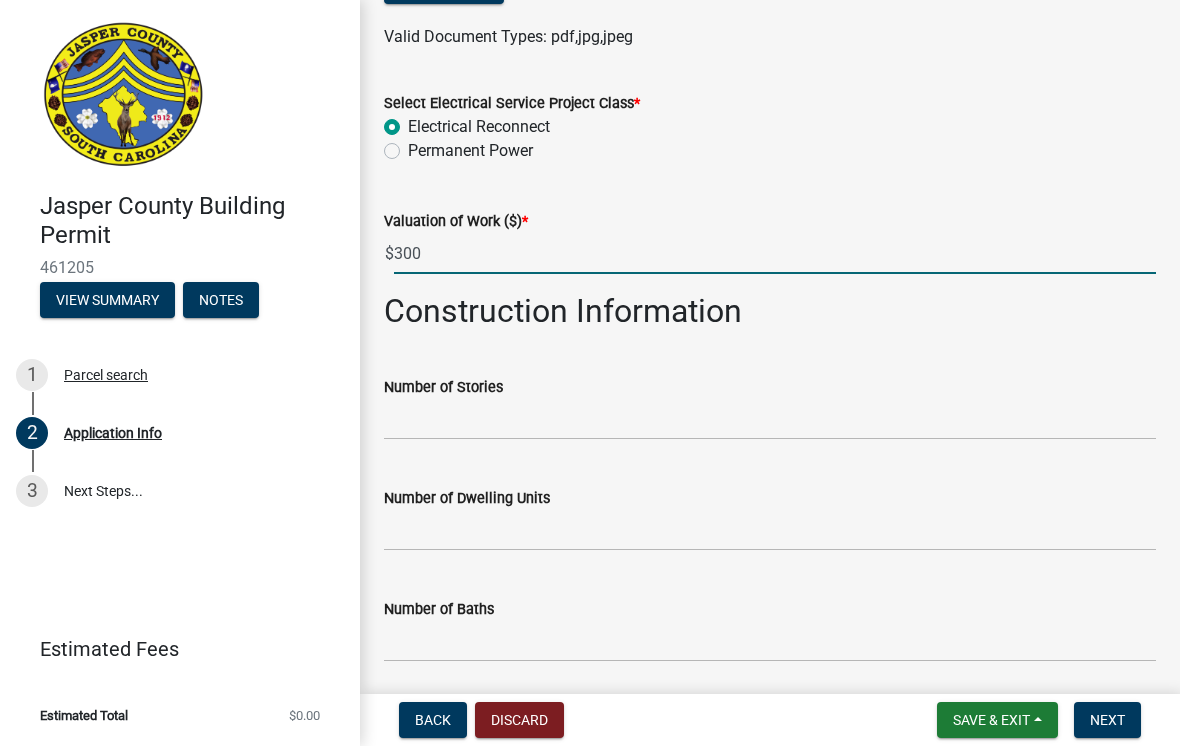 type on "300" 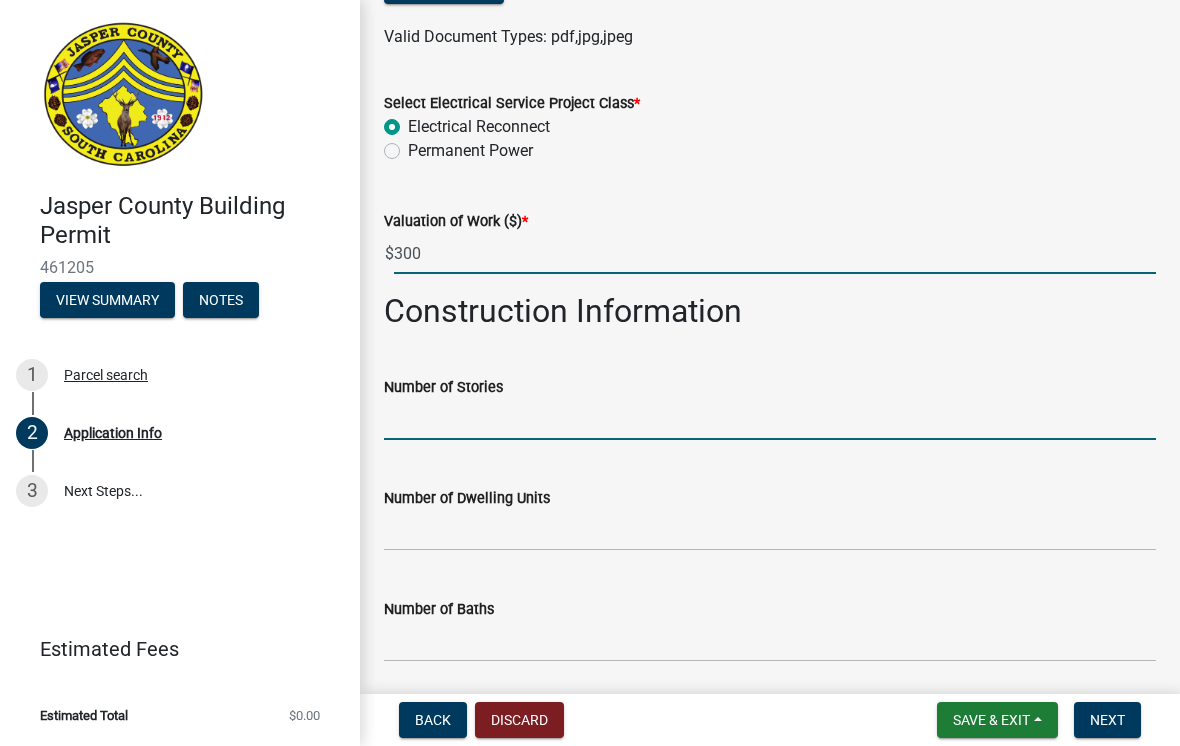 click 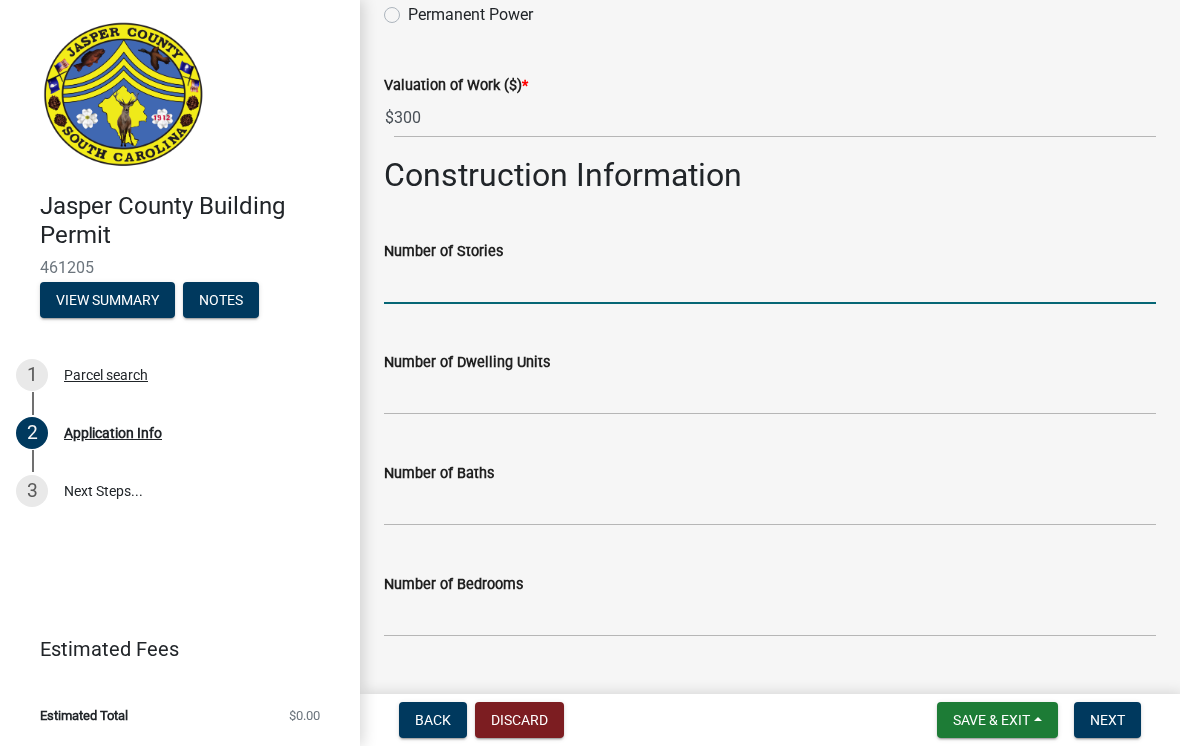 scroll, scrollTop: 2787, scrollLeft: 0, axis: vertical 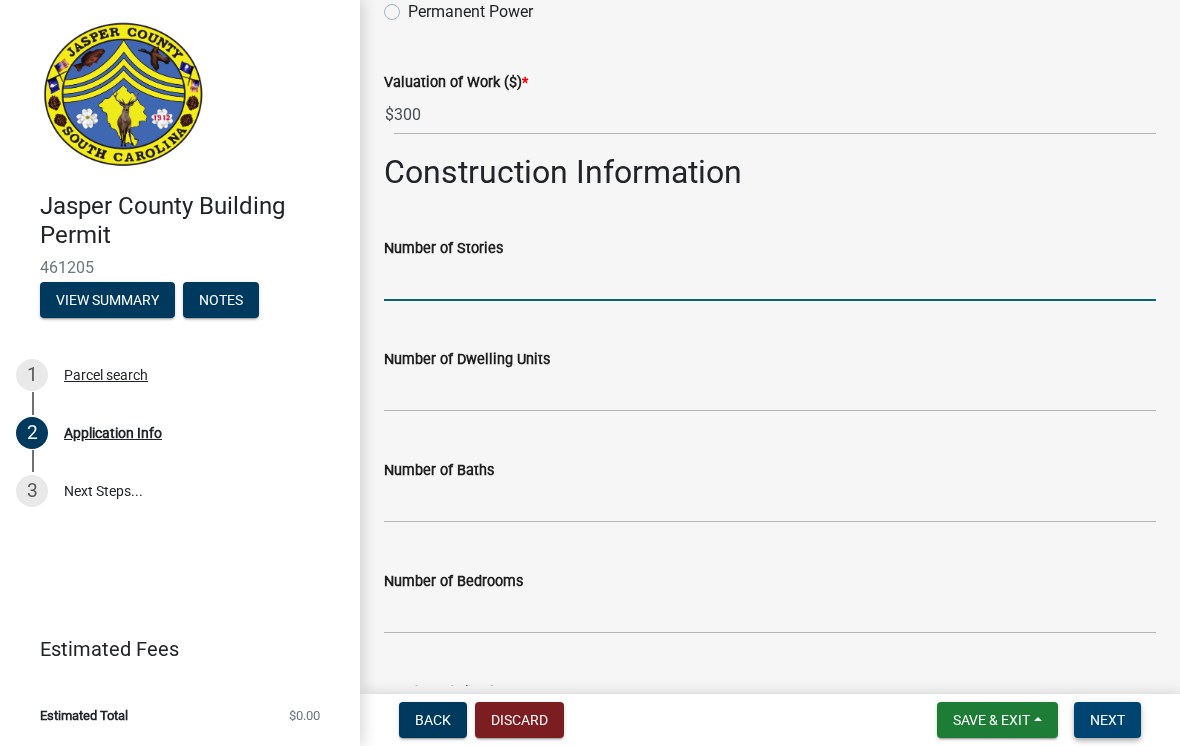 click on "Next" at bounding box center [1107, 720] 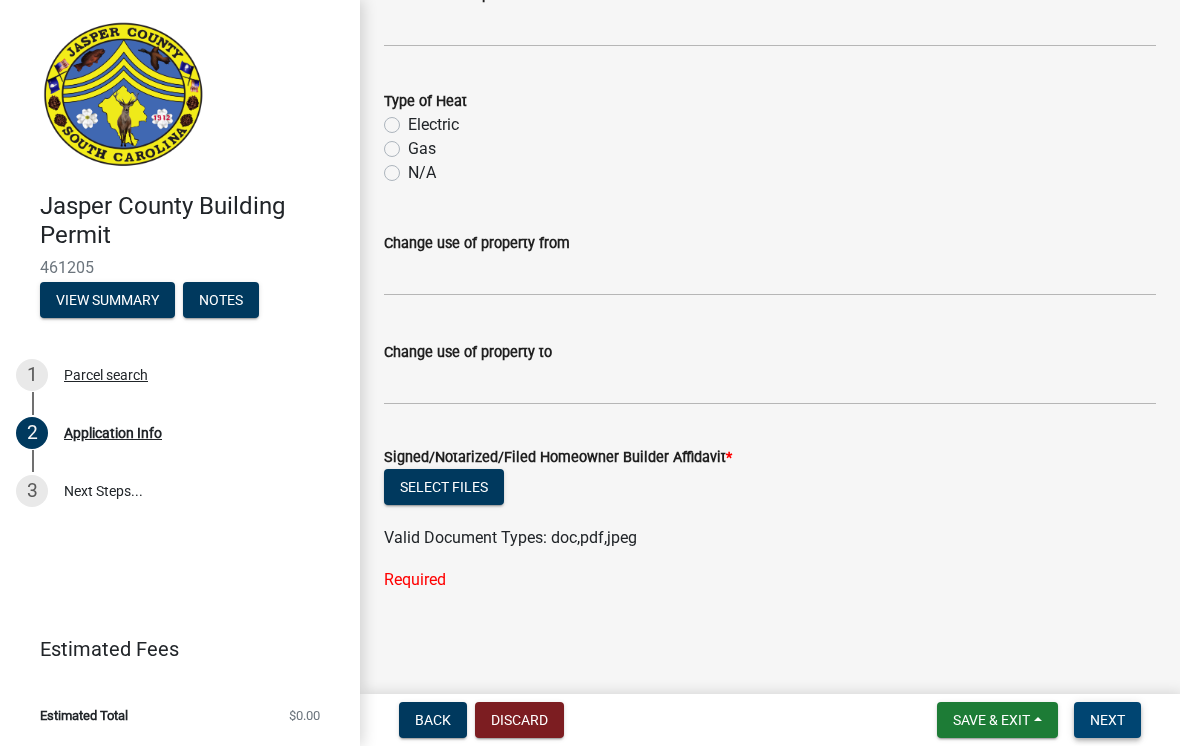 scroll, scrollTop: 3483, scrollLeft: 0, axis: vertical 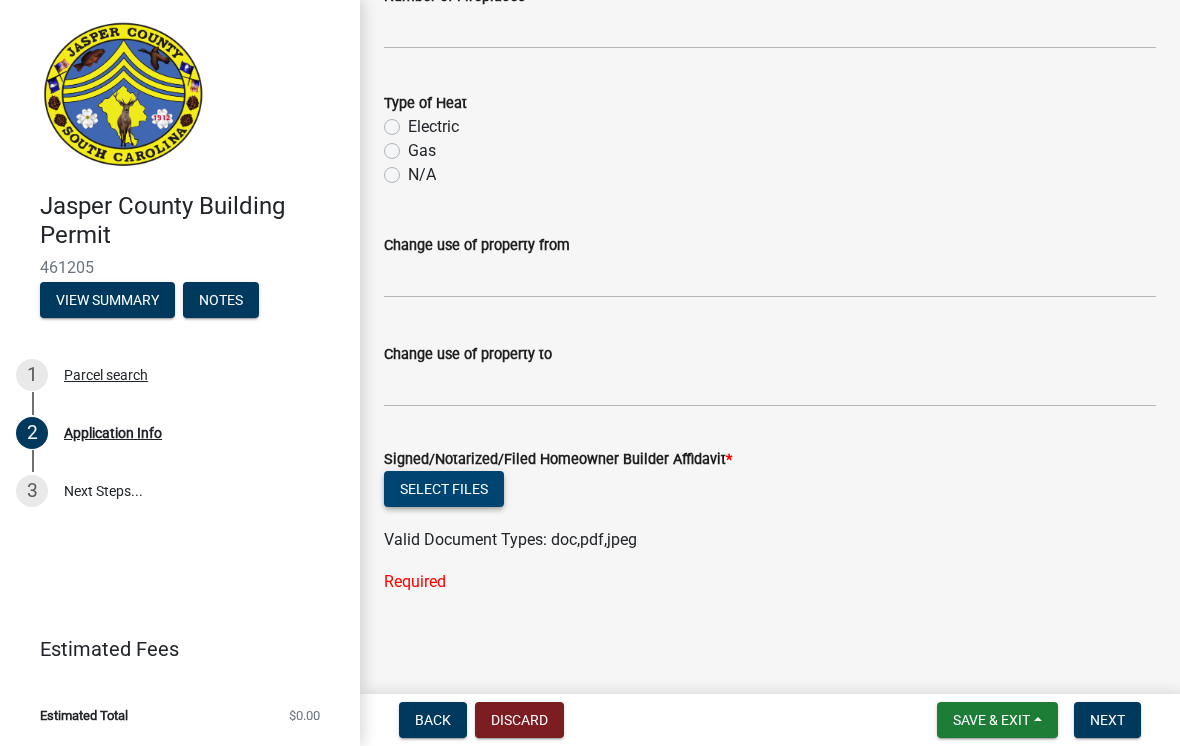 click on "Select files" 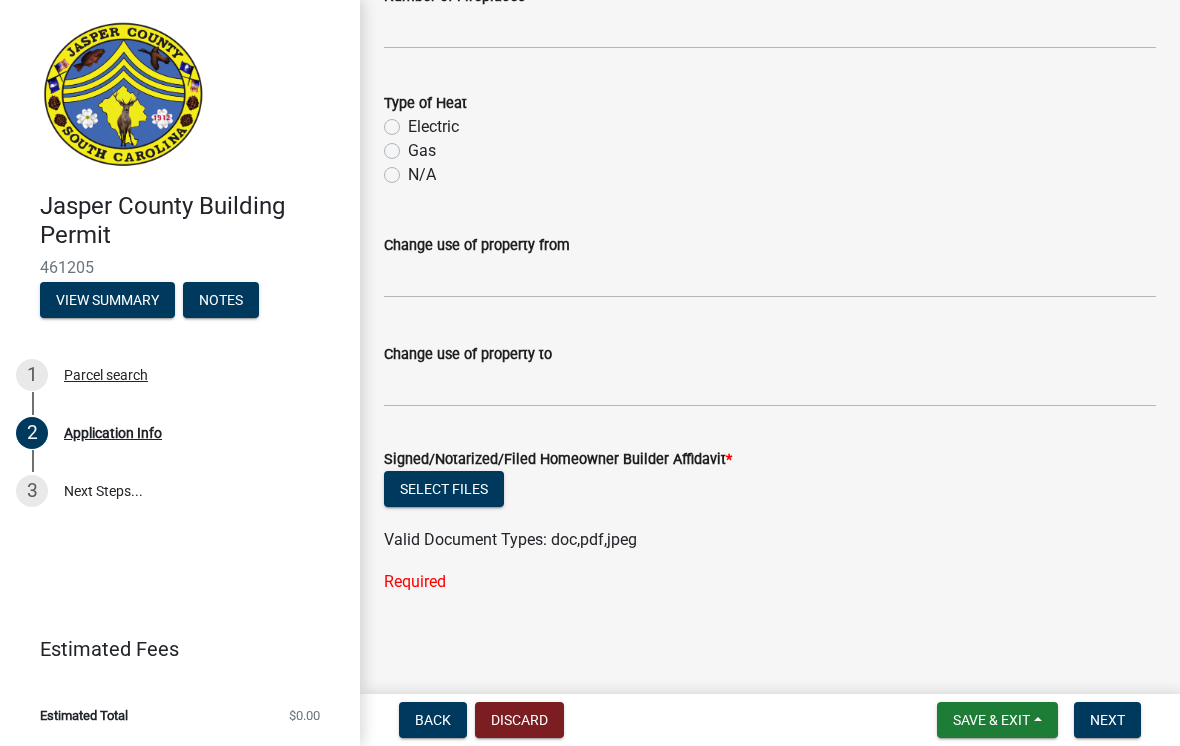 click on "Required" 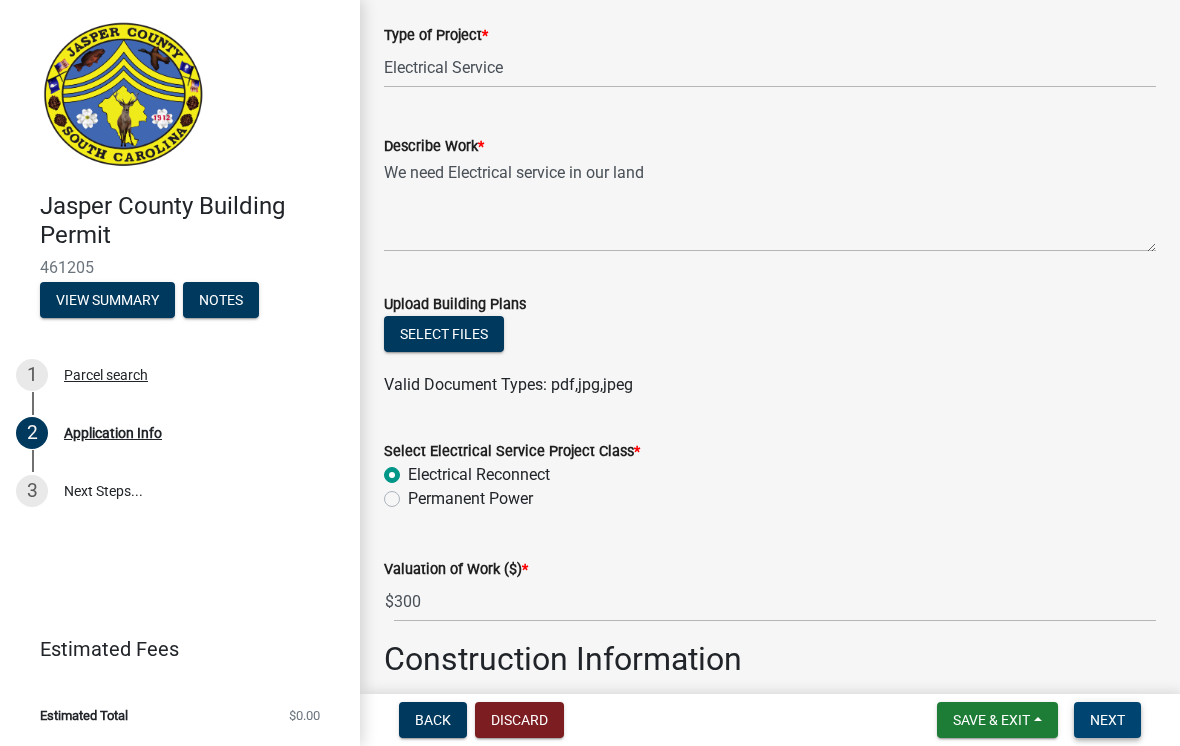 click on "Next" at bounding box center [1107, 720] 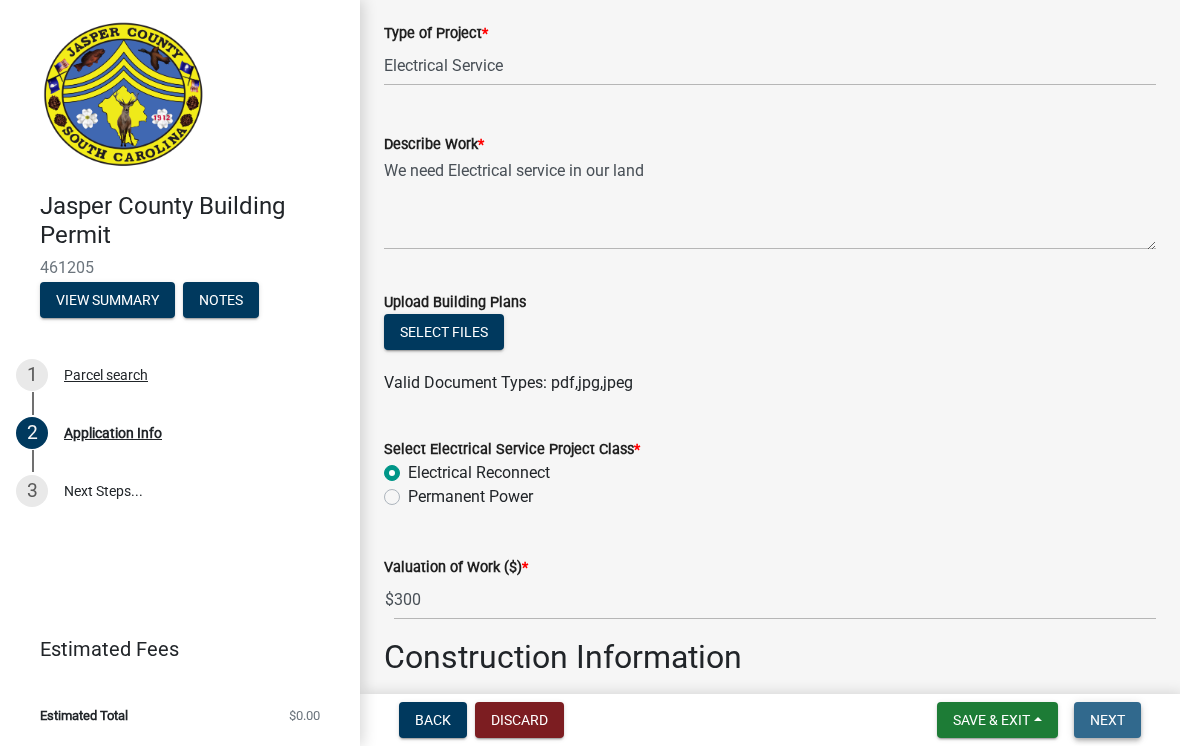 scroll, scrollTop: 2303, scrollLeft: 0, axis: vertical 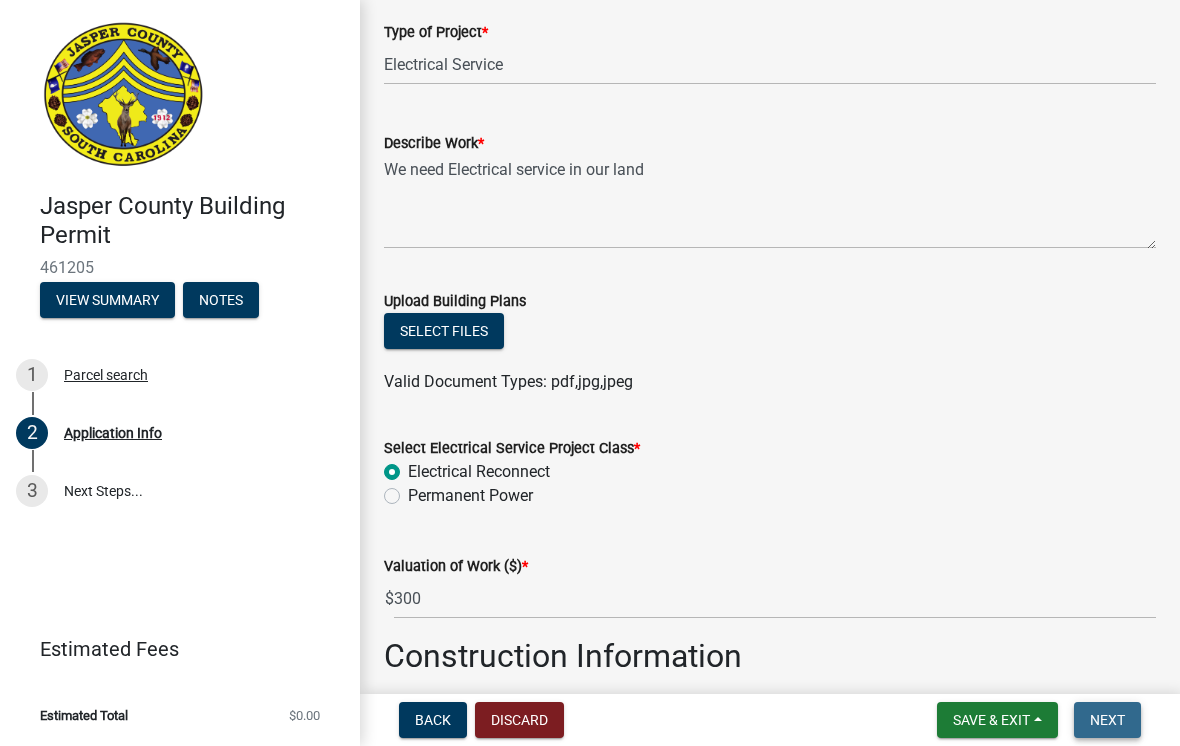 click on "Next" at bounding box center [1107, 720] 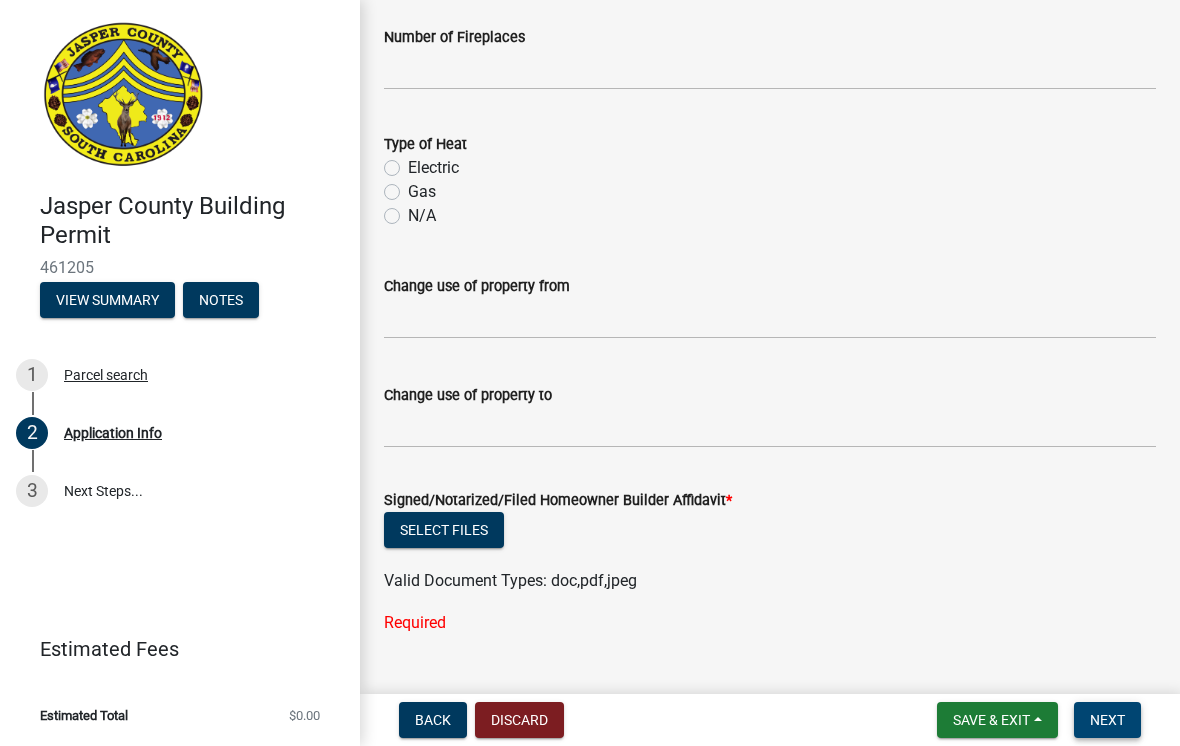 scroll, scrollTop: 3401, scrollLeft: 0, axis: vertical 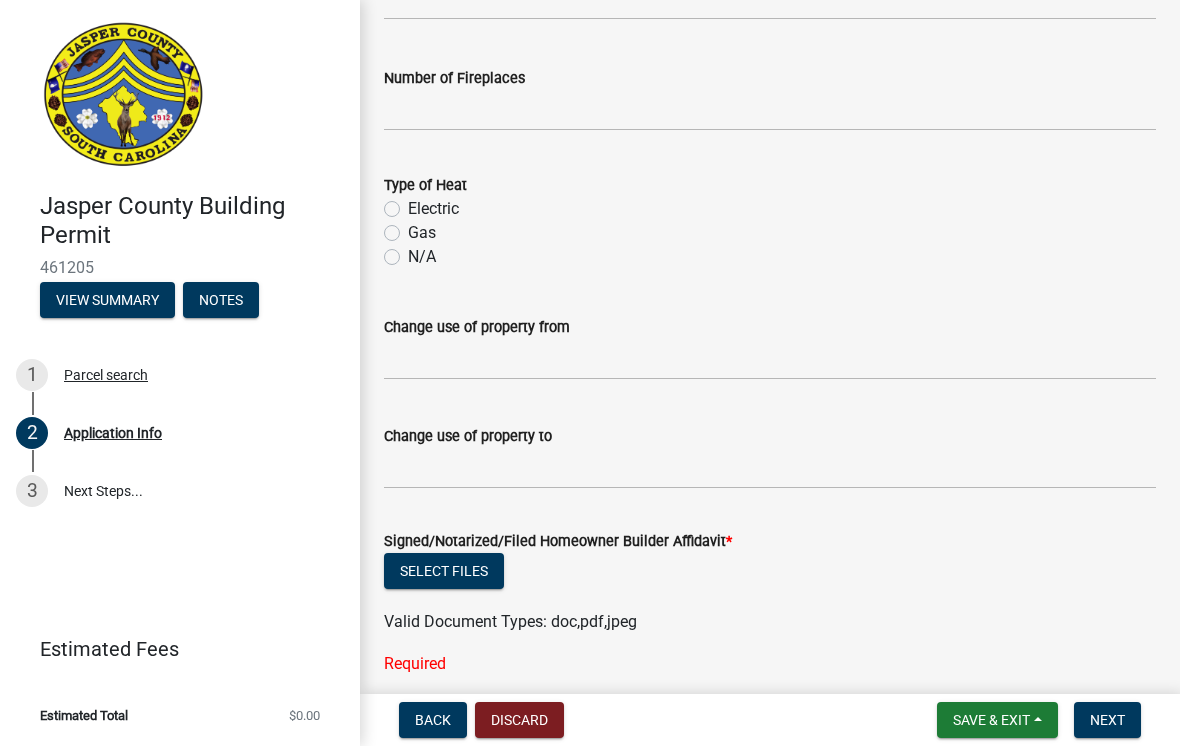 click on "Type of Heat   Electric   Gas   N/A" 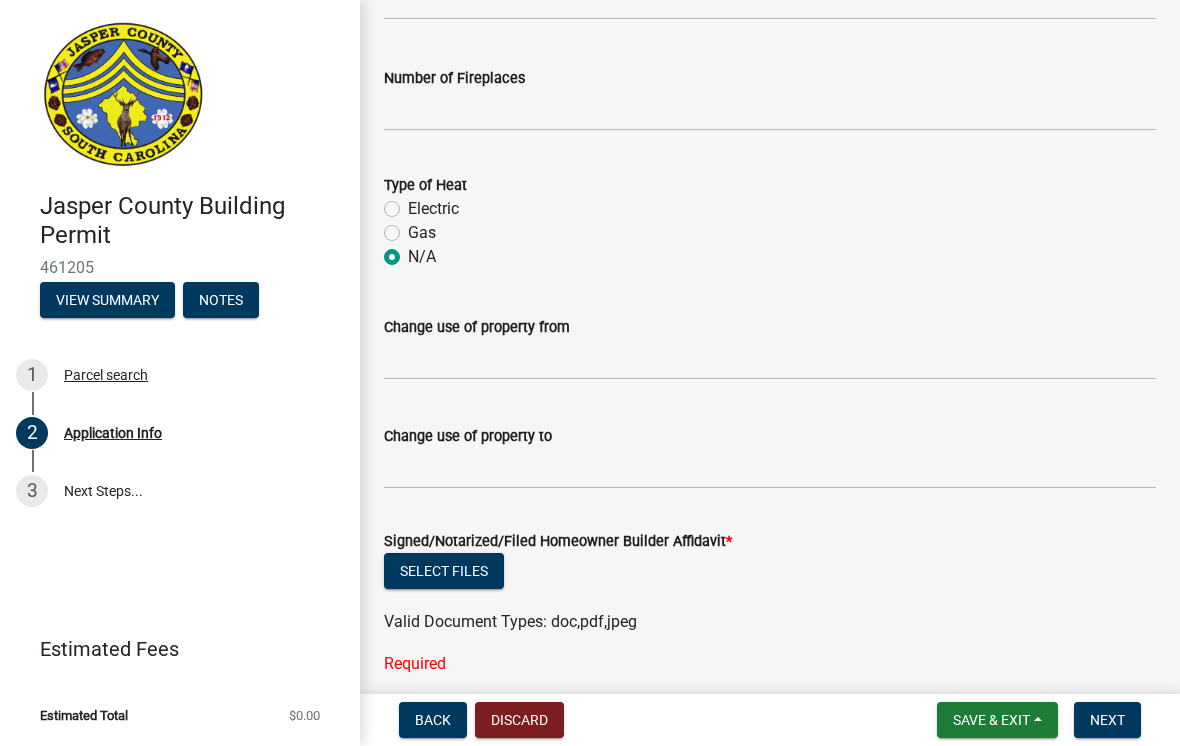 radio on "true" 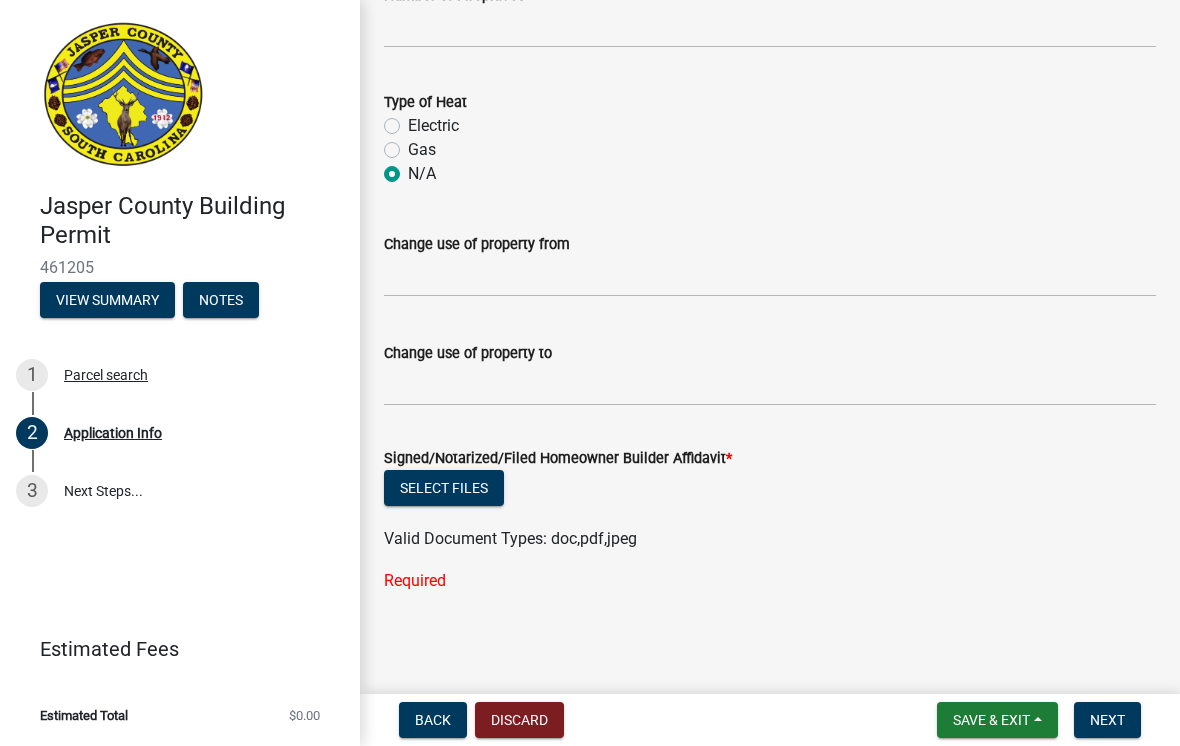 scroll, scrollTop: 3483, scrollLeft: 0, axis: vertical 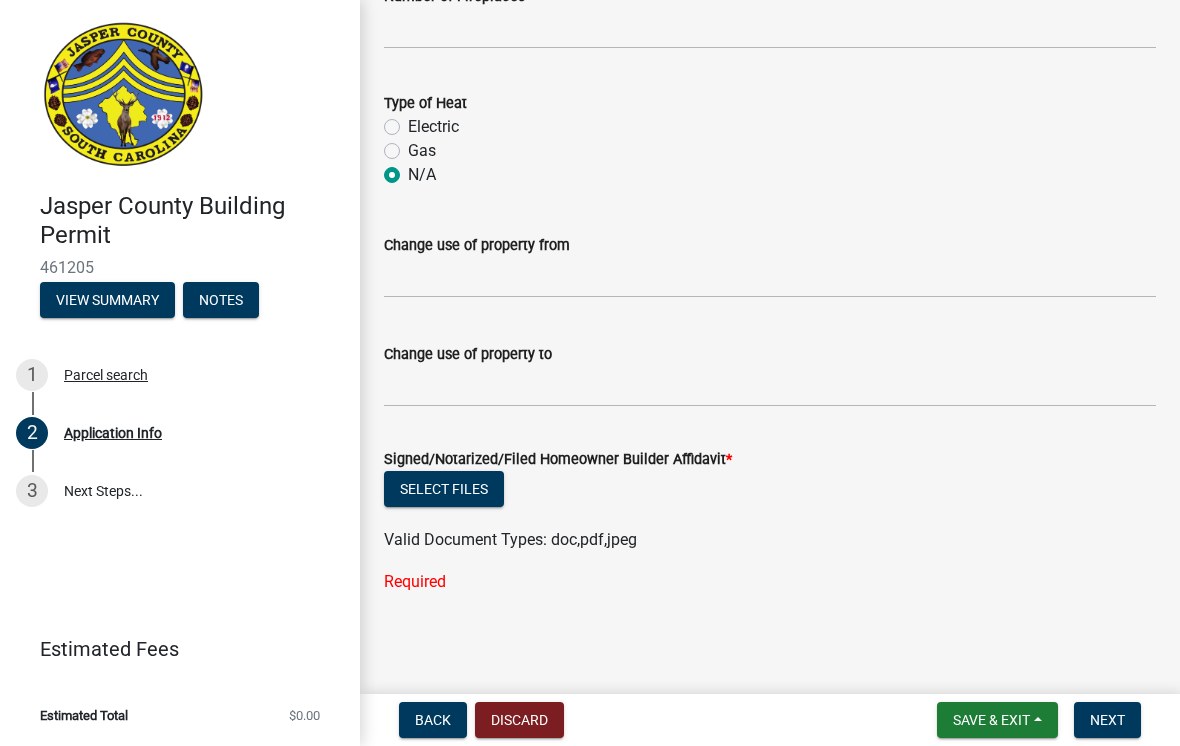 click on "Required" 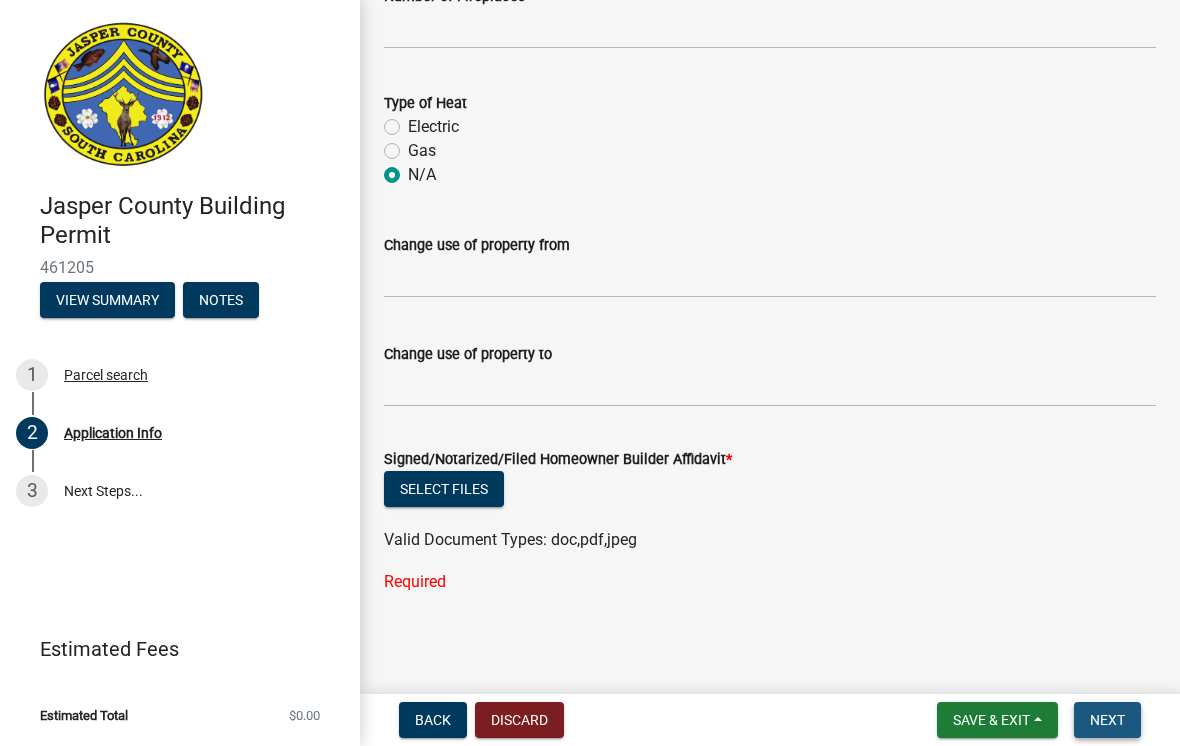 click on "Next" at bounding box center (1107, 720) 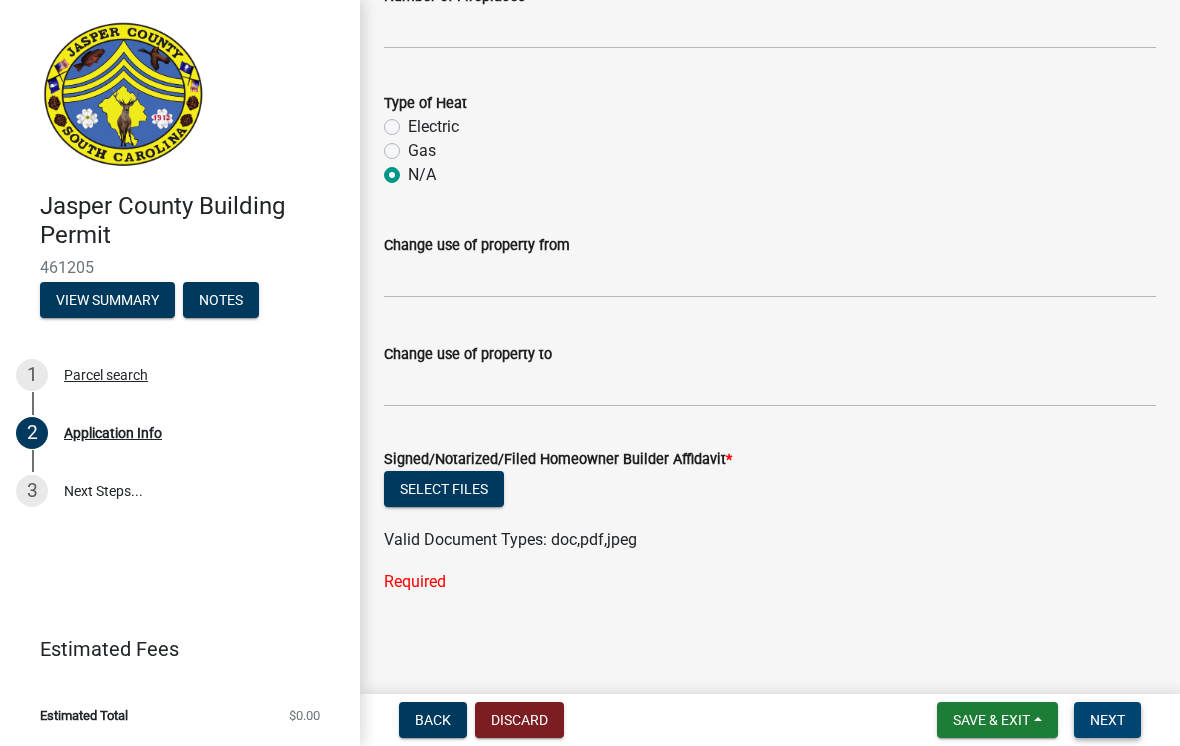 click on "Next" at bounding box center (1107, 720) 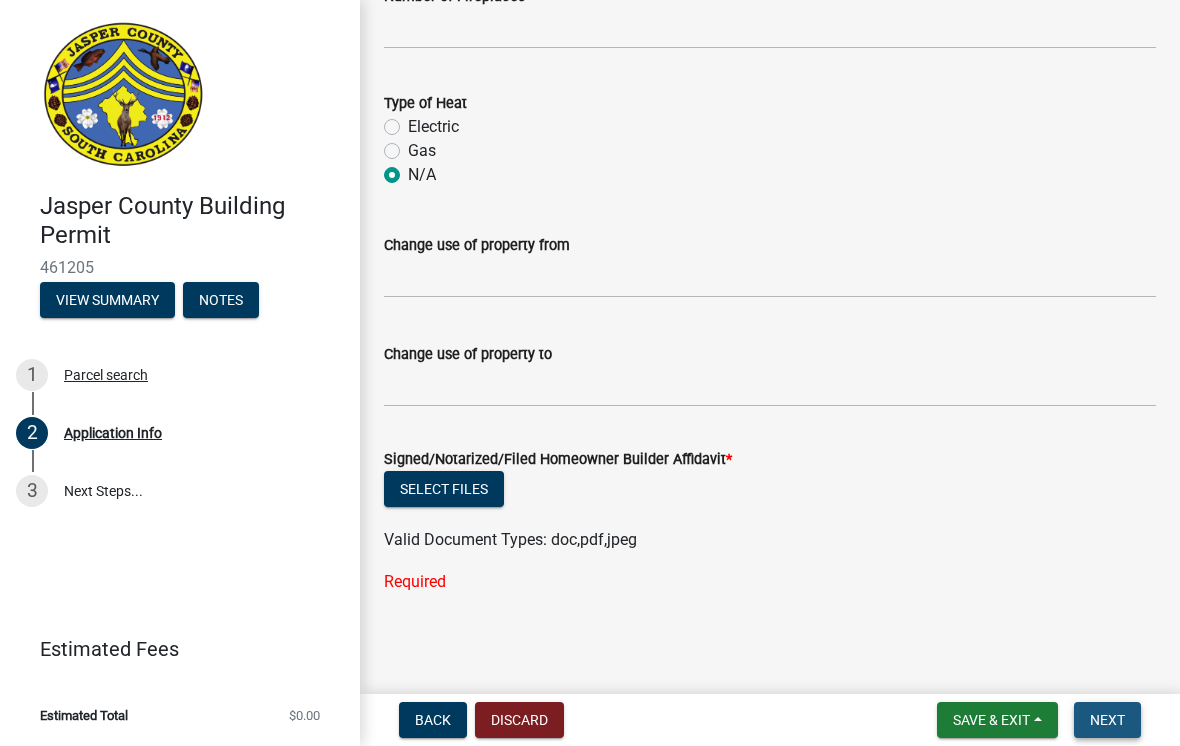click on "Next" at bounding box center (1107, 720) 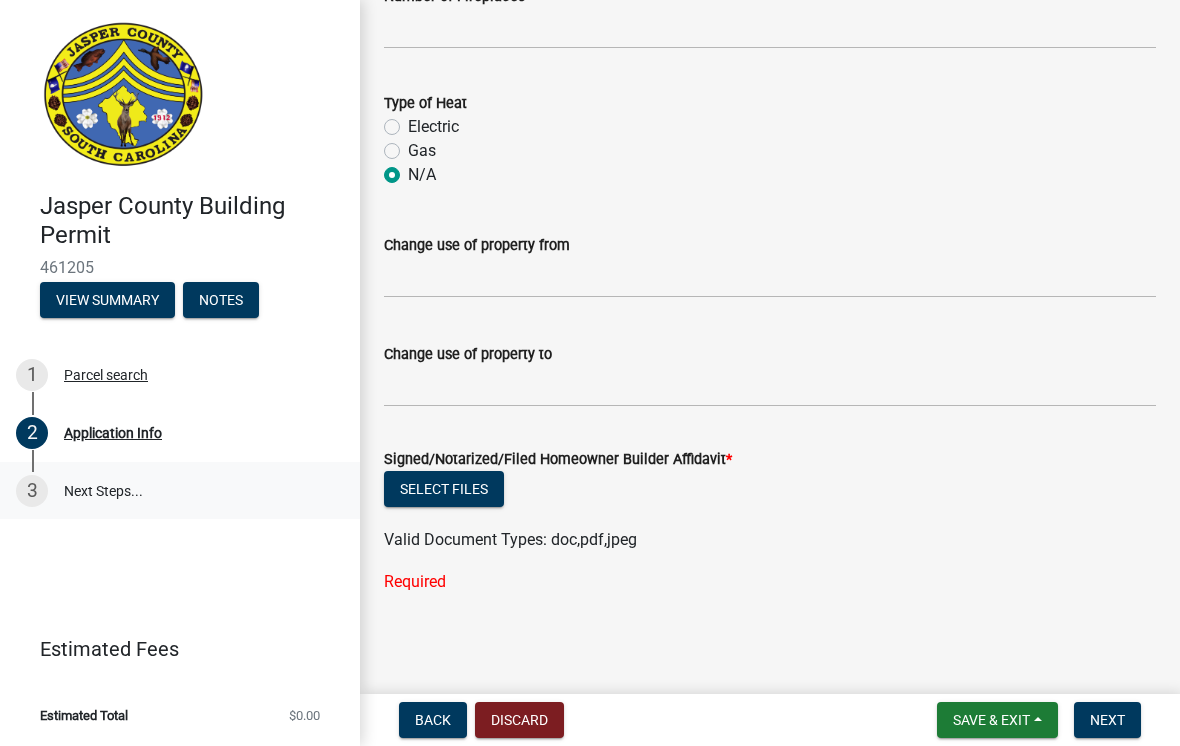 click on "3" at bounding box center (32, 491) 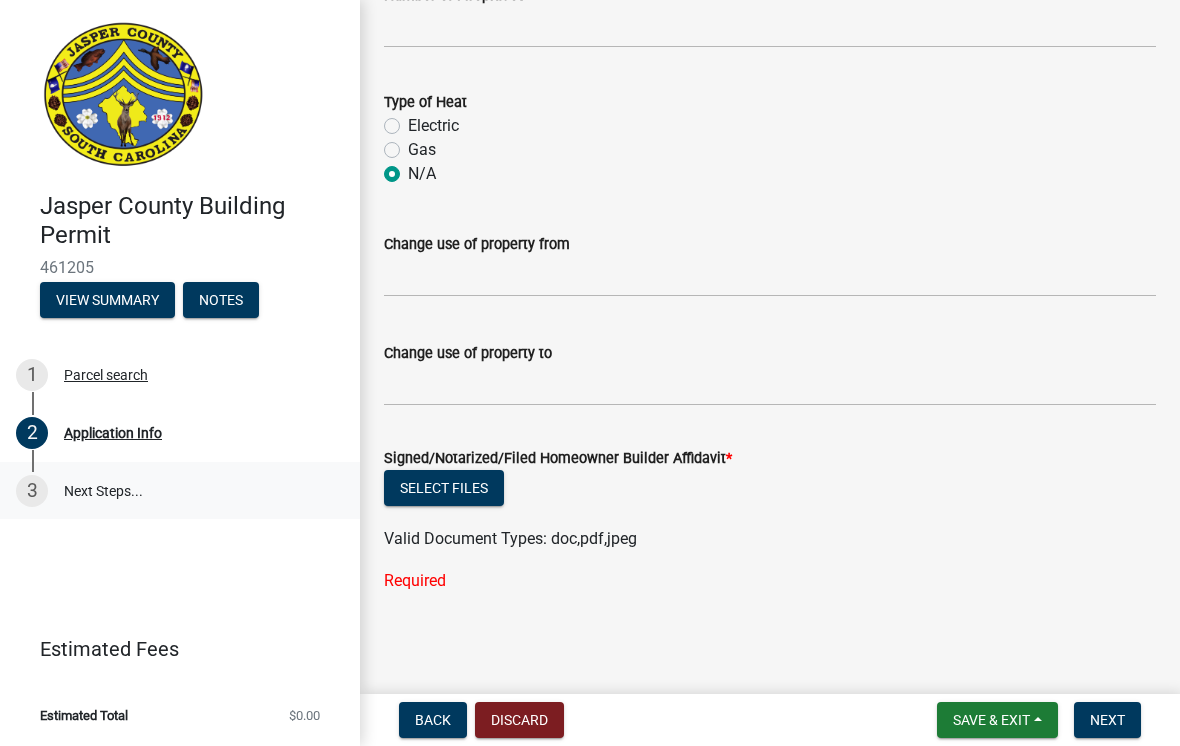 scroll, scrollTop: 3483, scrollLeft: 0, axis: vertical 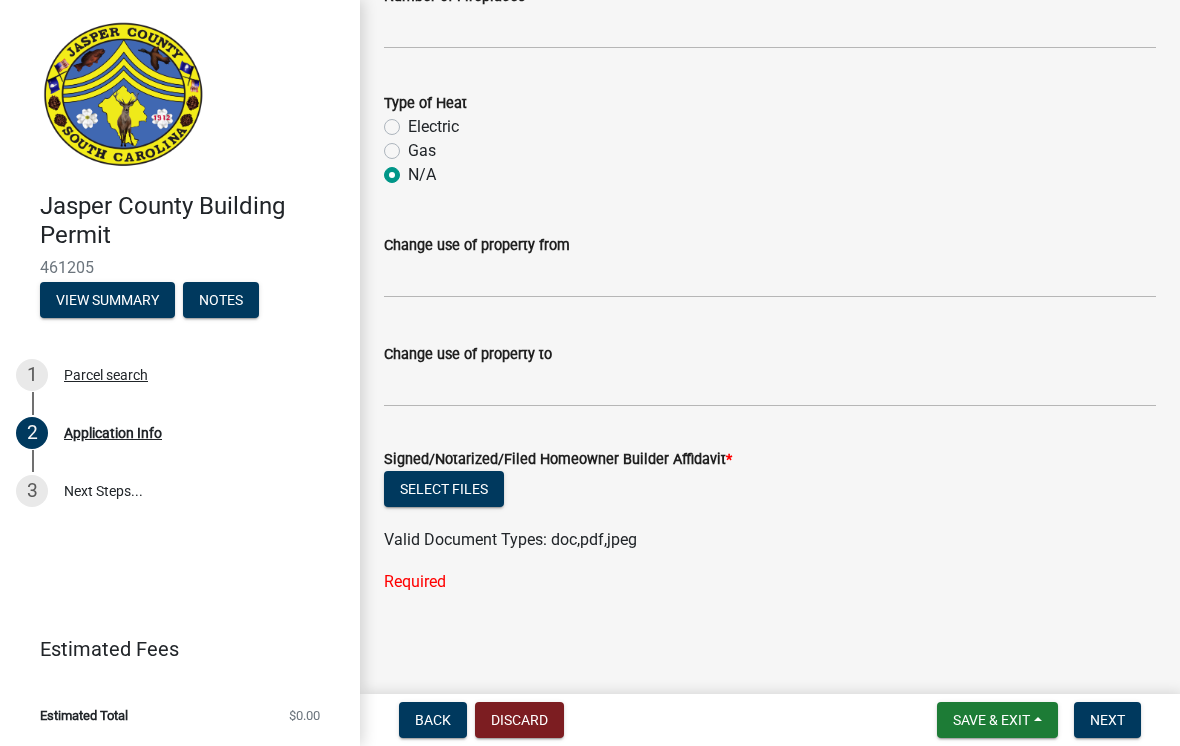 click on "Required" 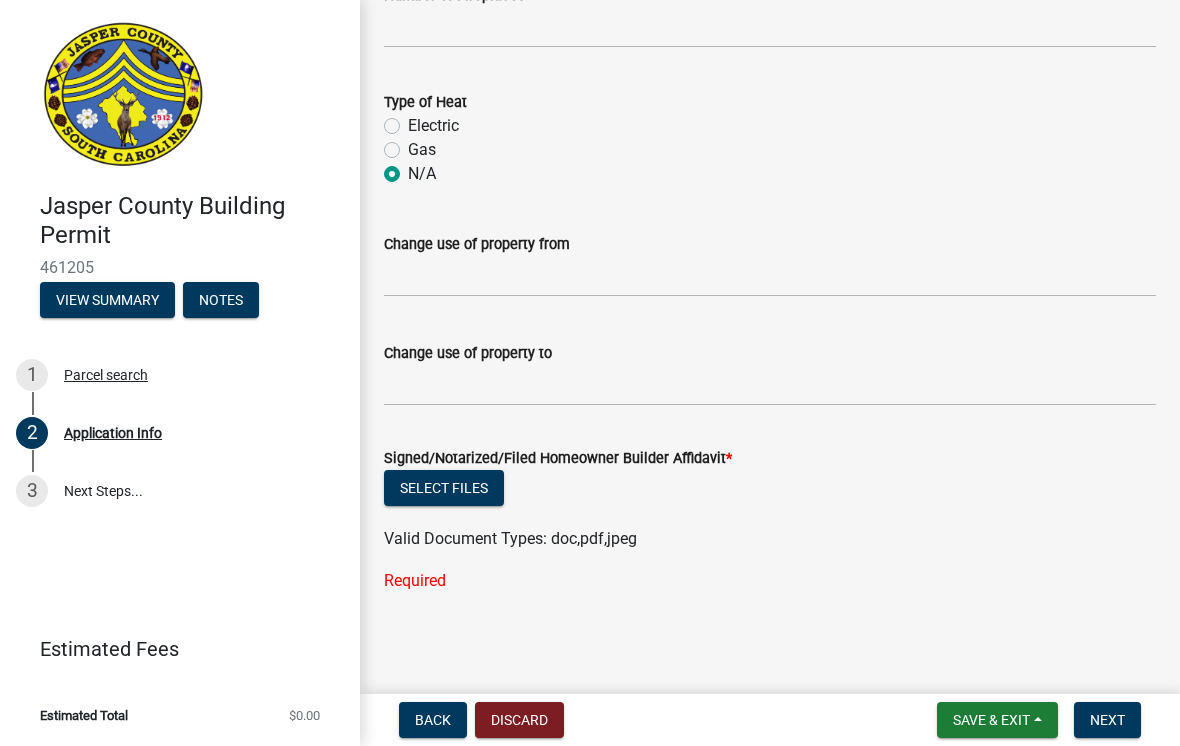 scroll, scrollTop: 3483, scrollLeft: 0, axis: vertical 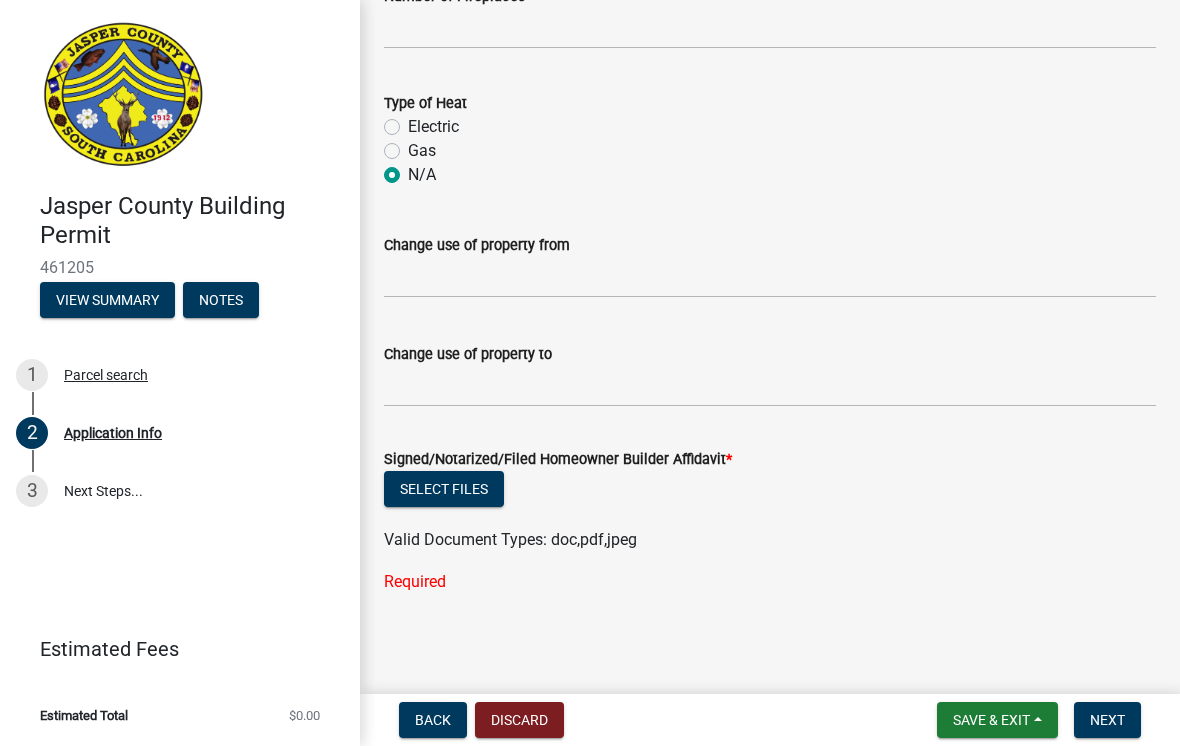 click on "Required" 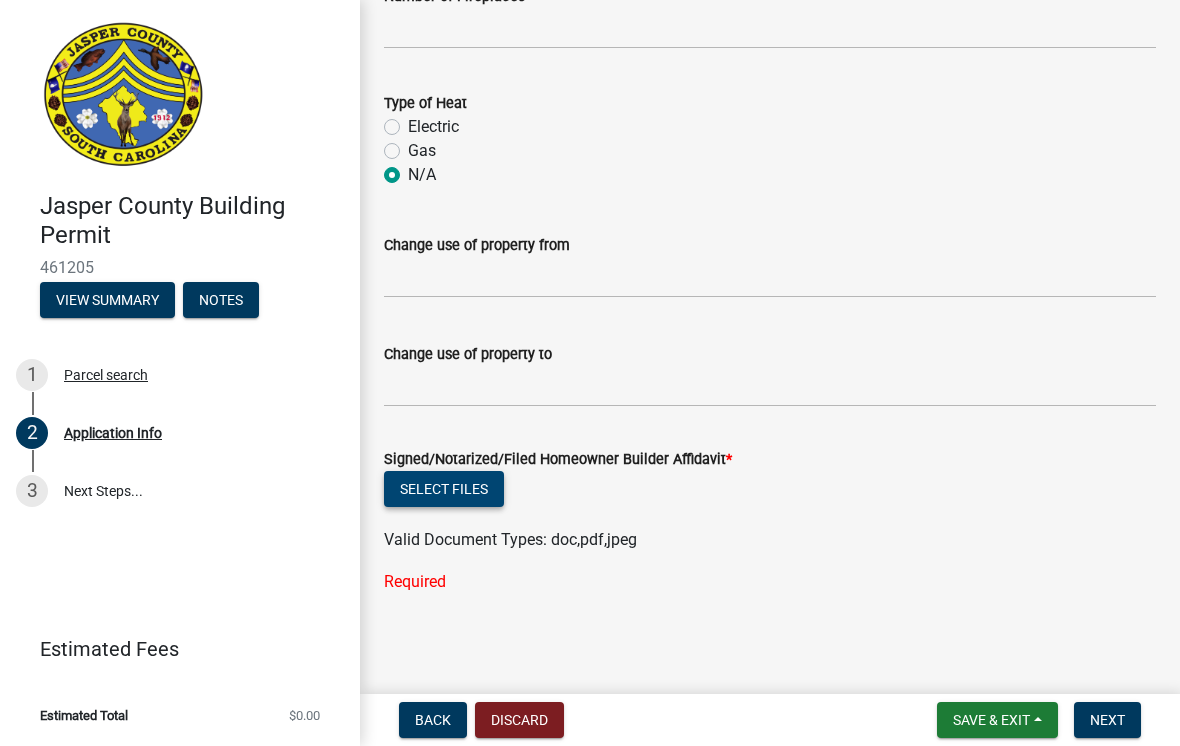 click on "Select files" 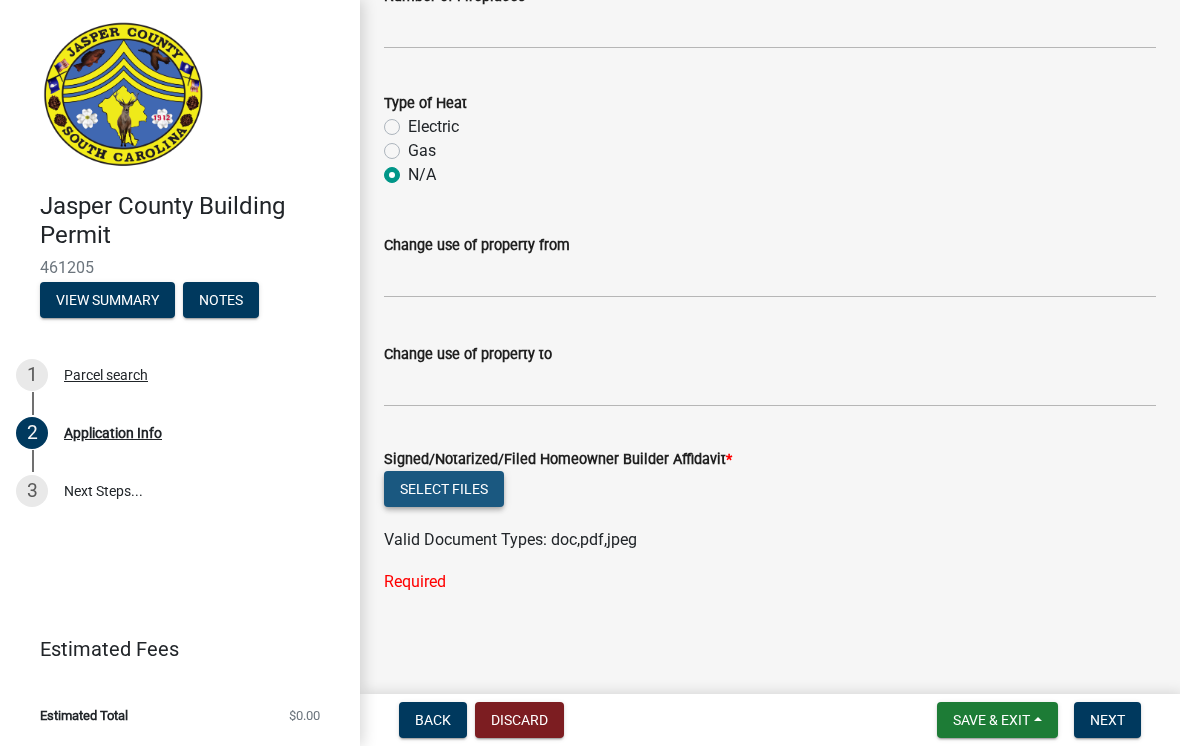 click on "Select files" 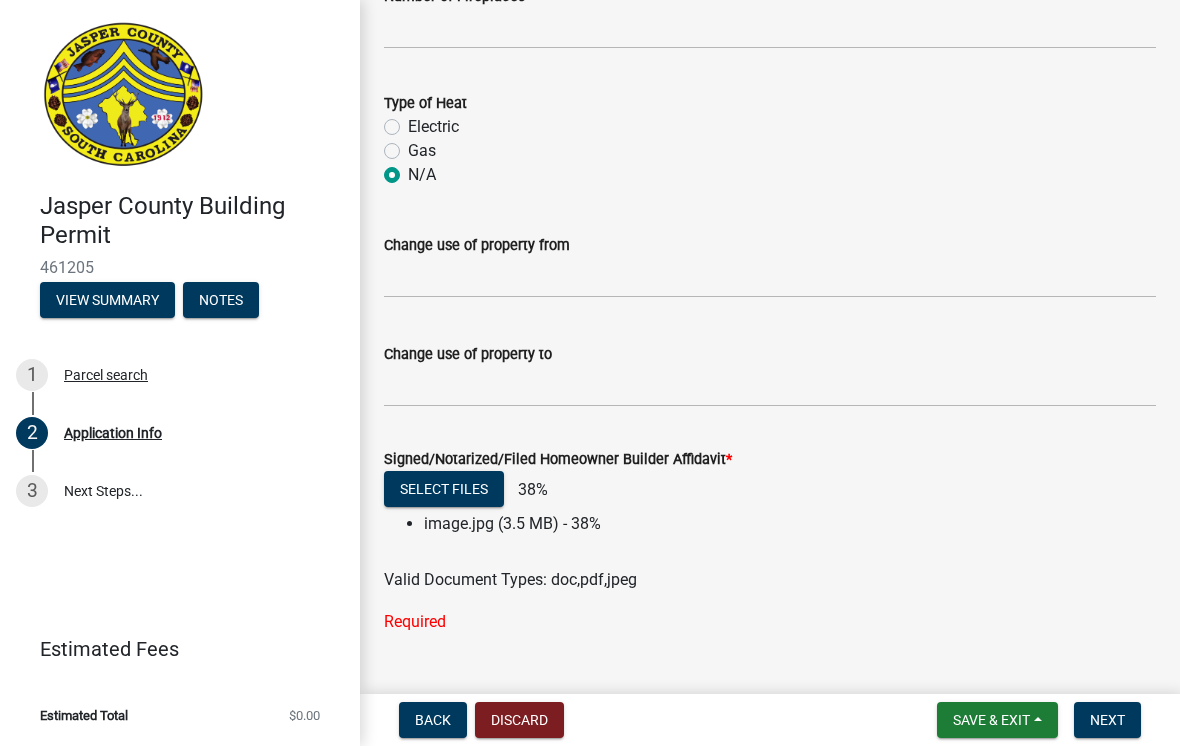 click on "Signed/Notarized/Filed Homeowner Builder Affidavit  *  Select files   38%   image.jpg (3.5 MB) - 38%  Valid Document Types: doc,pdf,jpeg Required" 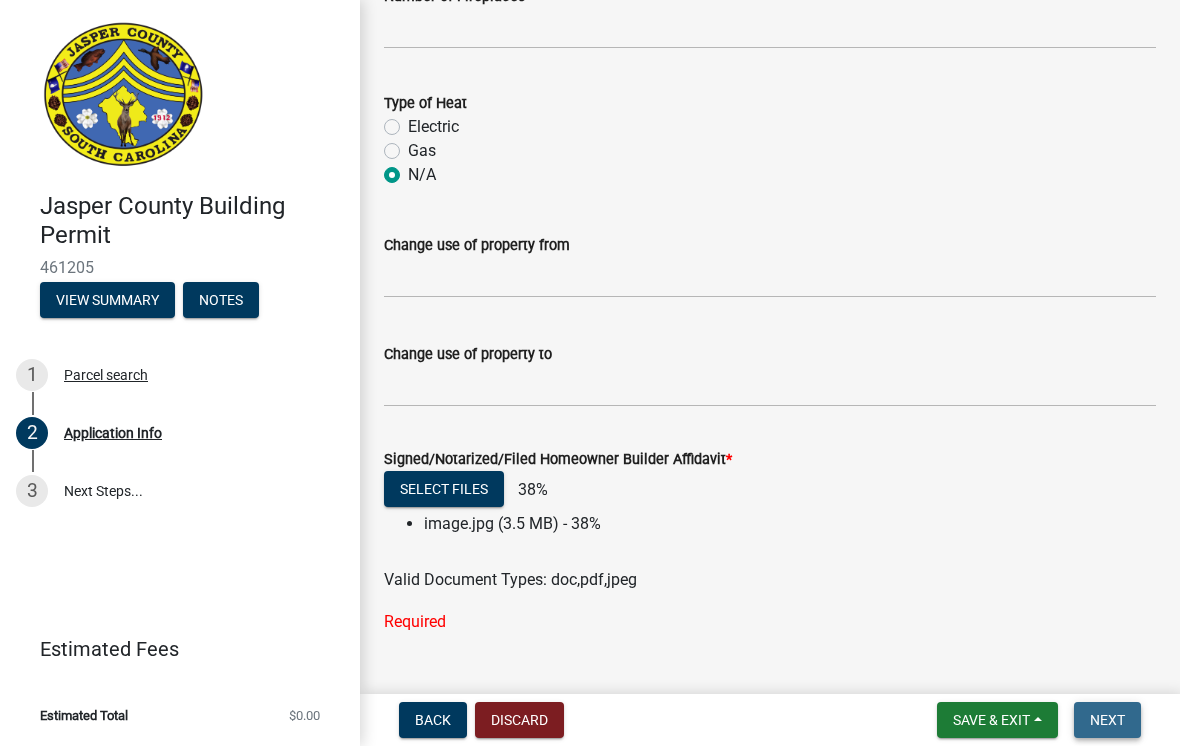 click on "Next" at bounding box center [1107, 720] 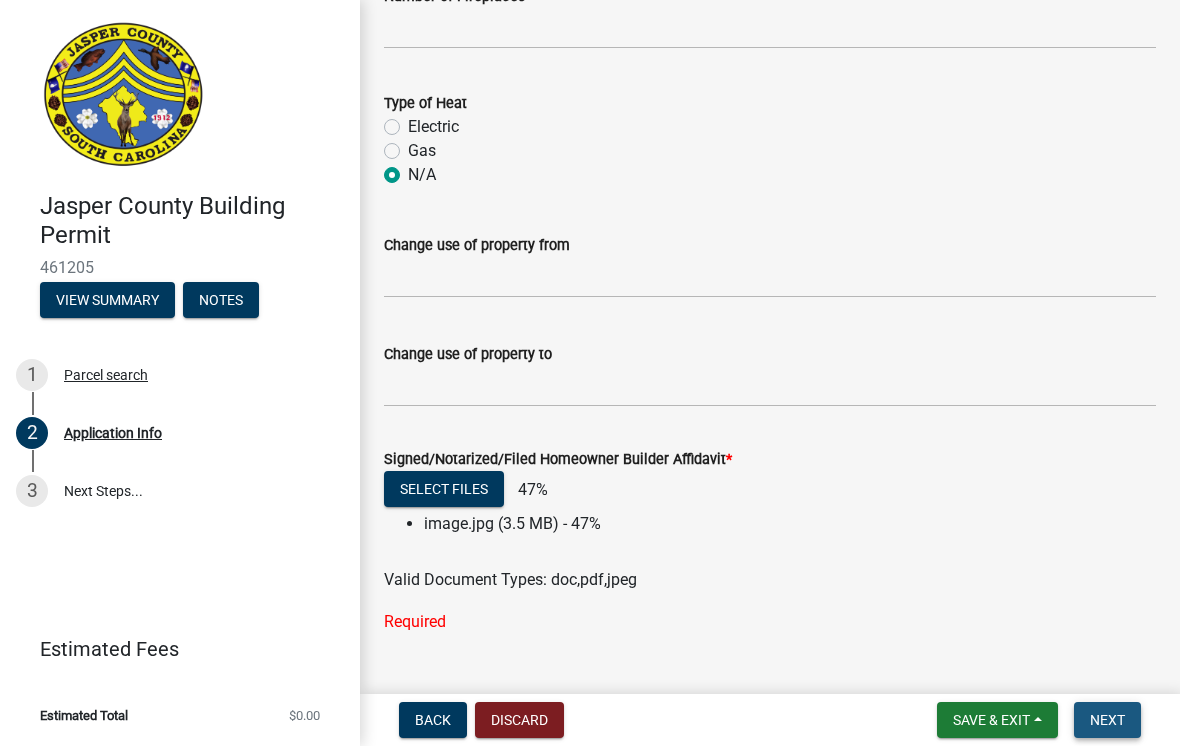 click on "Next" at bounding box center (1107, 720) 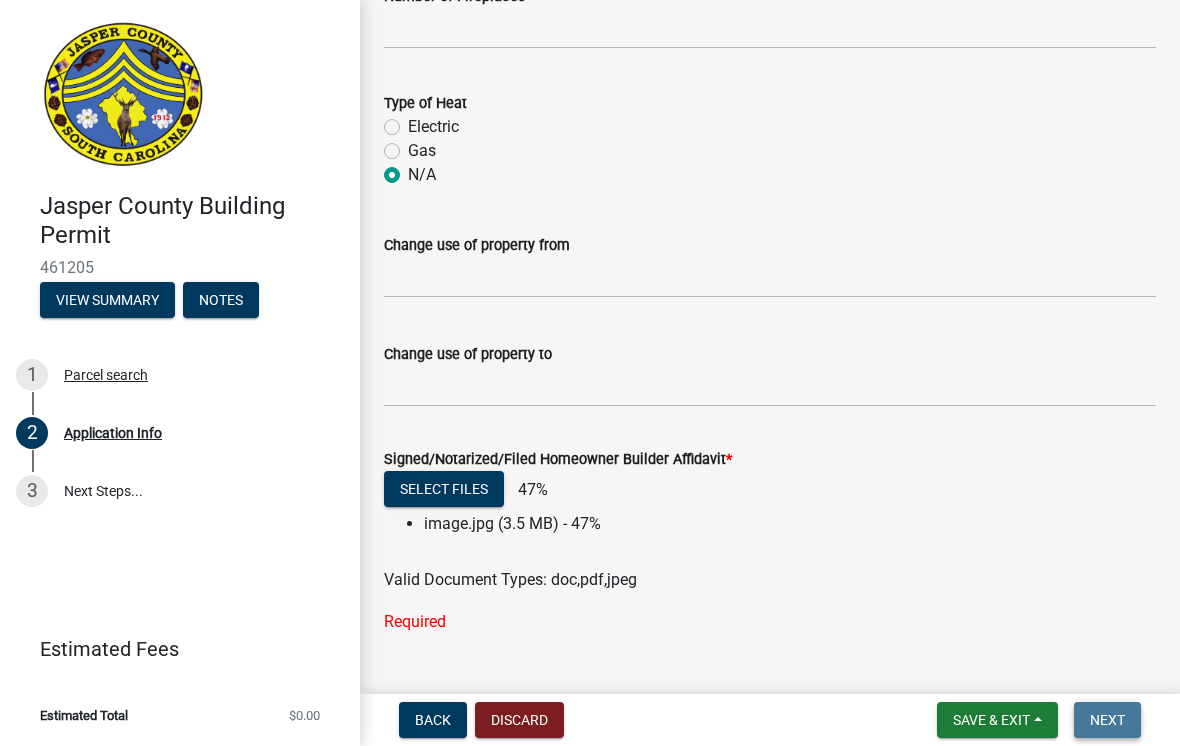click on "Next" at bounding box center [1107, 720] 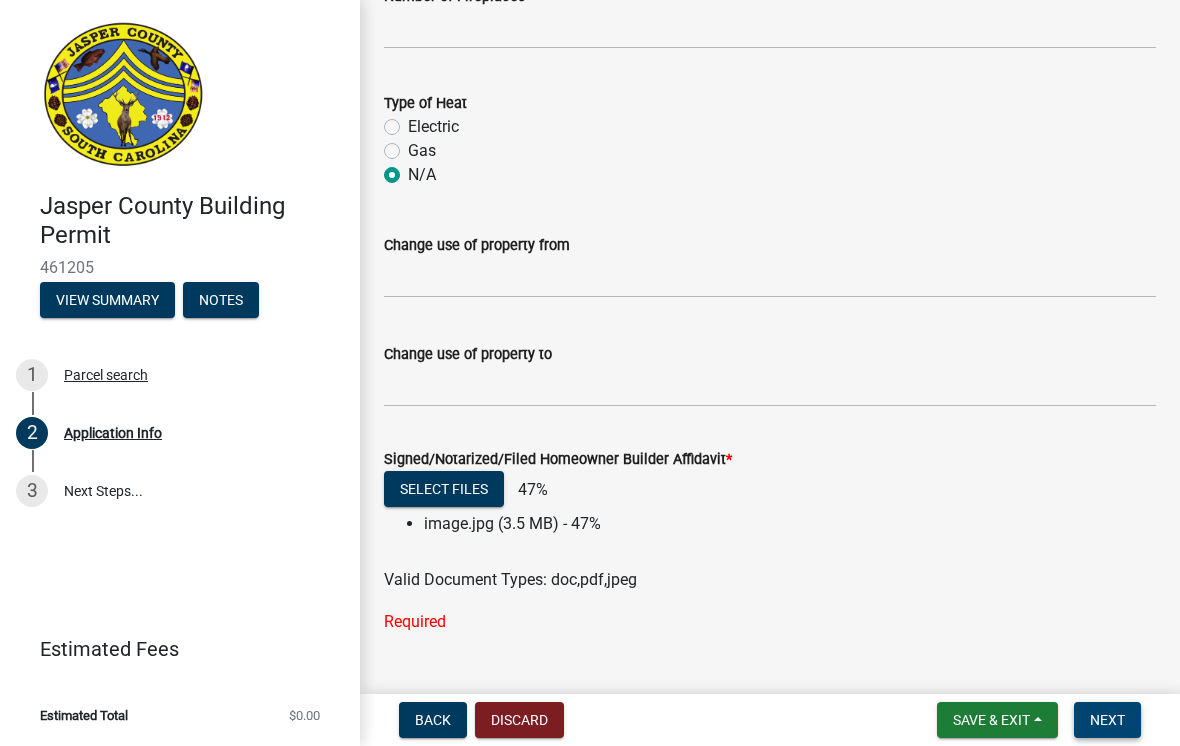 click on "Next" at bounding box center [1107, 720] 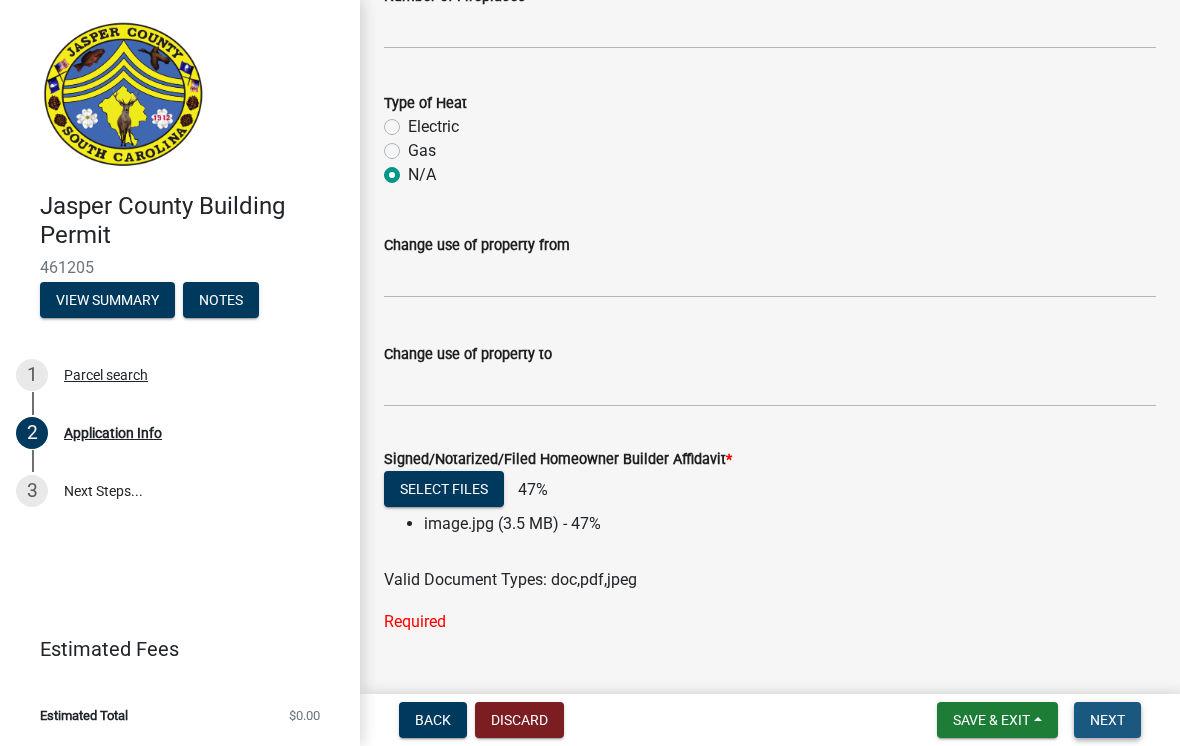 click on "Next" at bounding box center (1107, 720) 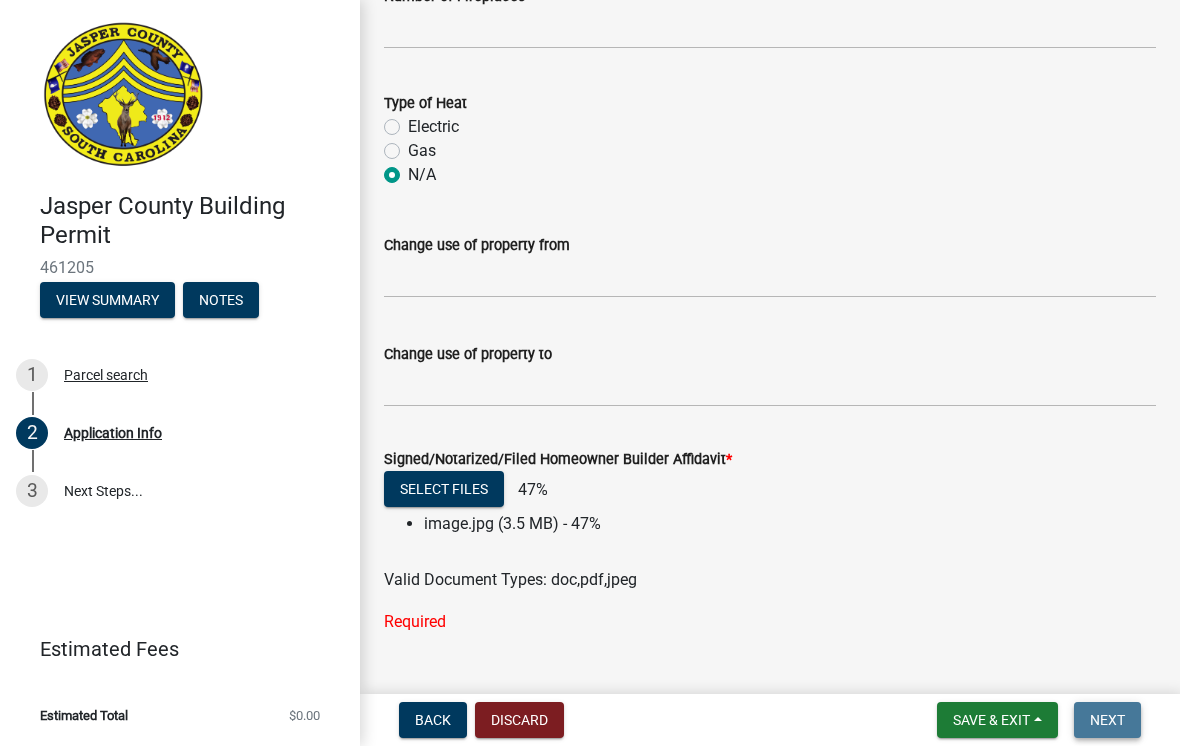 click on "Next" at bounding box center (1107, 720) 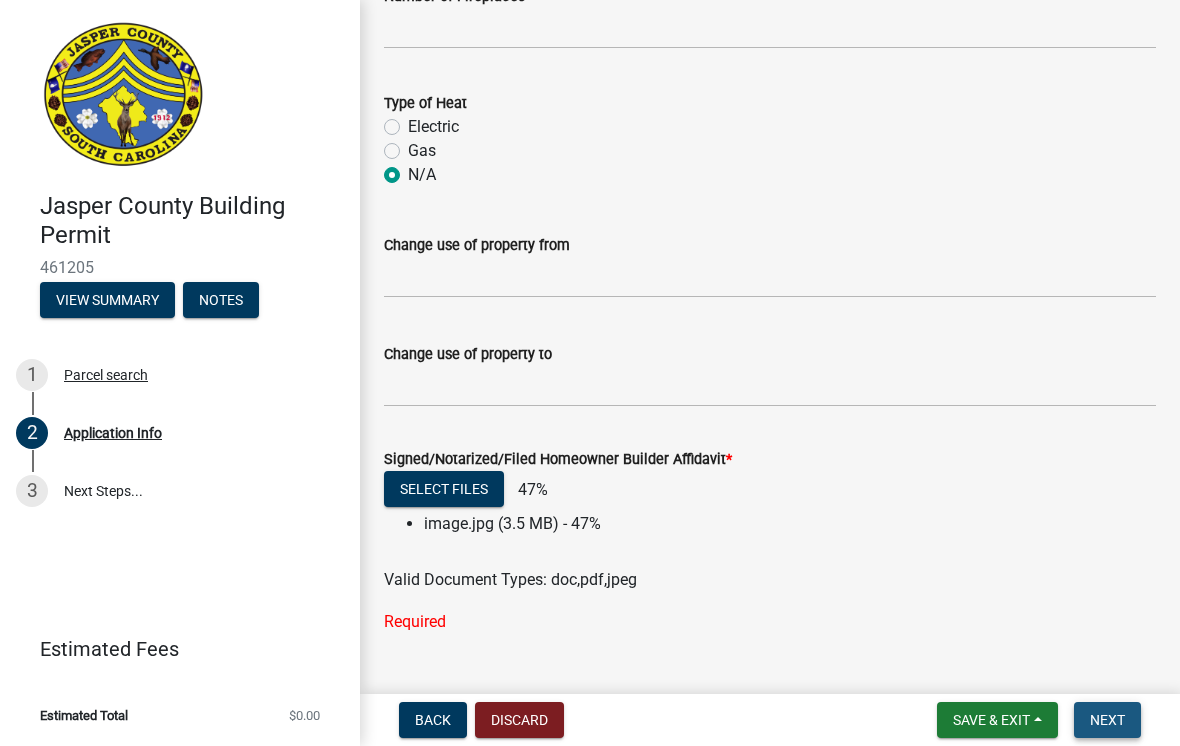 click on "Next" at bounding box center (1107, 720) 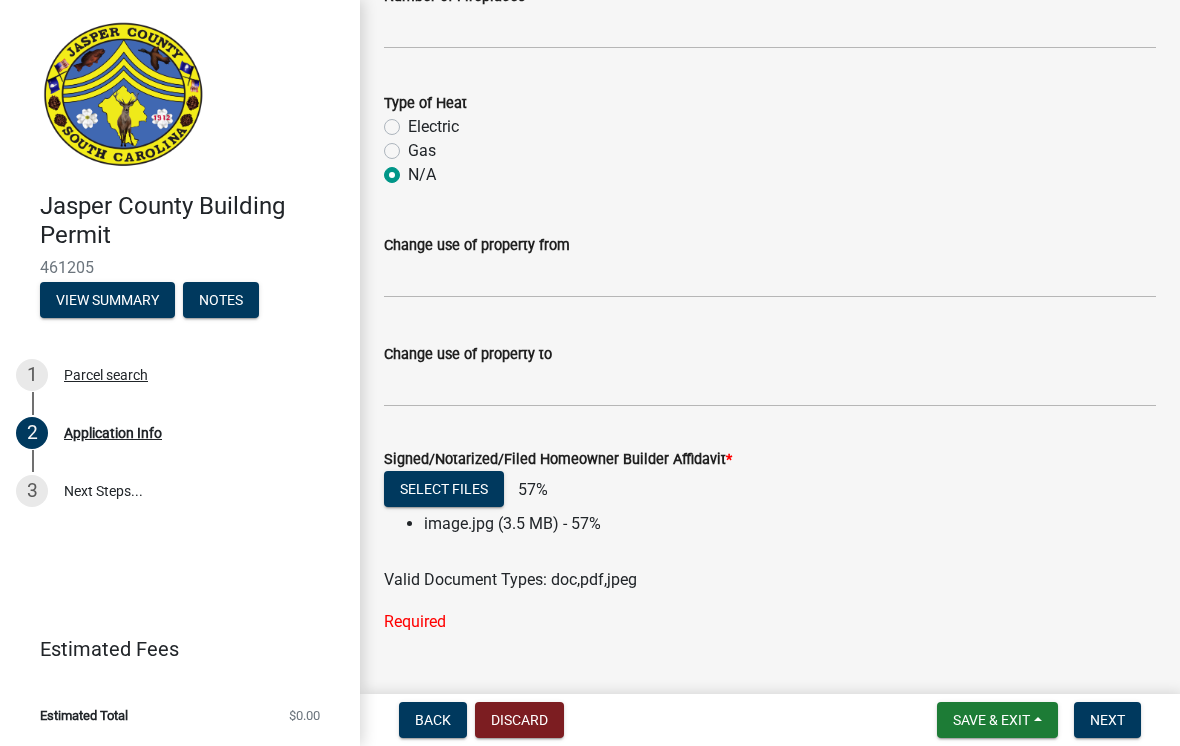 click on "Back  Discard   Save & Exit  Save  Save & Exit   Next" at bounding box center [770, 720] 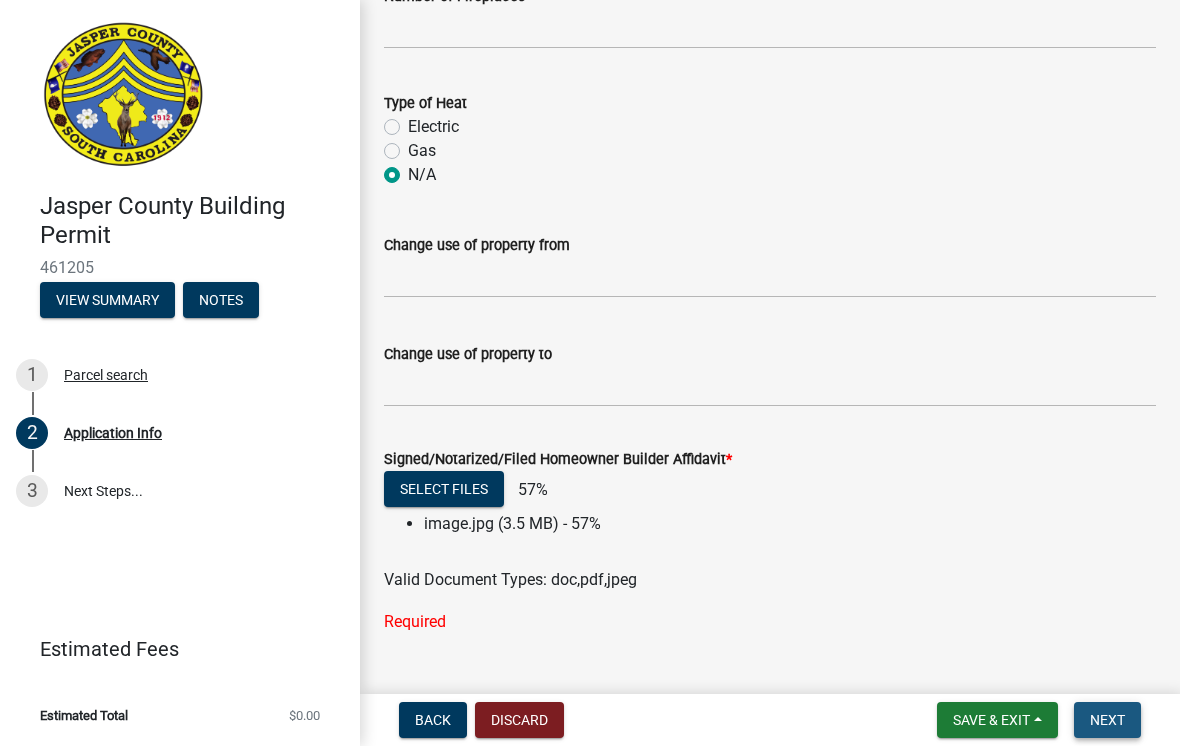 click on "Next" at bounding box center (1107, 720) 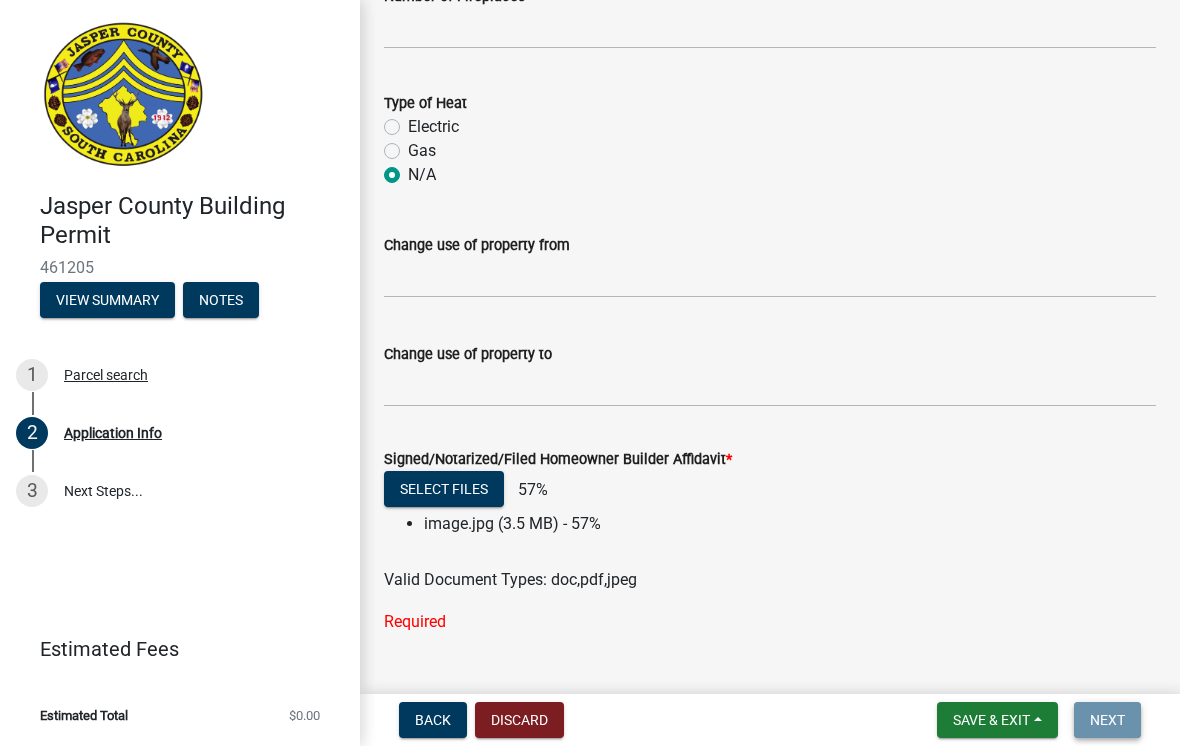 click on "Next" at bounding box center [1107, 720] 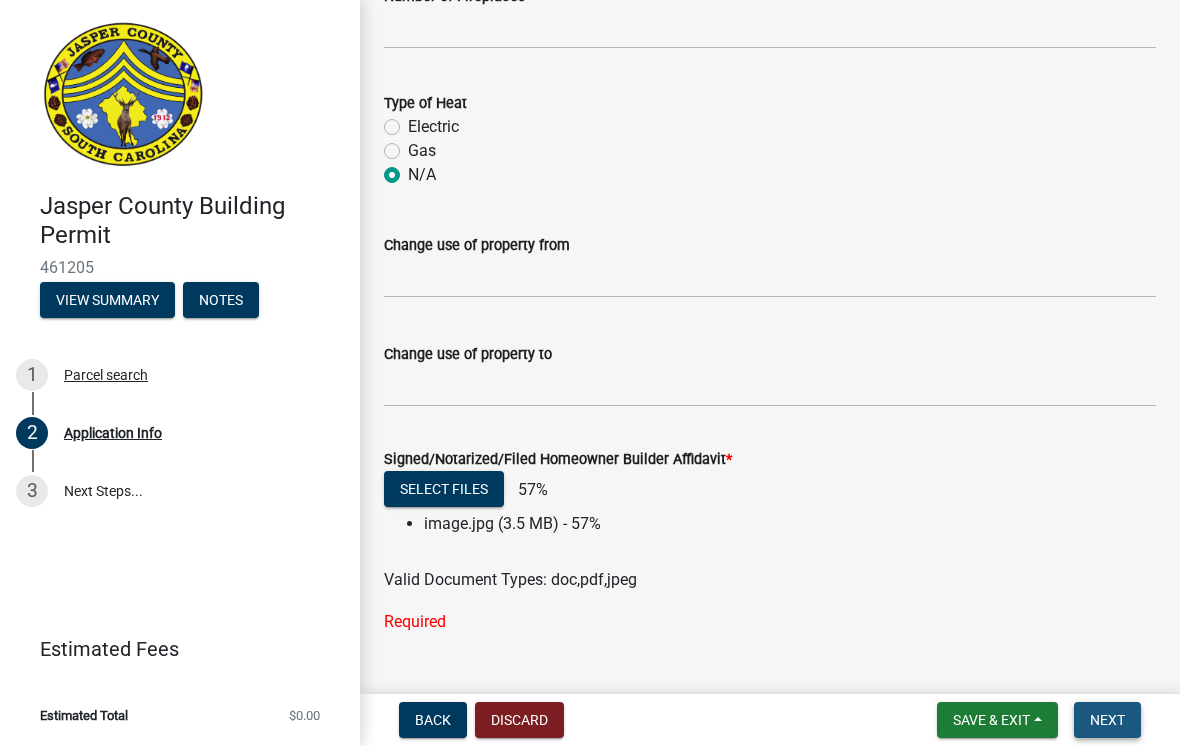 click on "Next" at bounding box center (1107, 720) 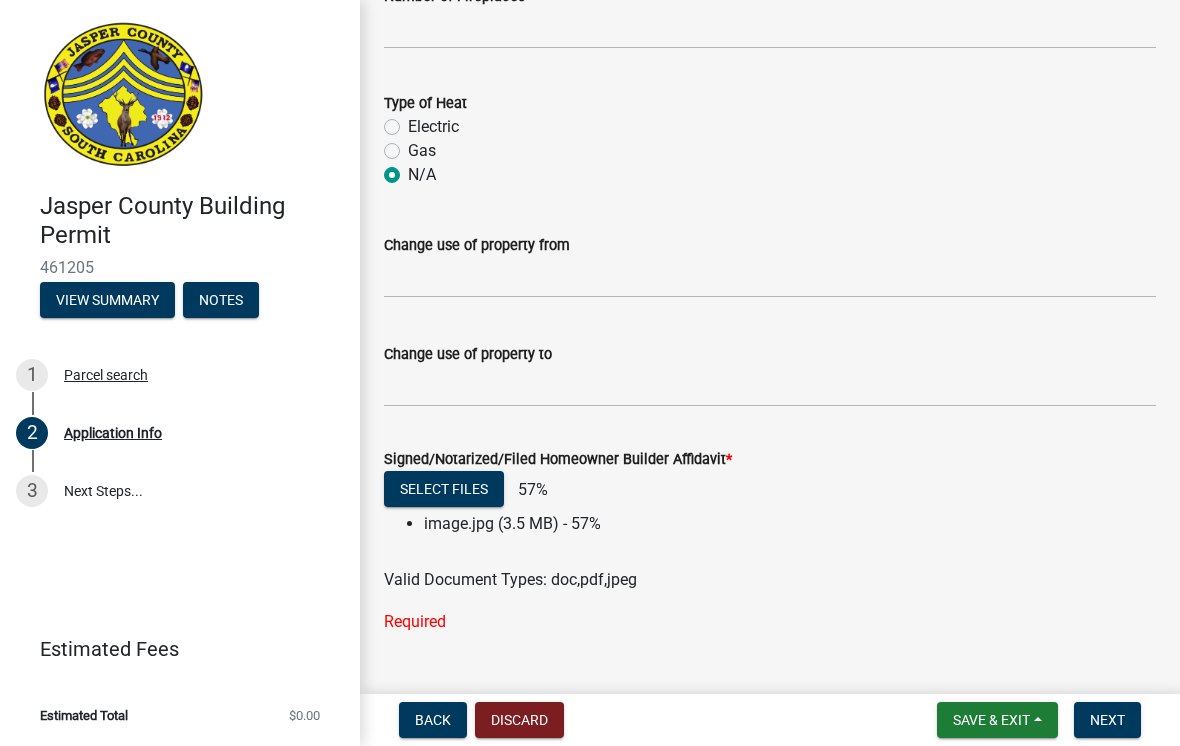 click on "image.jpg (3.5 MB) - 57%" 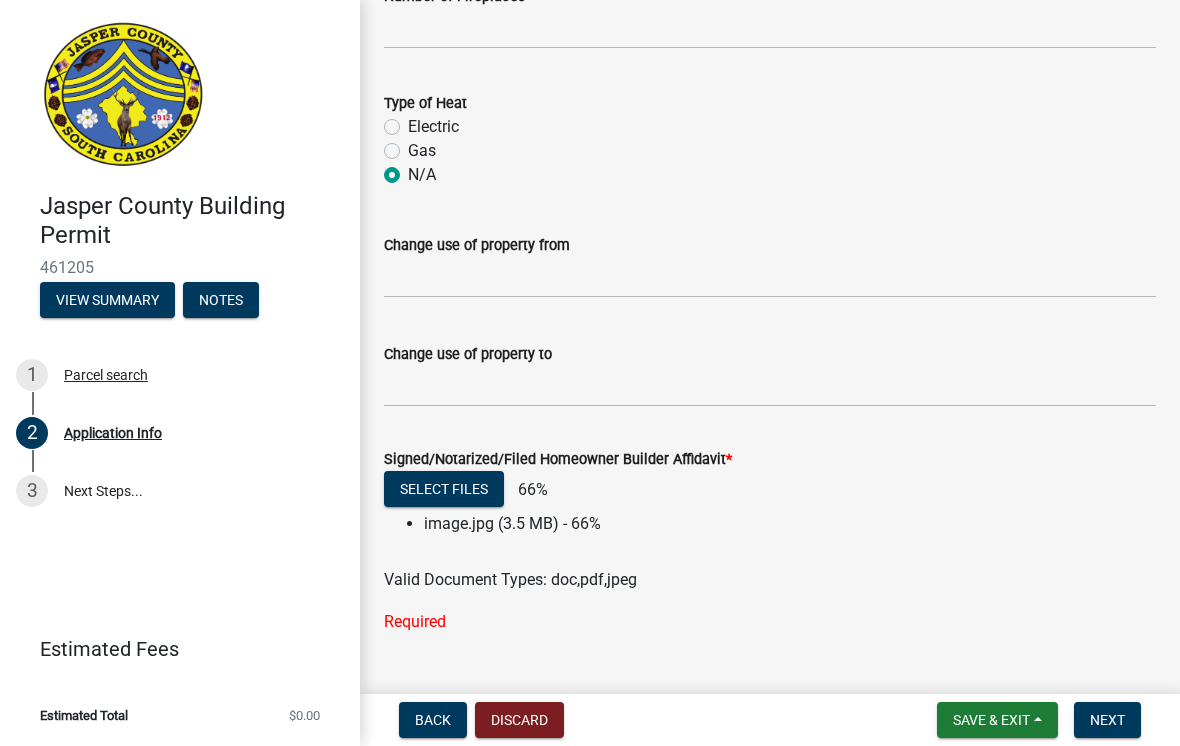 click on "Required" 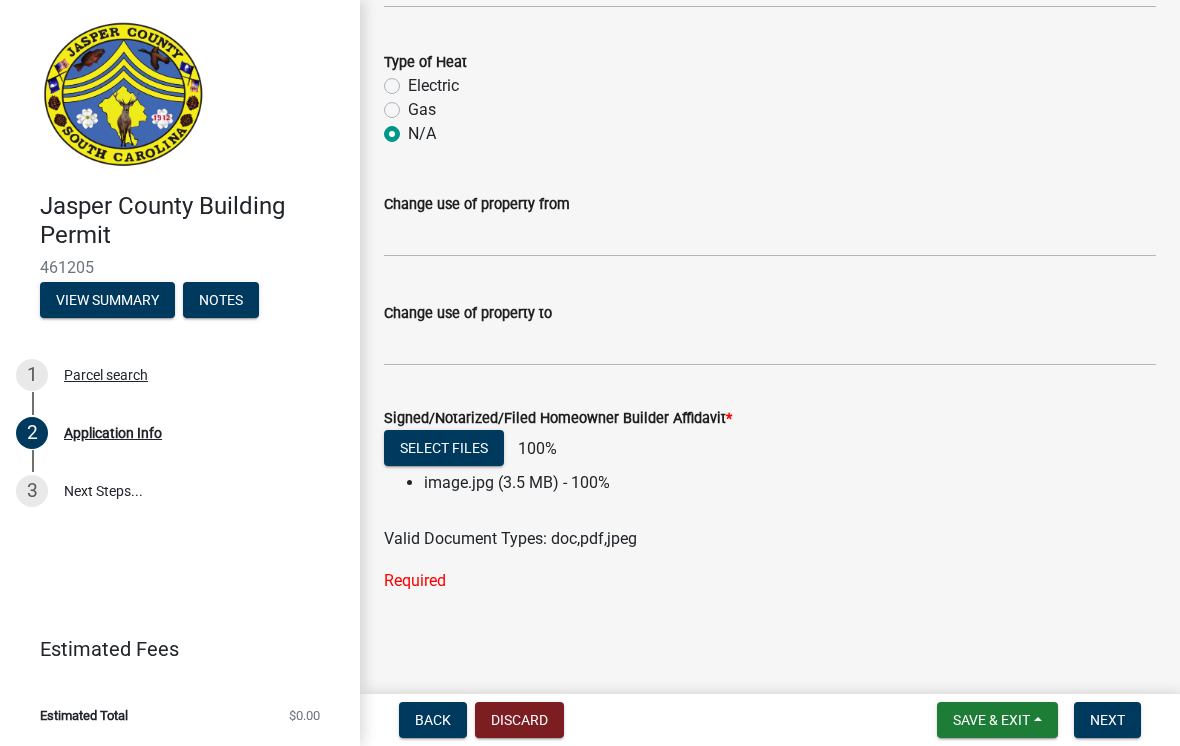 scroll, scrollTop: 3523, scrollLeft: 0, axis: vertical 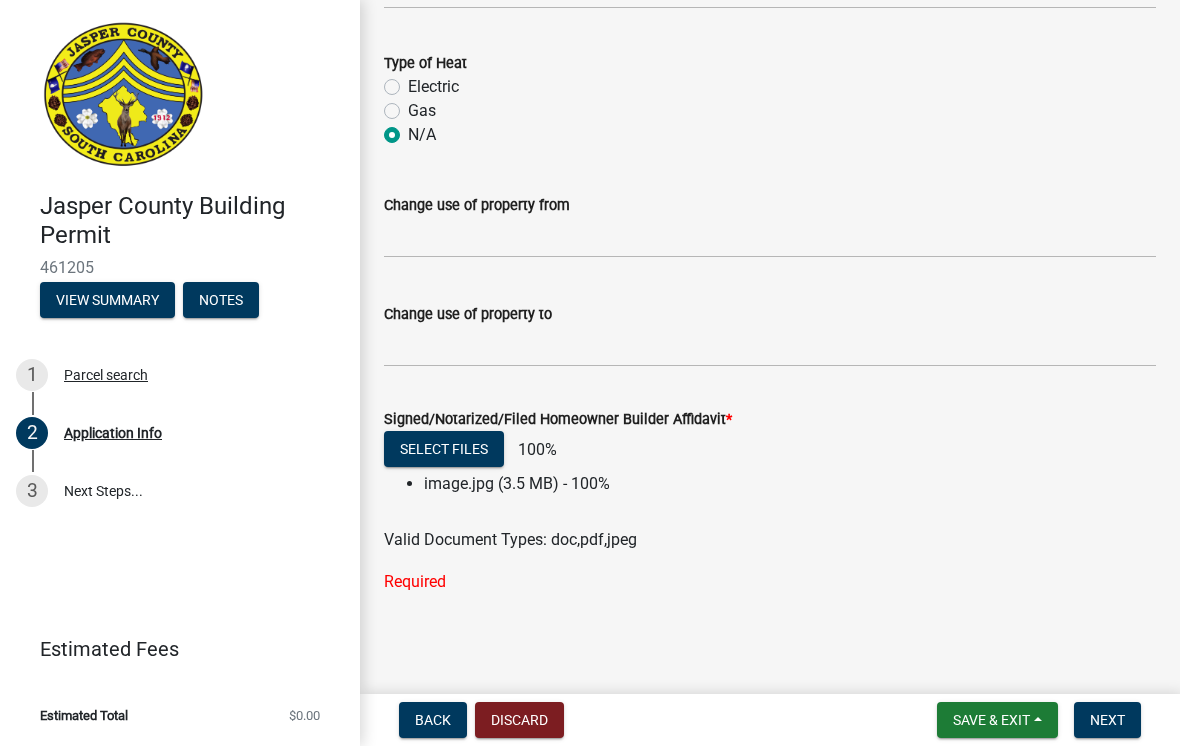 click on "Required" 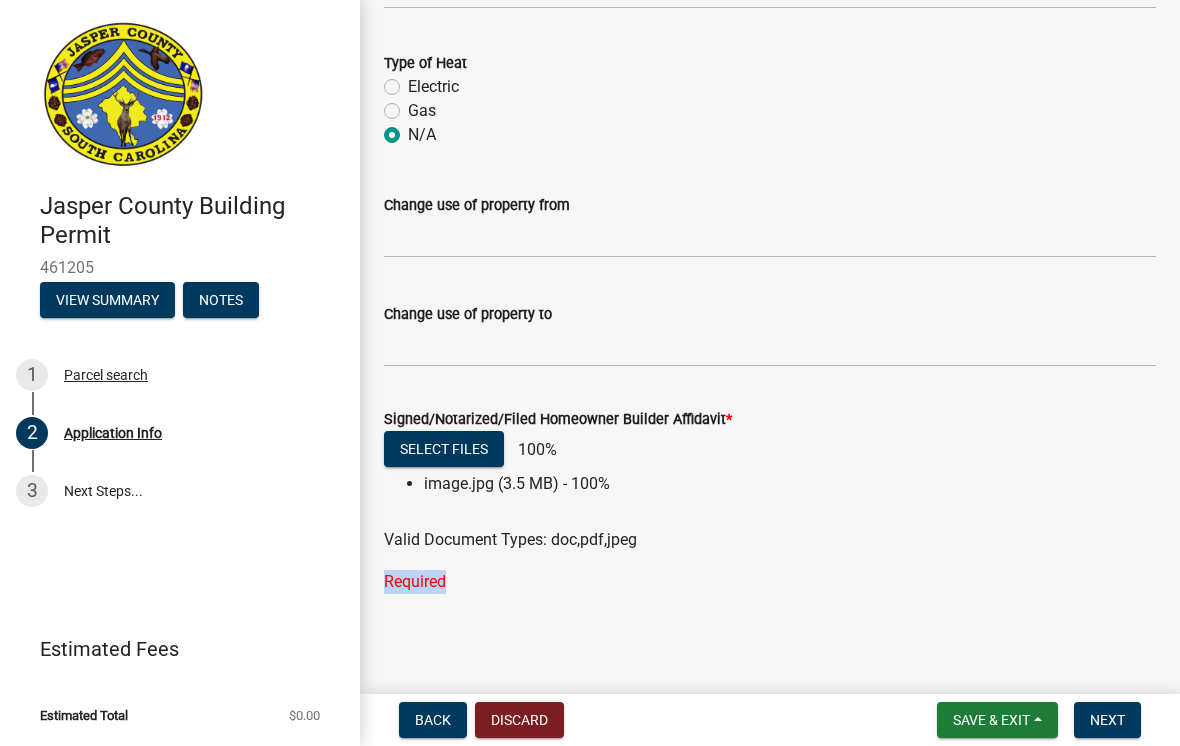 click on "Required" 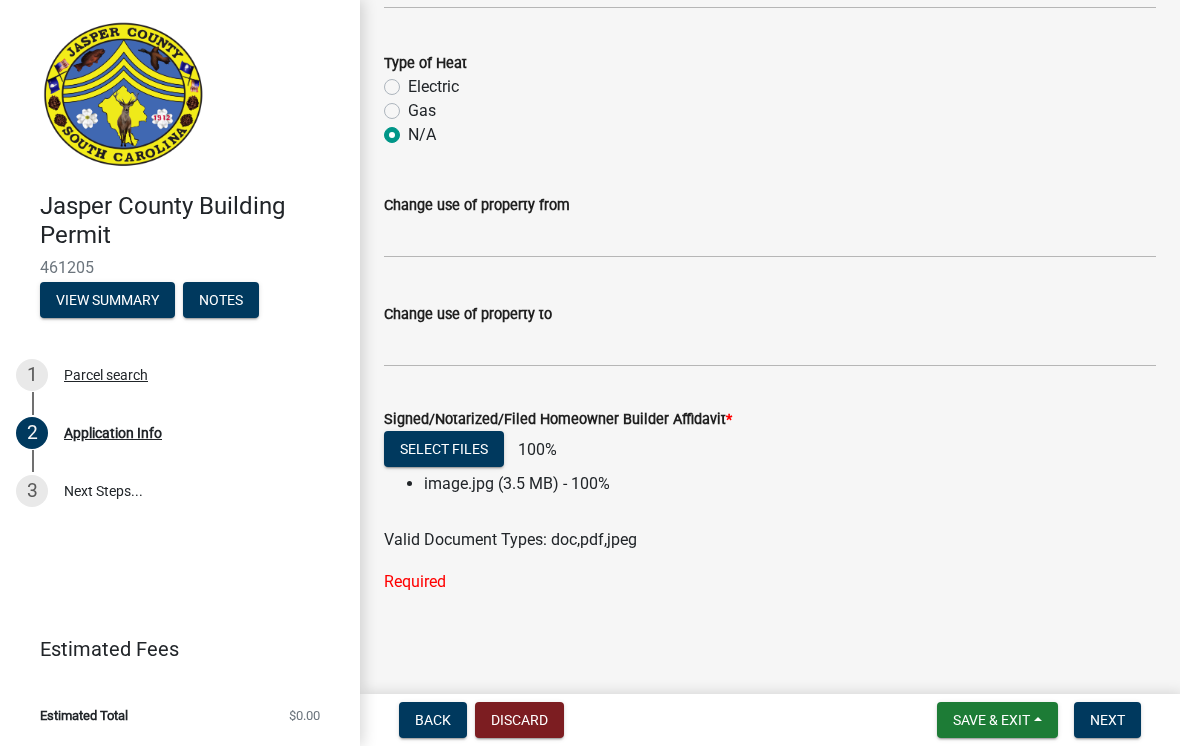 click on "Signed/Notarized/Filed Homeowner Builder Affidavit  *  Select files   100%   image.jpg (3.5 MB) - 100%  Valid Document Types: doc,pdf,jpeg Required" 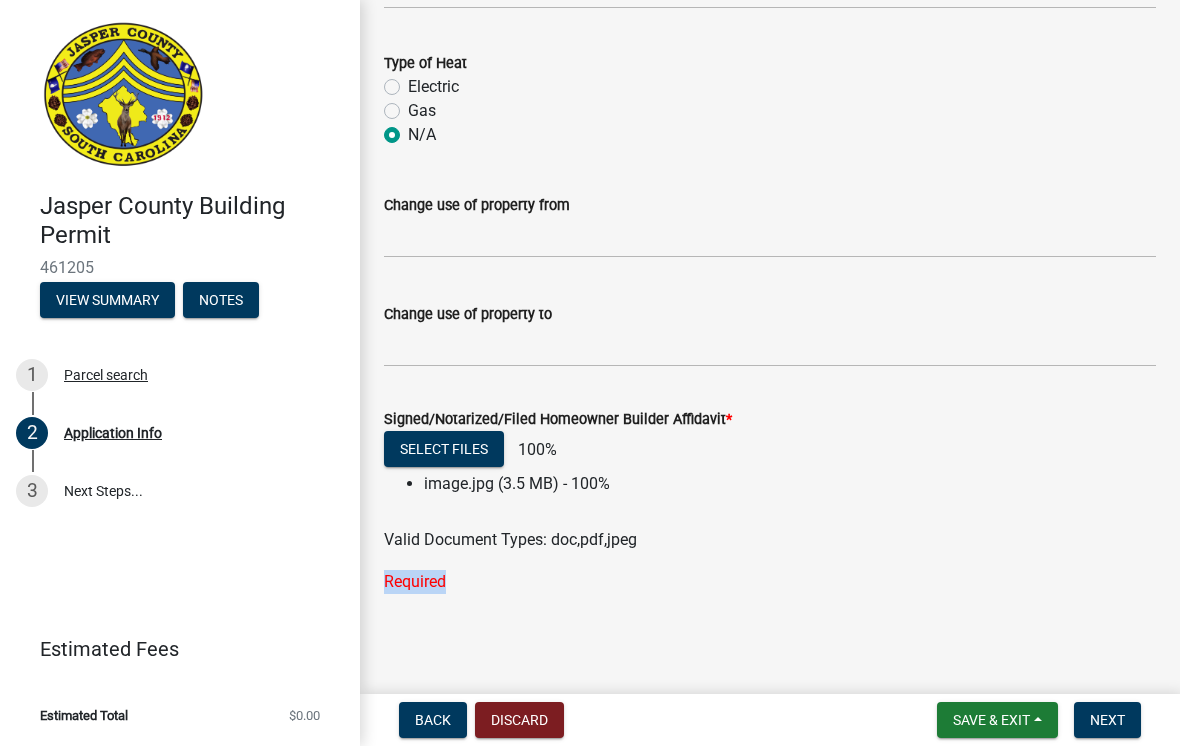 click on "Signed/Notarized/Filed Homeowner Builder Affidavit  *  Select files   100%   image.jpg (3.5 MB) - 100%  Valid Document Types: doc,pdf,jpeg Required" 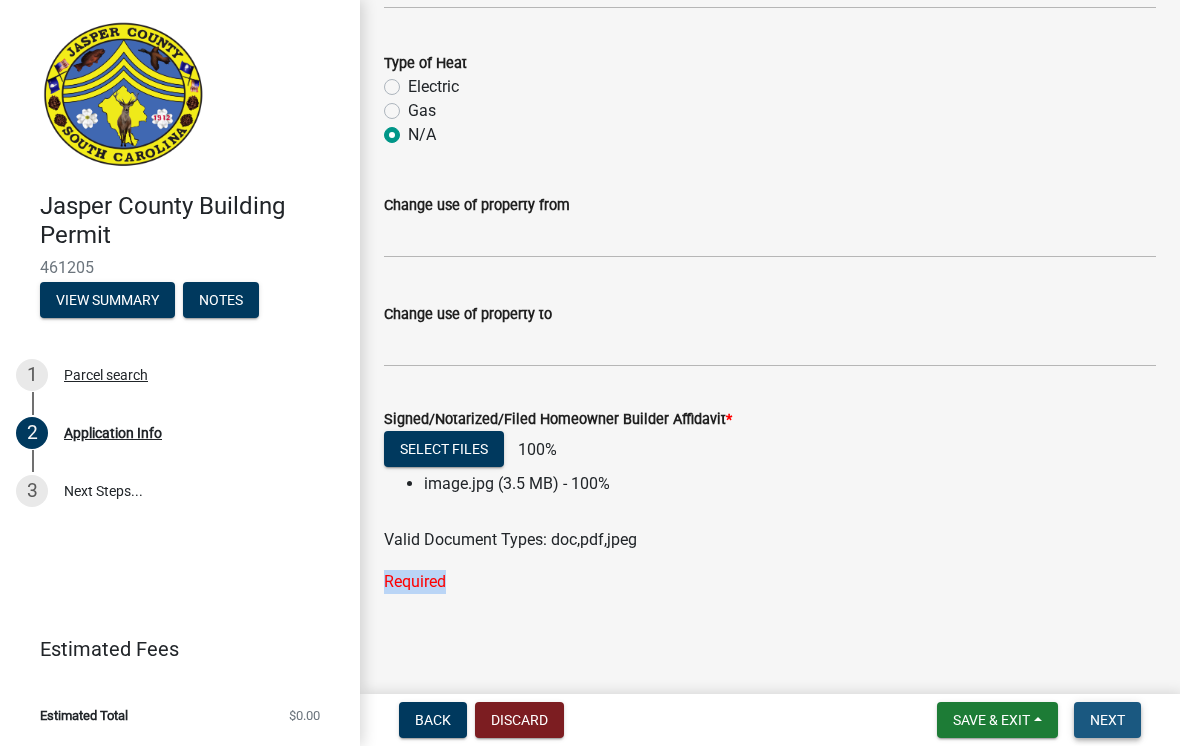 click on "Next" at bounding box center (1107, 720) 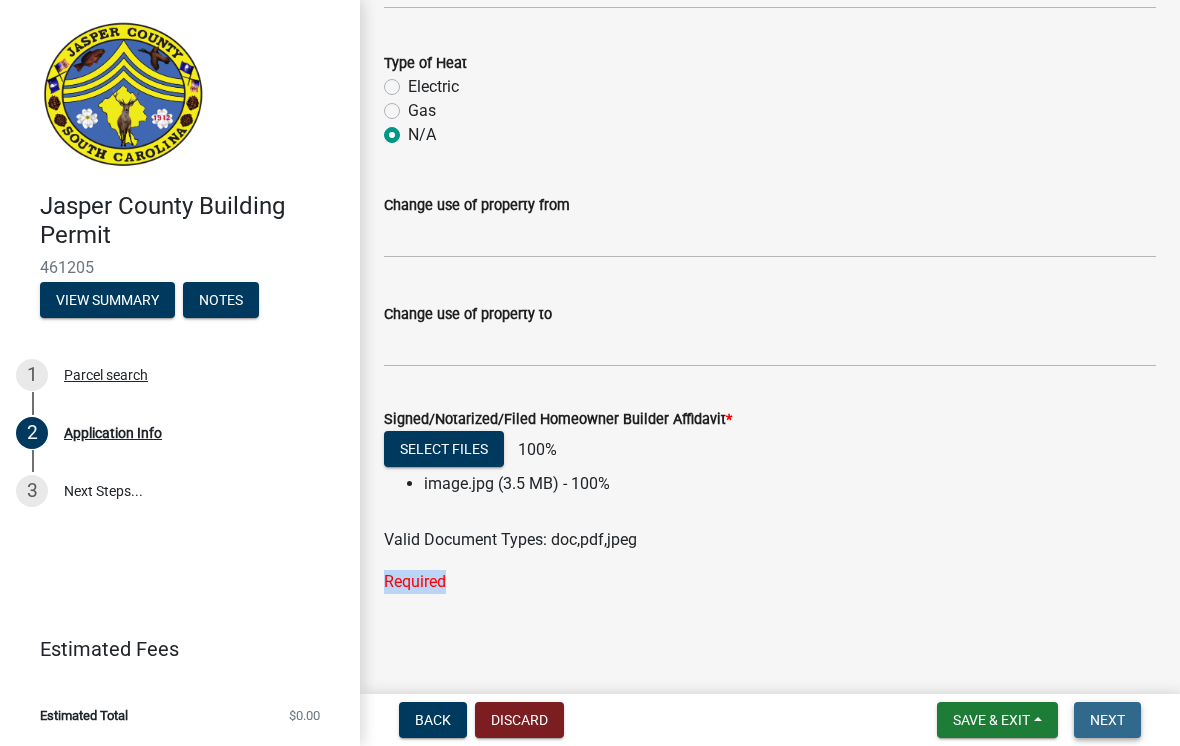click on "Next" at bounding box center [1107, 720] 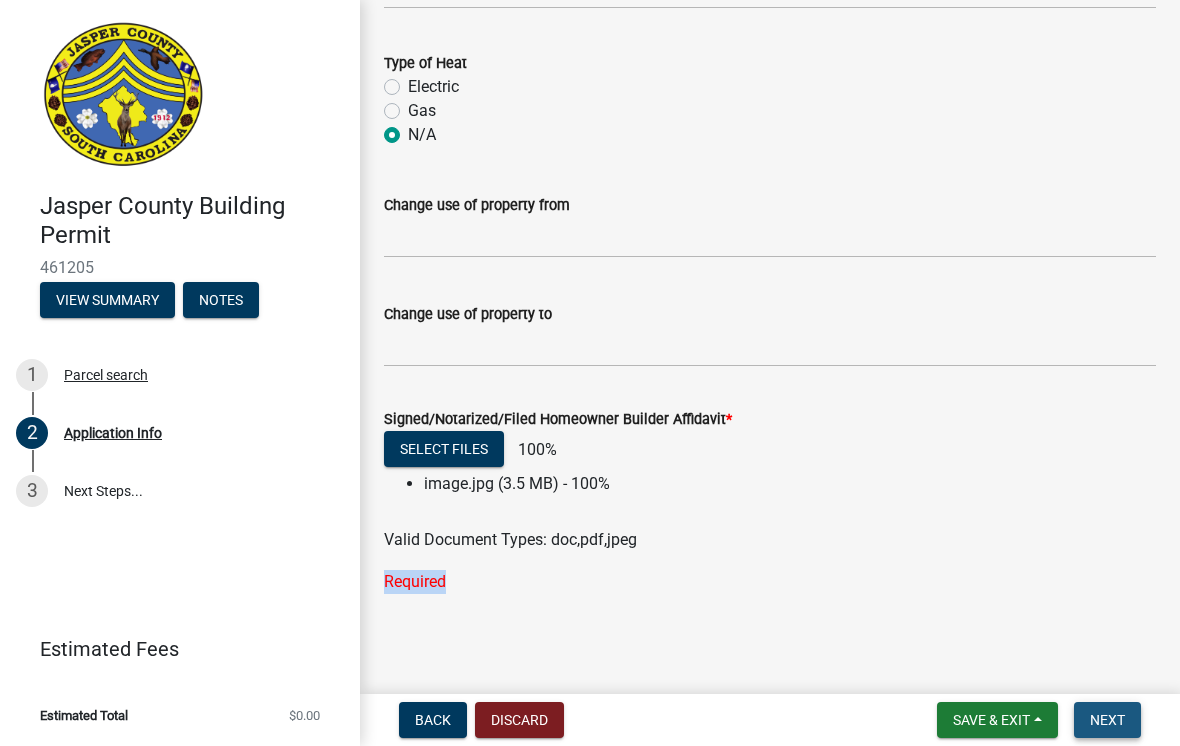 click on "Next" at bounding box center (1107, 720) 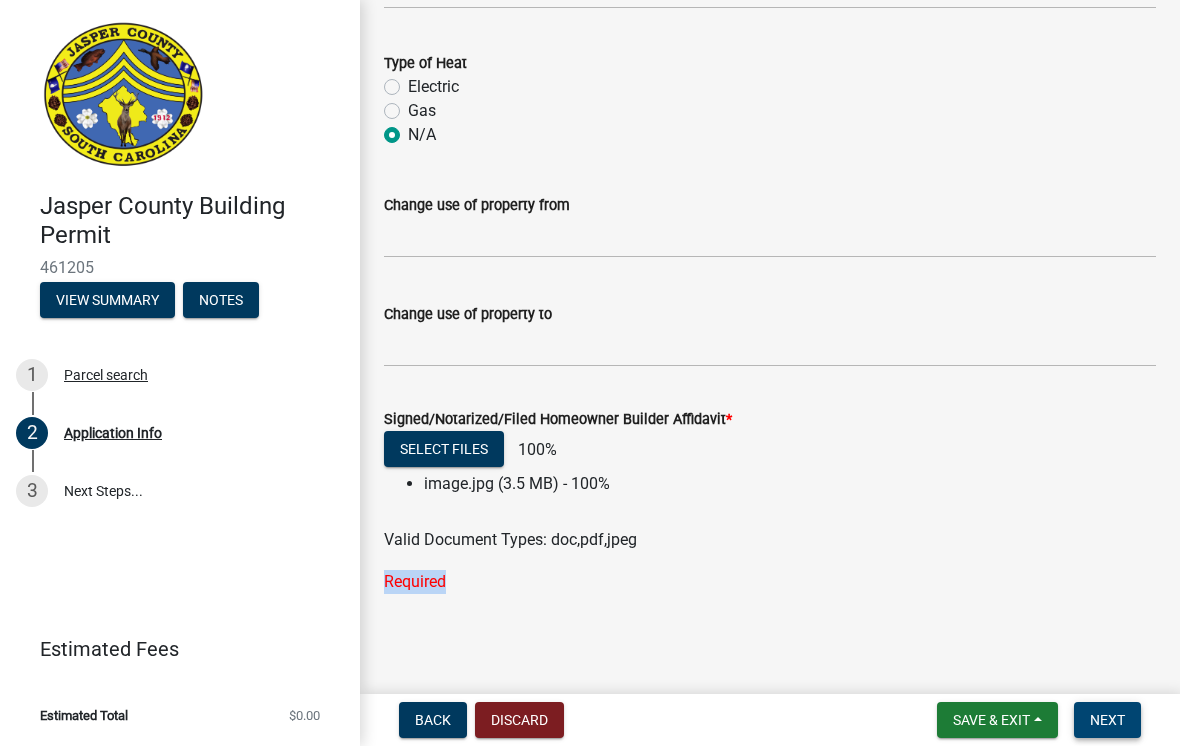 click on "Next" at bounding box center [1107, 720] 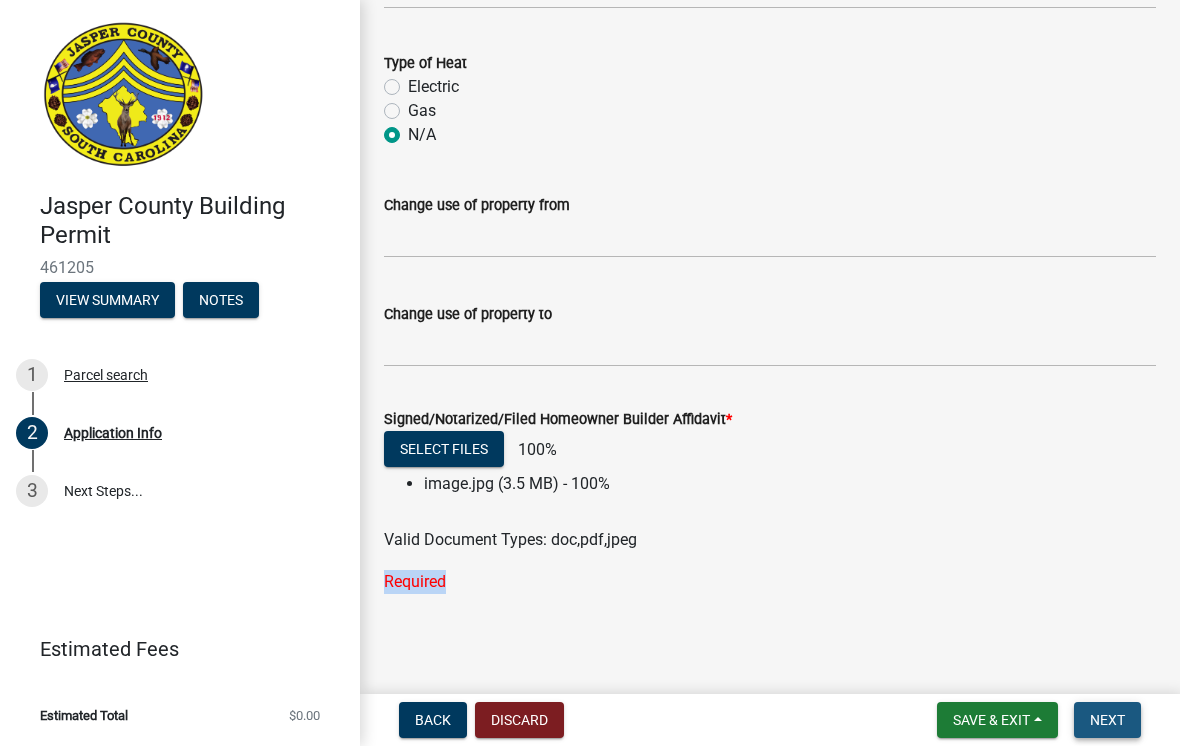 click on "Next" at bounding box center (1107, 720) 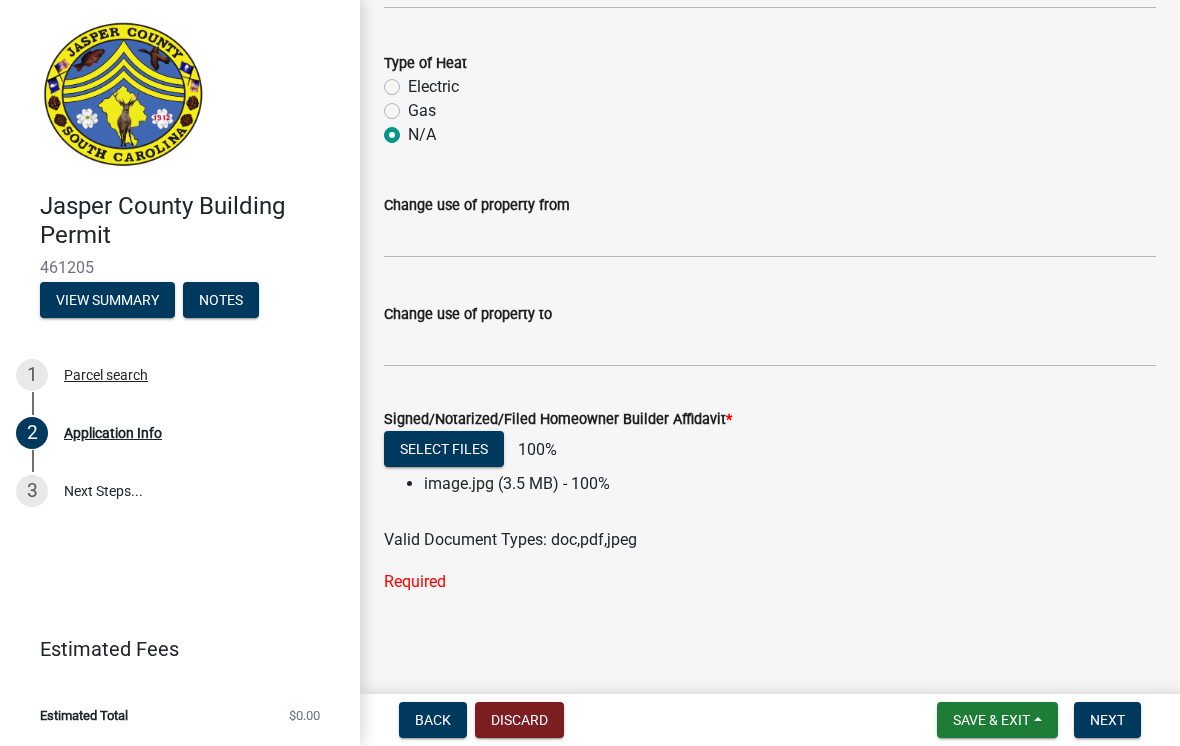 click on "Select files   100%   image.jpg (3.5 MB) - 100%  Valid Document Types: doc,pdf,jpeg" 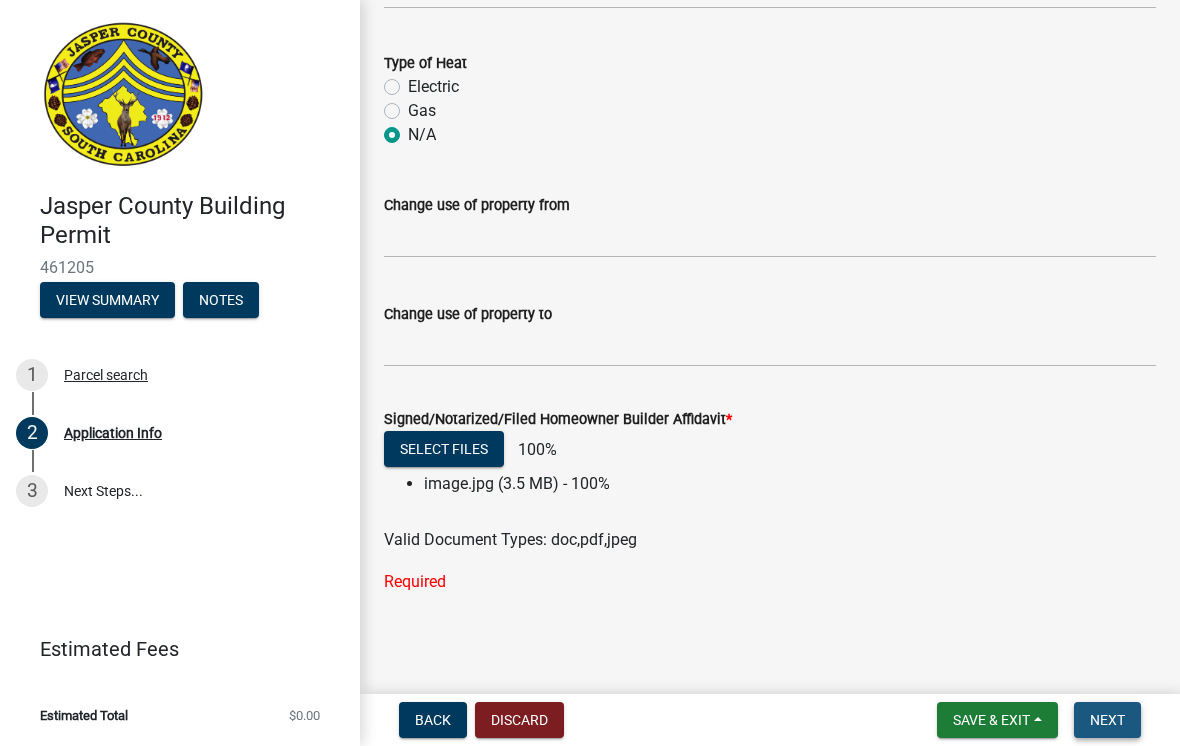 click on "Next" at bounding box center [1107, 720] 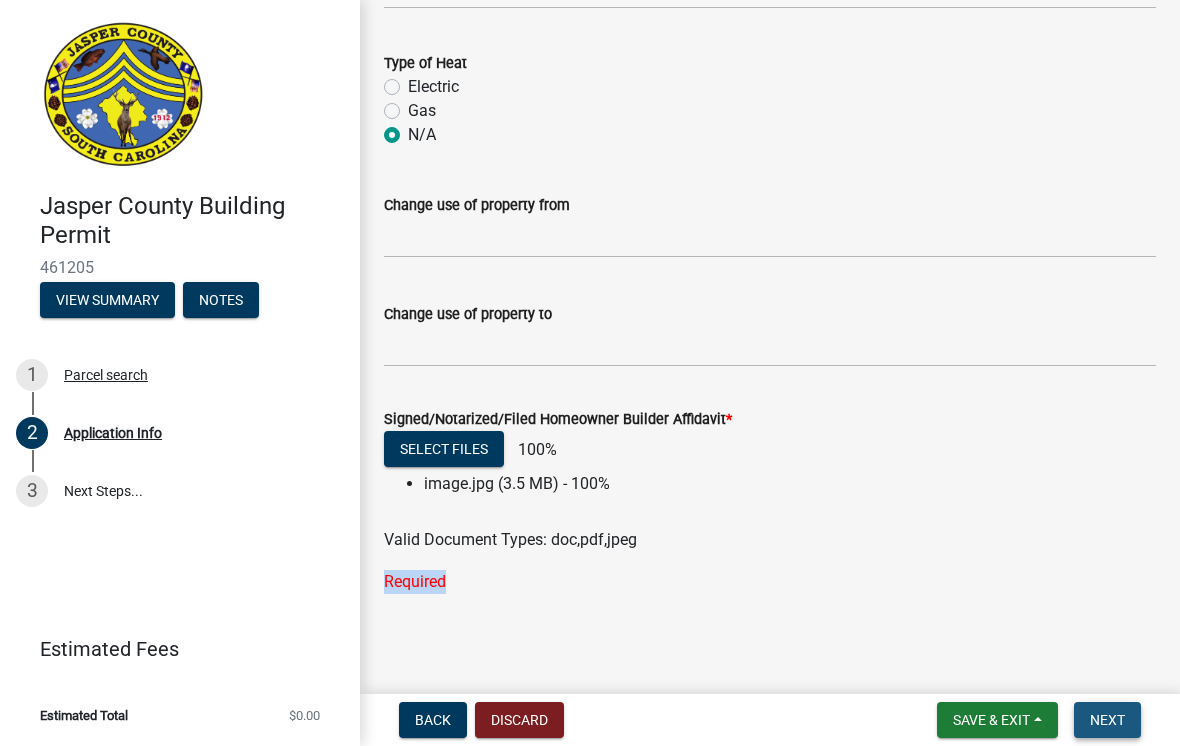 click on "Next" at bounding box center [1107, 720] 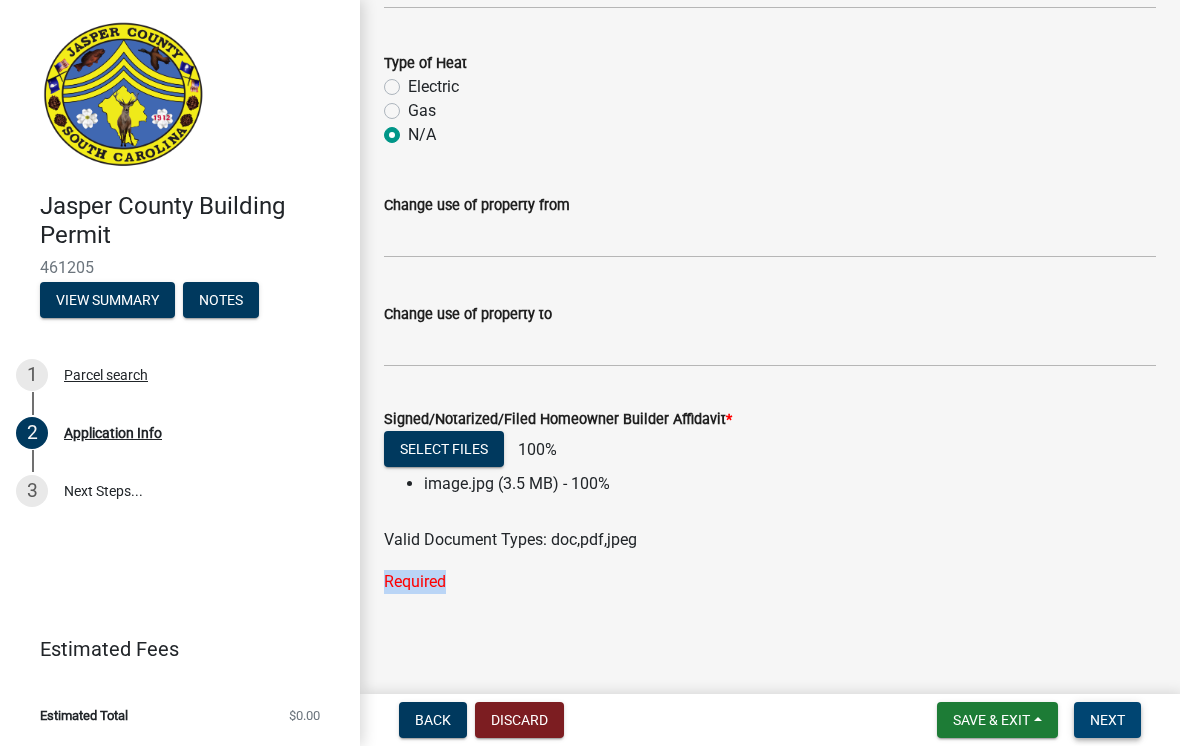 click on "Next" at bounding box center (1107, 720) 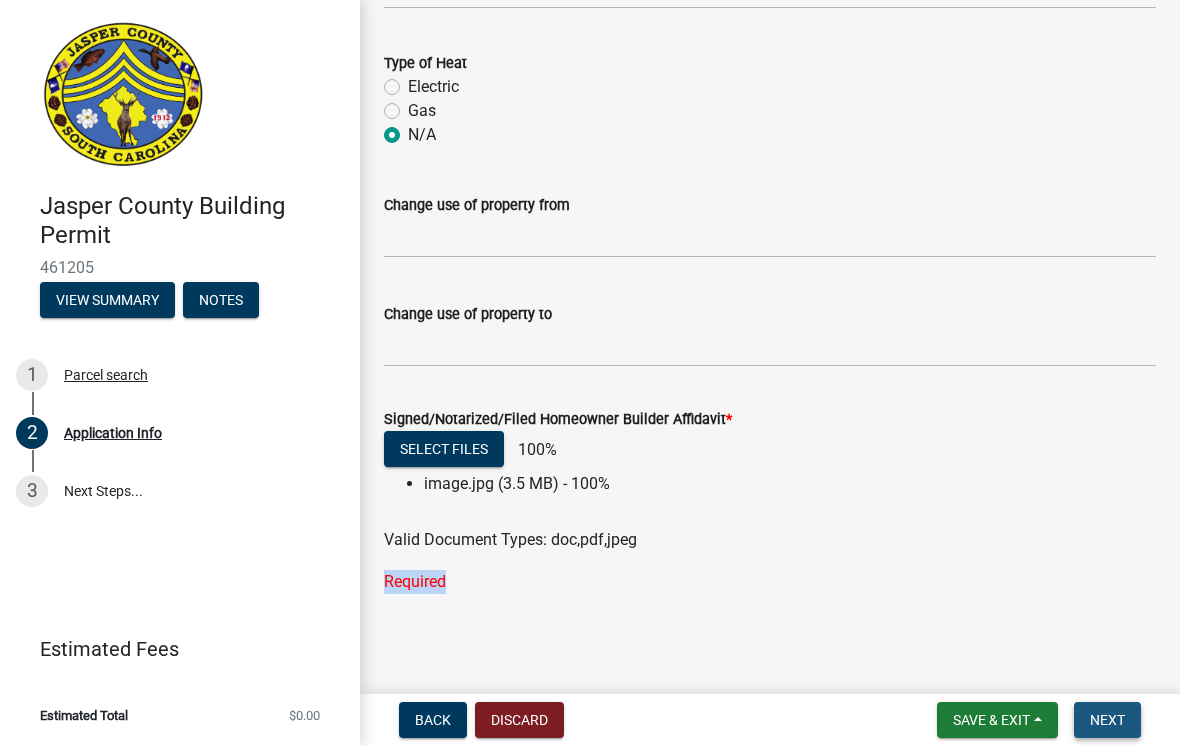 click on "Next" at bounding box center (1107, 720) 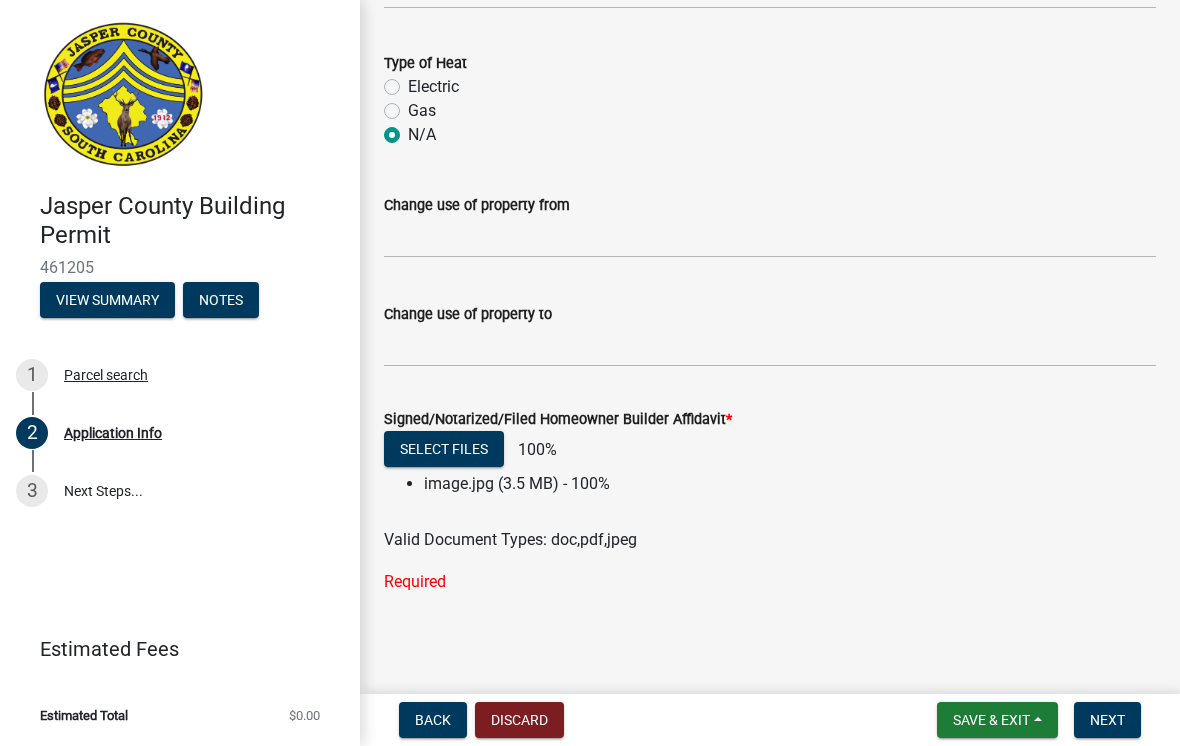 click on "Change use of property from" 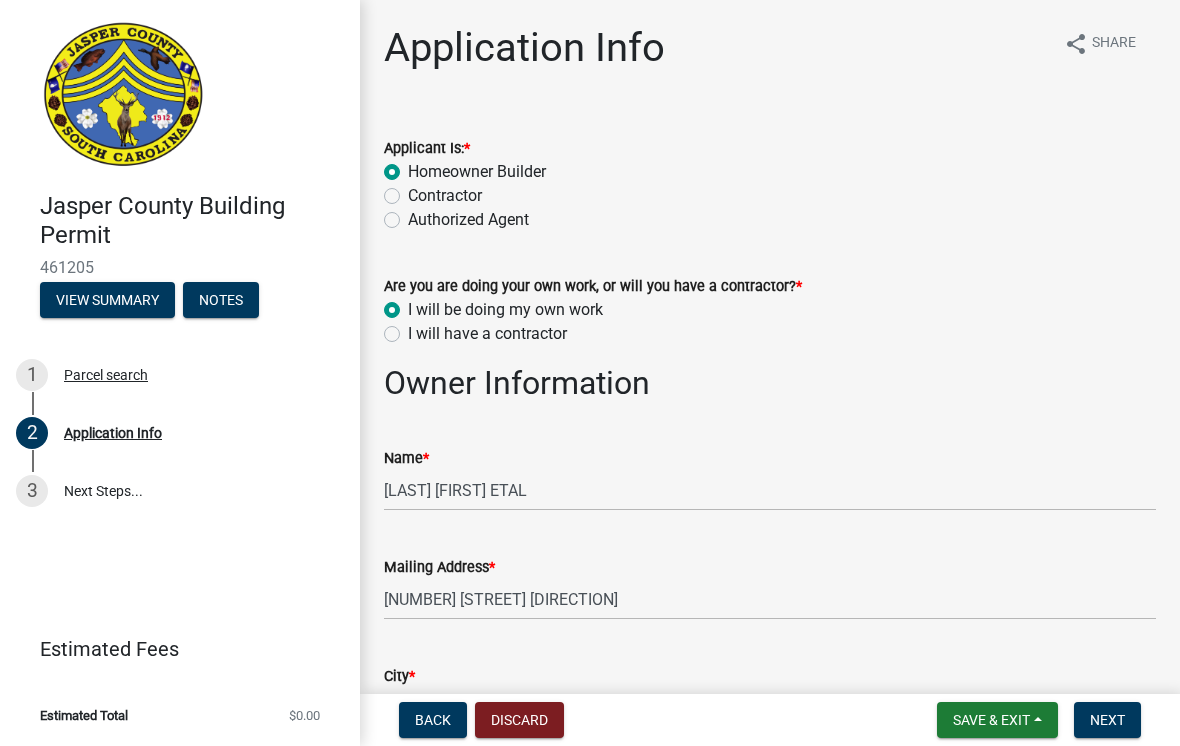 scroll, scrollTop: 0, scrollLeft: 0, axis: both 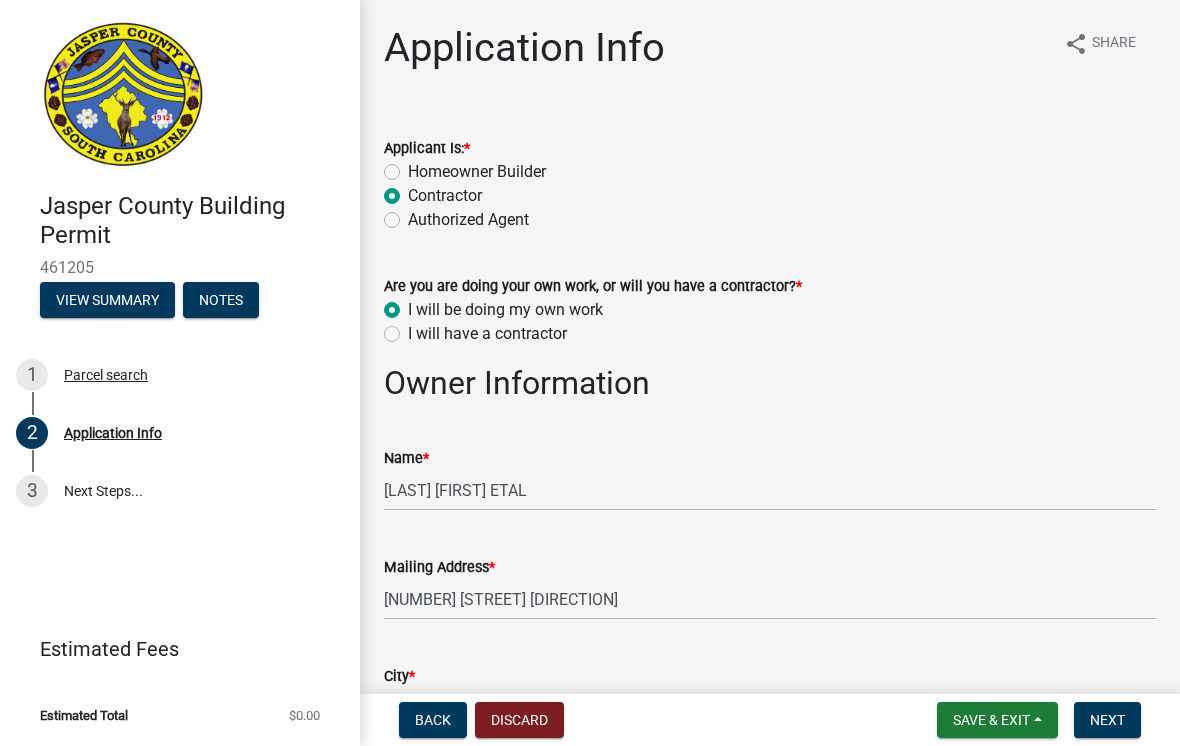 radio on "true" 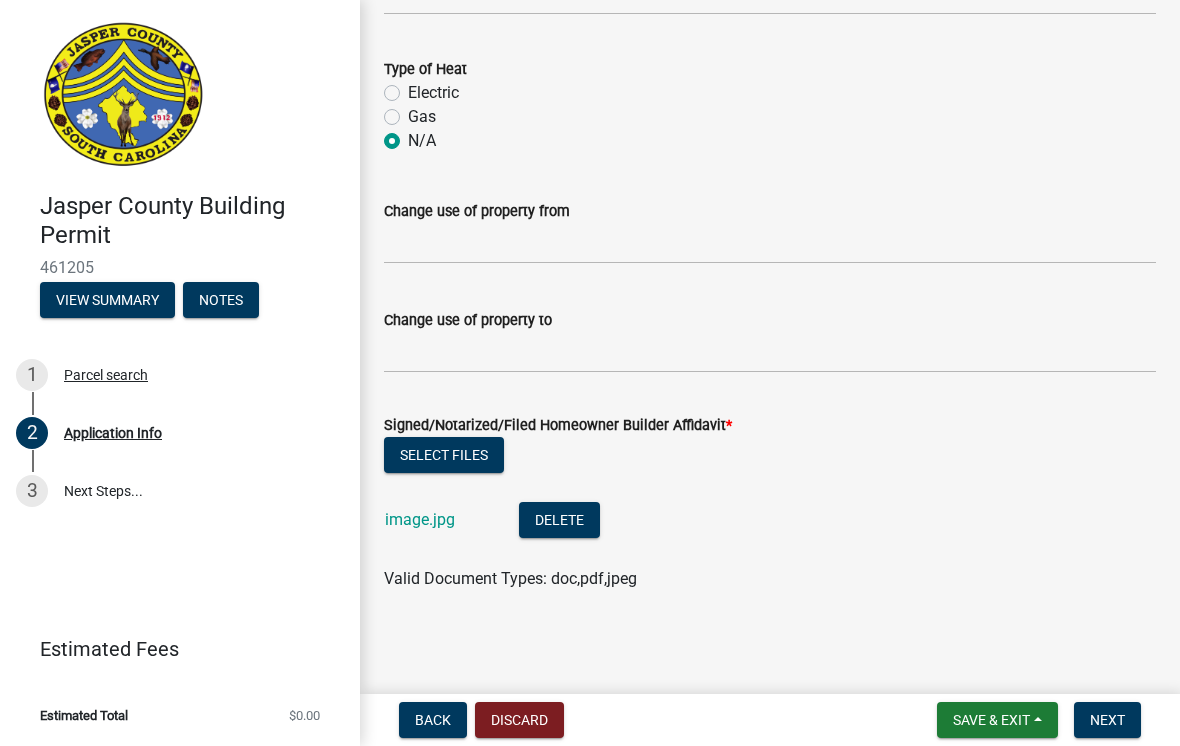 scroll, scrollTop: 3402, scrollLeft: 0, axis: vertical 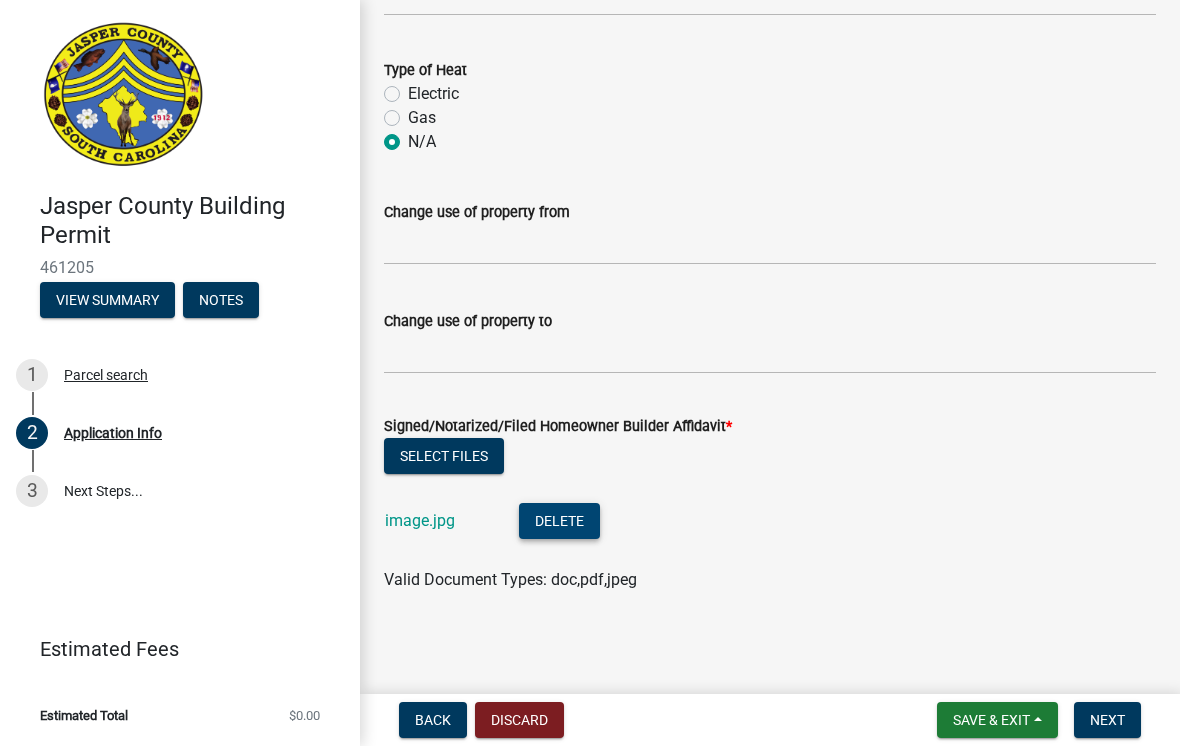 click on "Delete" at bounding box center (559, 521) 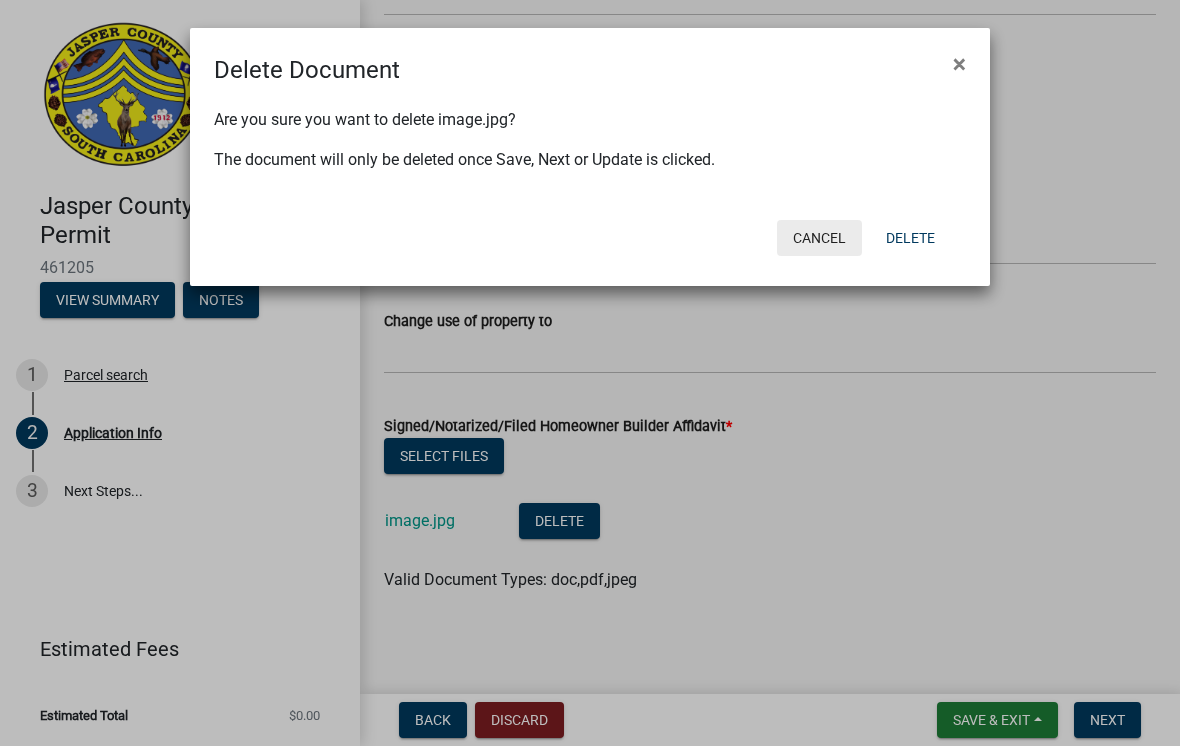 click on "Cancel" 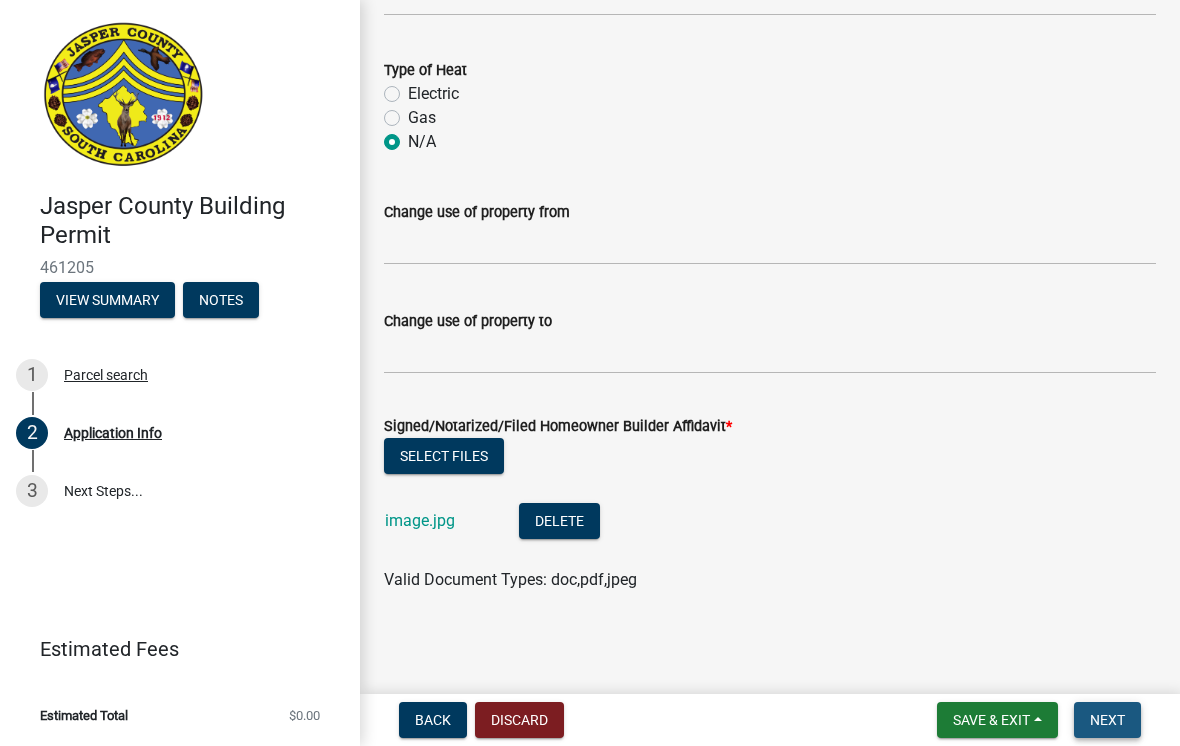 click on "Next" at bounding box center (1107, 720) 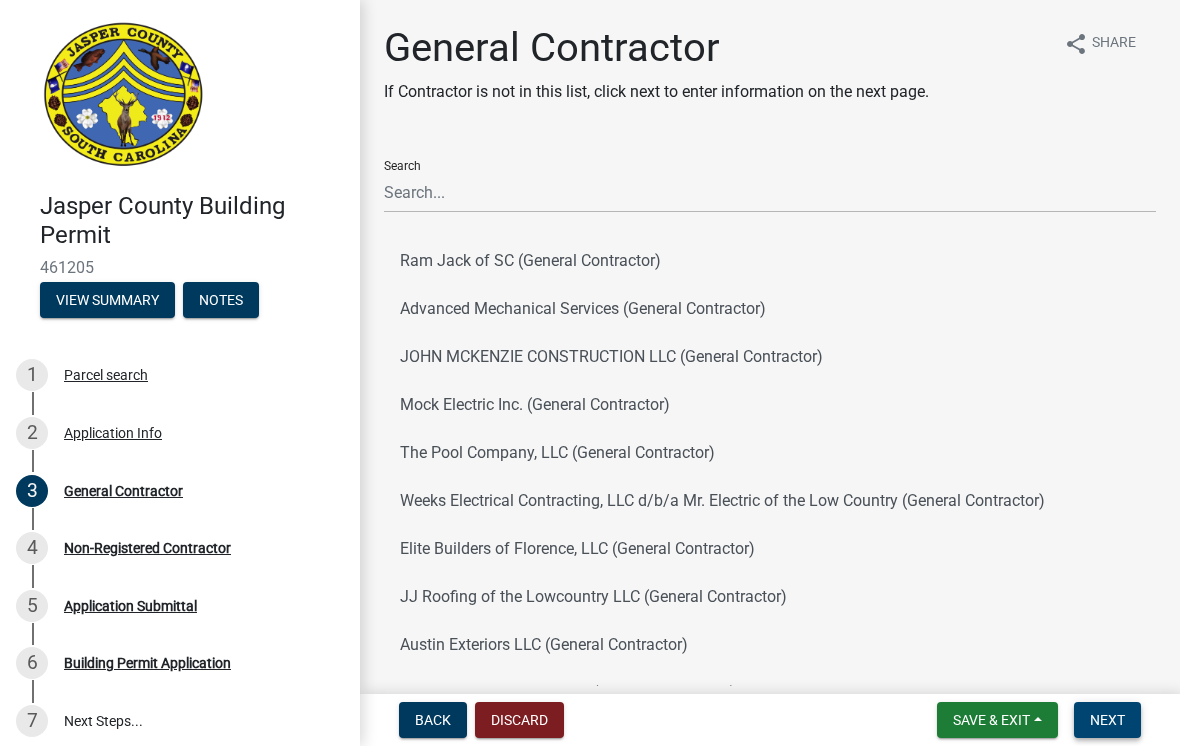scroll, scrollTop: 0, scrollLeft: 0, axis: both 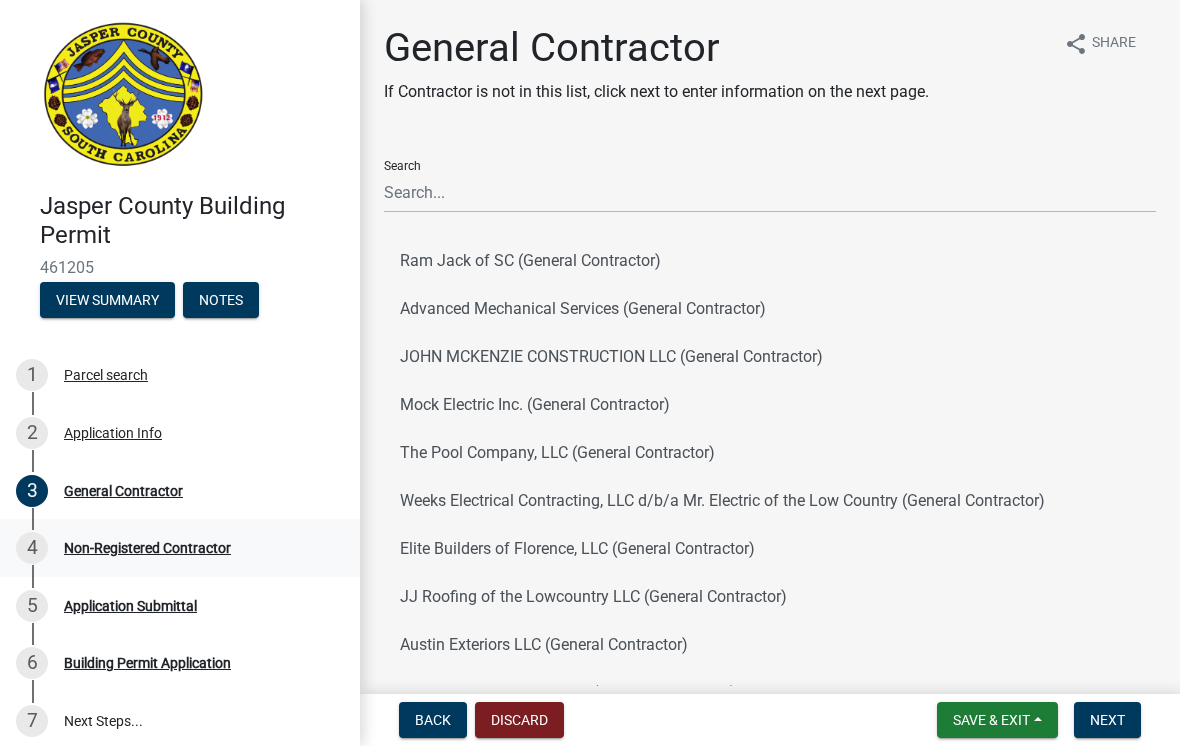 click on "4     Non-Registered Contractor" at bounding box center [172, 548] 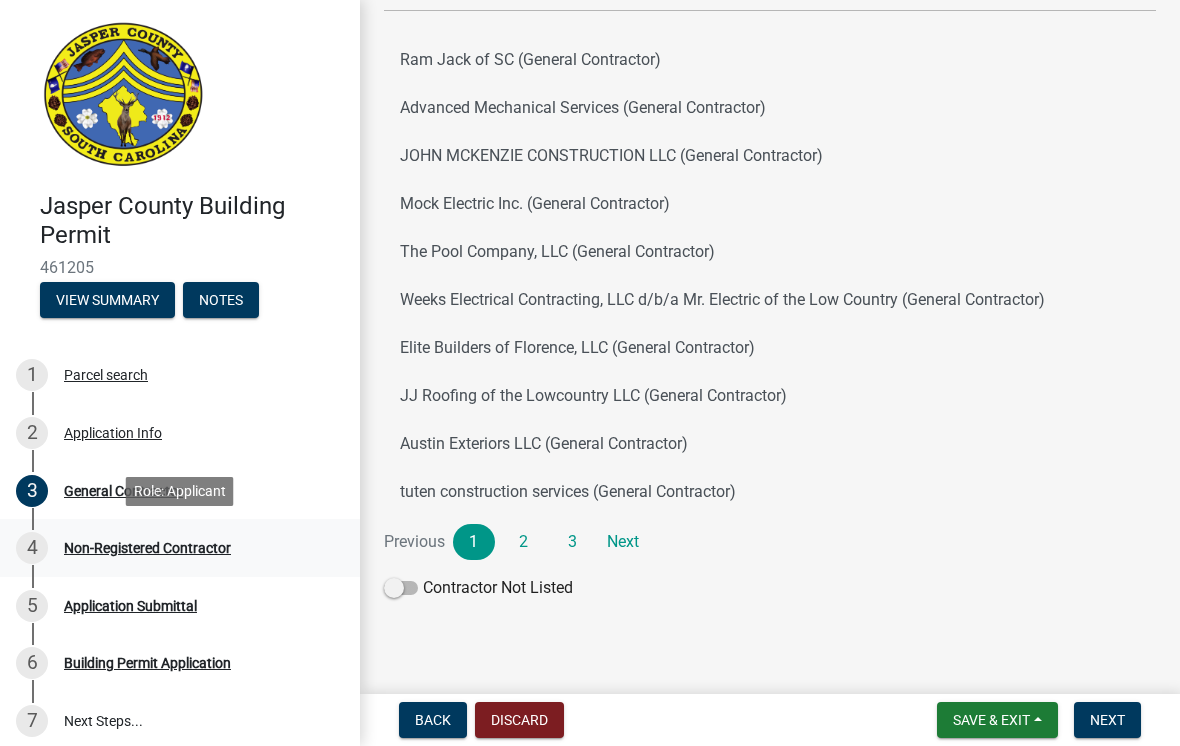 scroll, scrollTop: 201, scrollLeft: 0, axis: vertical 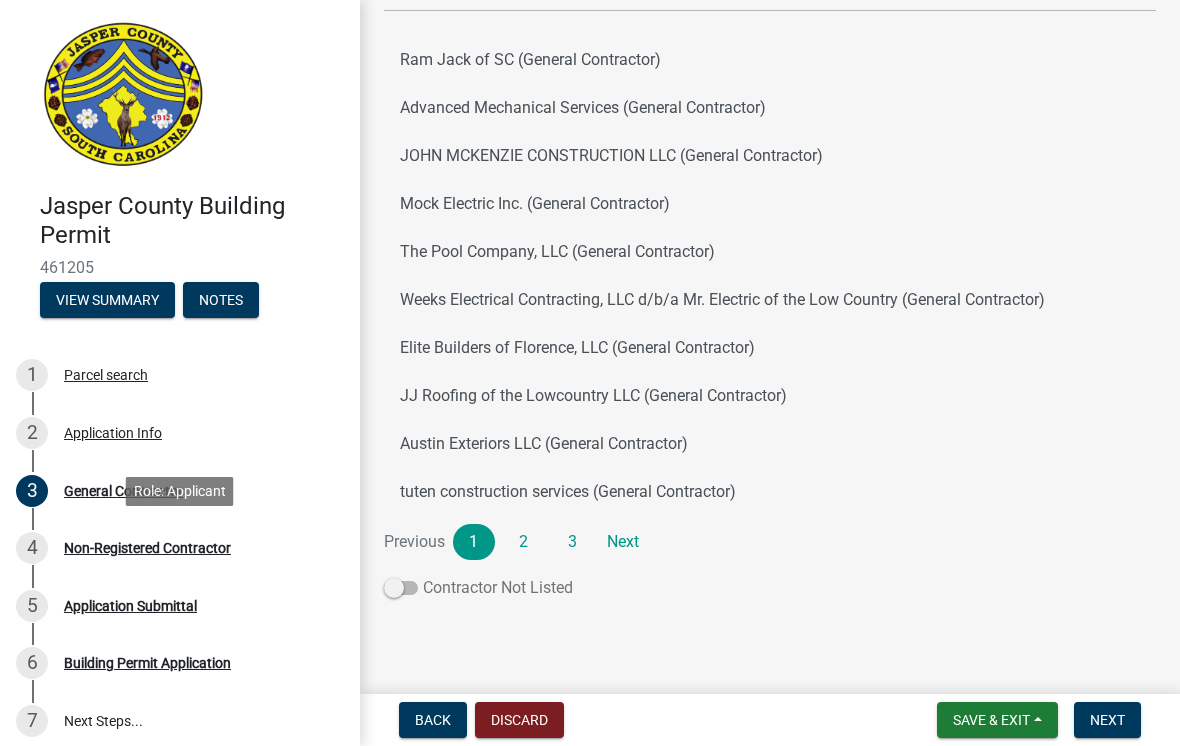 click 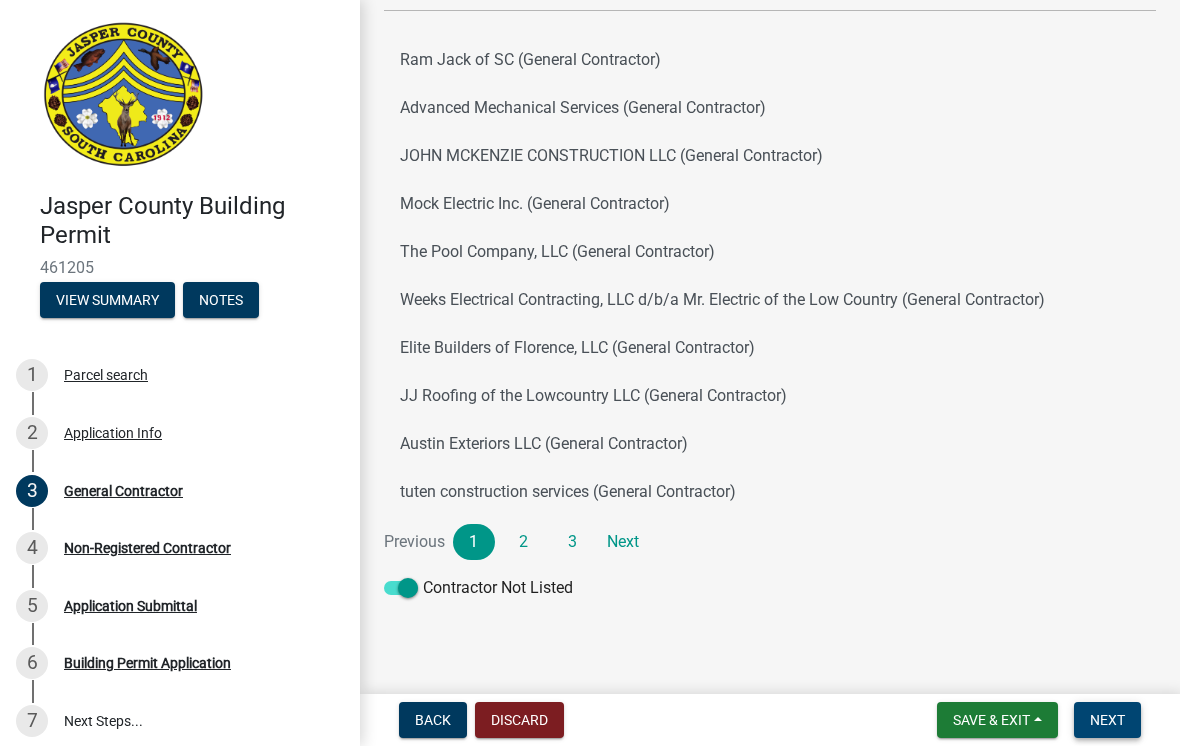 click on "Next" at bounding box center [1107, 720] 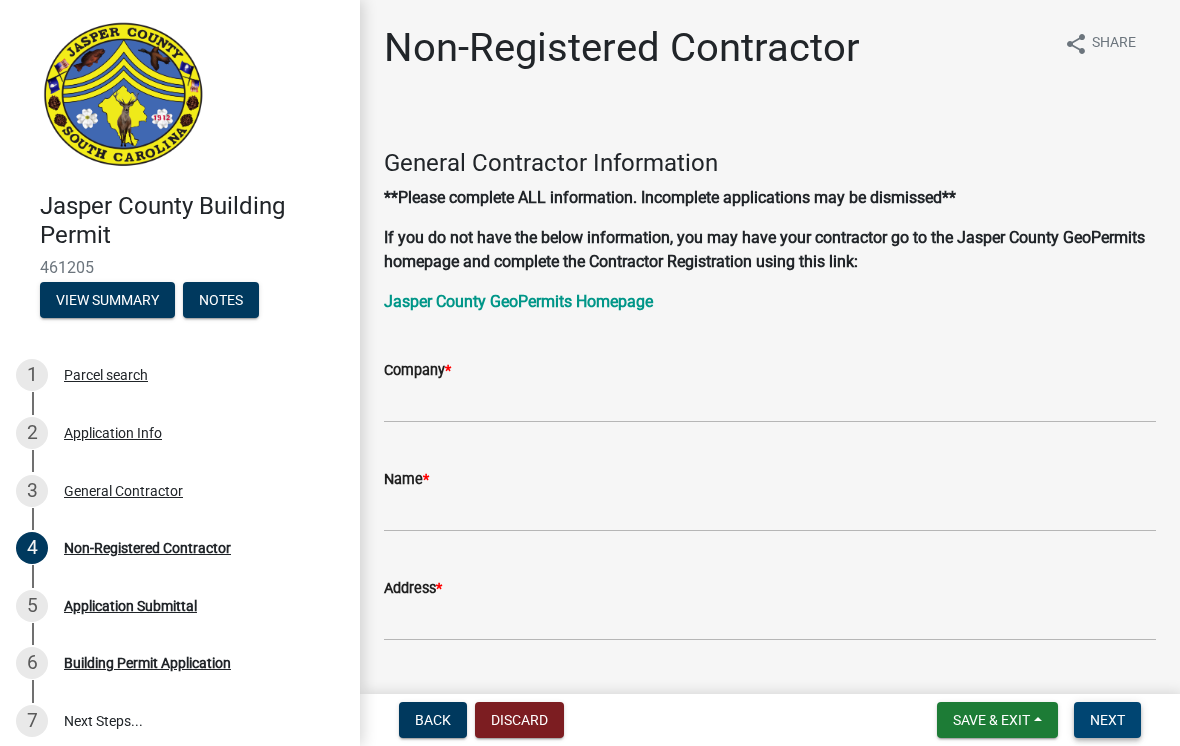 scroll, scrollTop: 0, scrollLeft: 0, axis: both 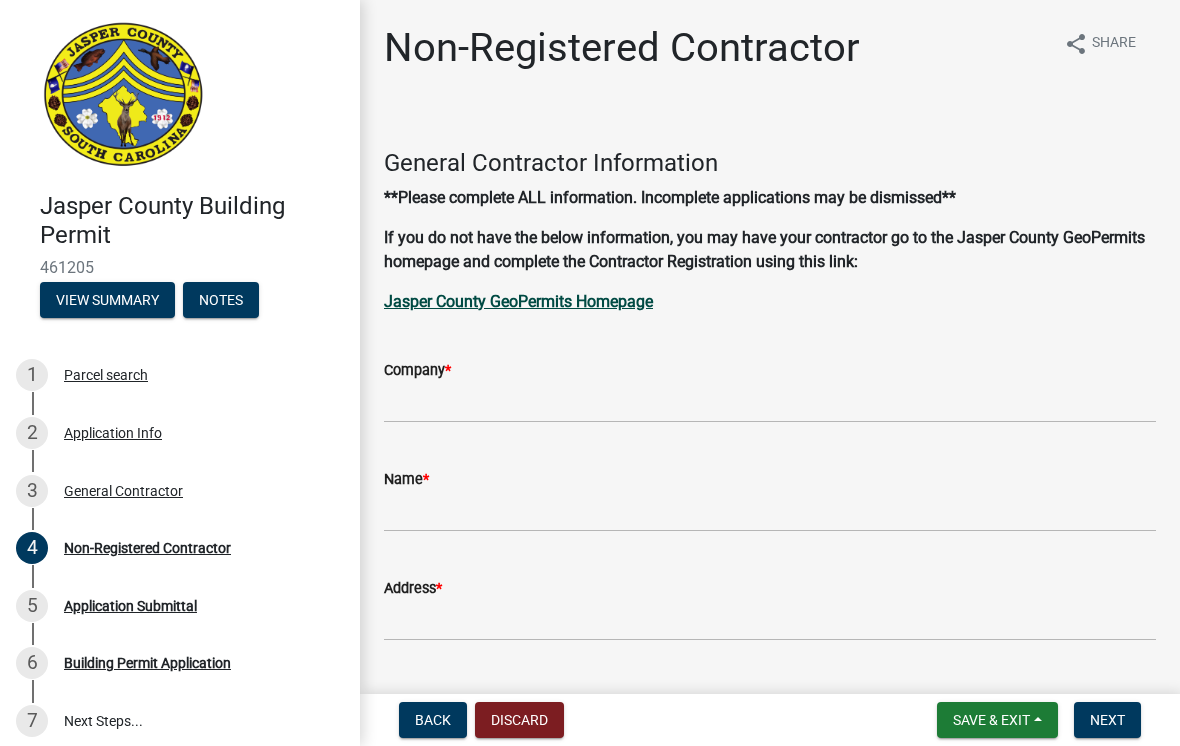 click on "Jasper County GeoPermits Homepage" 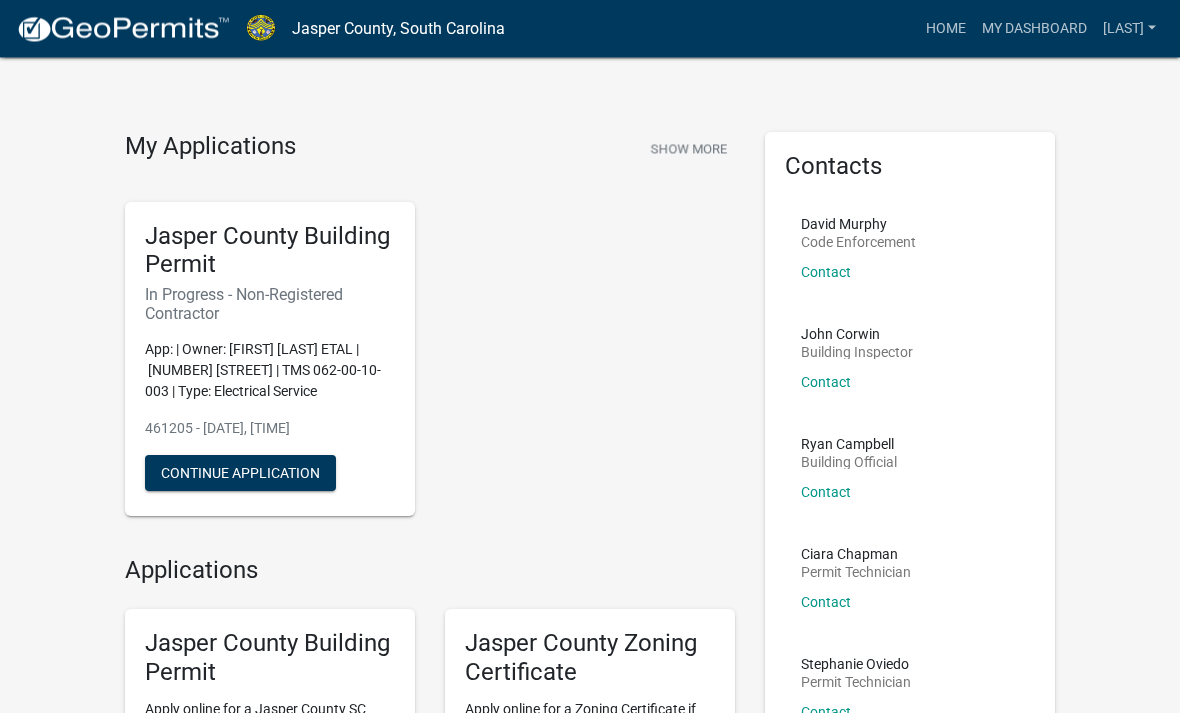 scroll, scrollTop: 0, scrollLeft: 0, axis: both 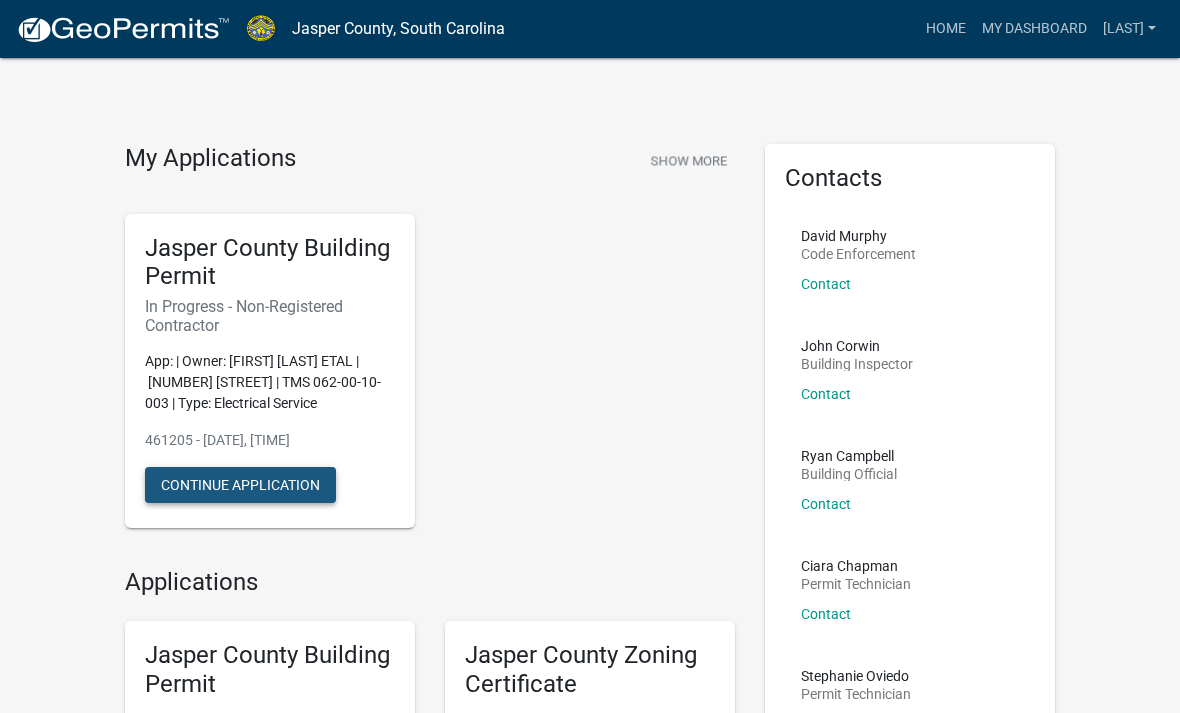 click on "Continue Application" 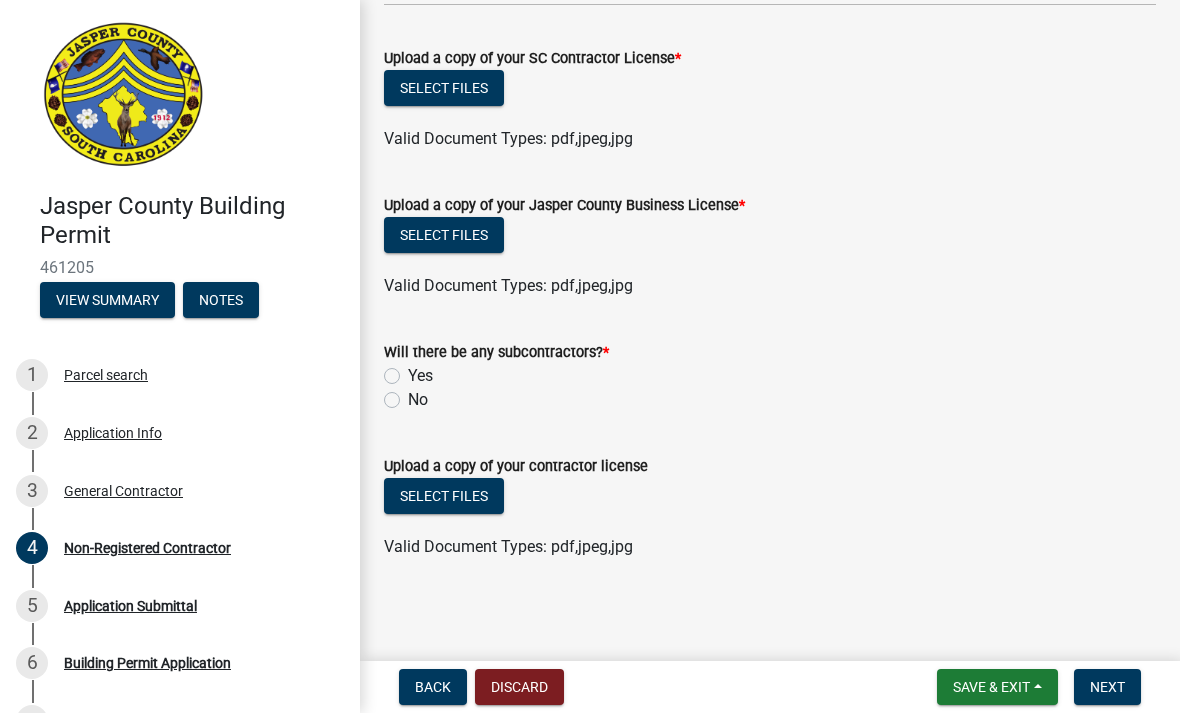 scroll, scrollTop: 1180, scrollLeft: 0, axis: vertical 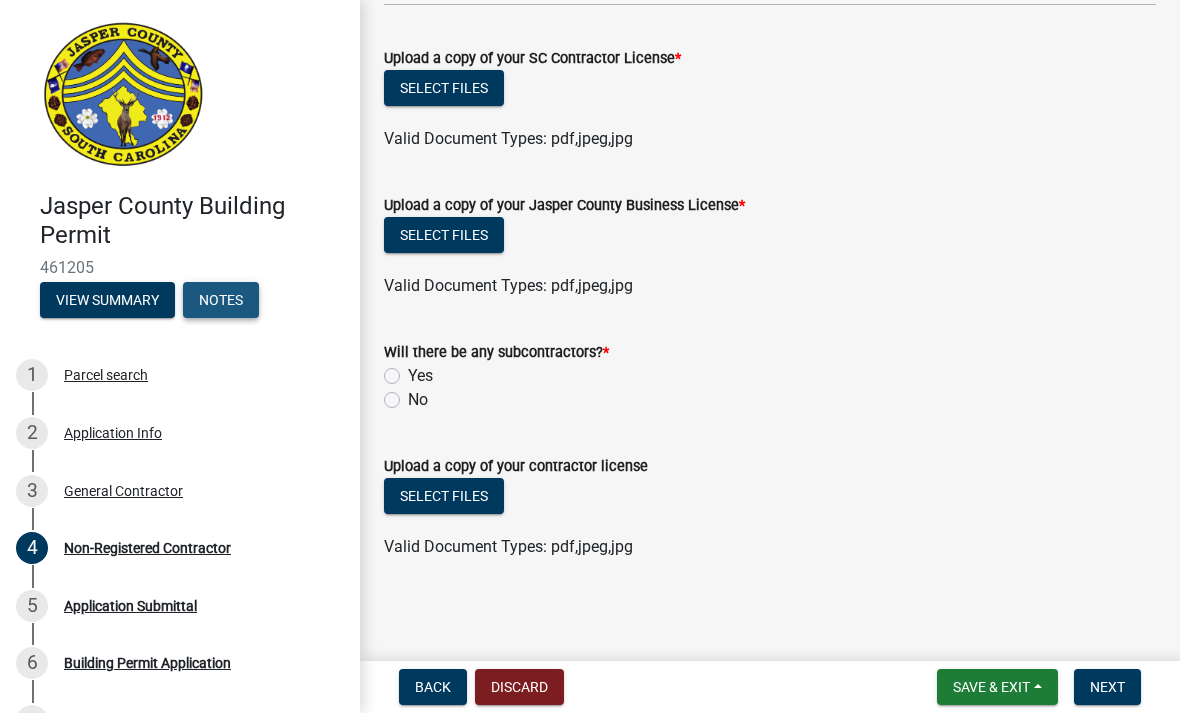 click on "Notes" at bounding box center [221, 300] 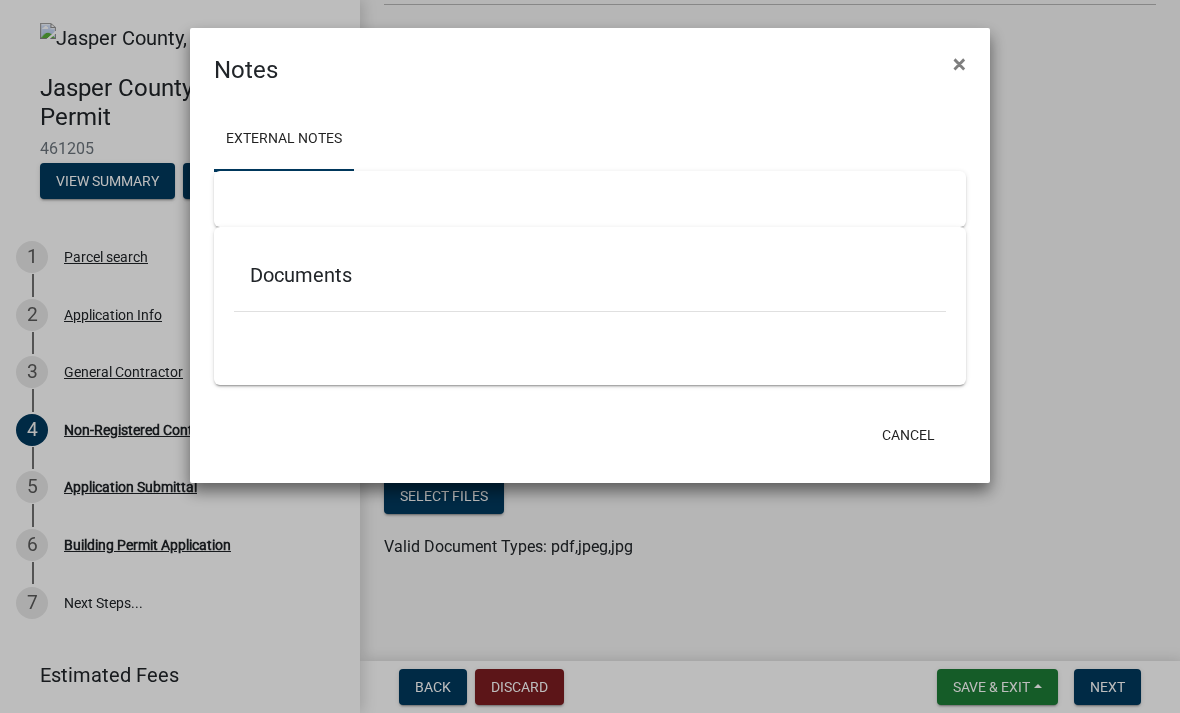click on "Documents" at bounding box center (590, 279) 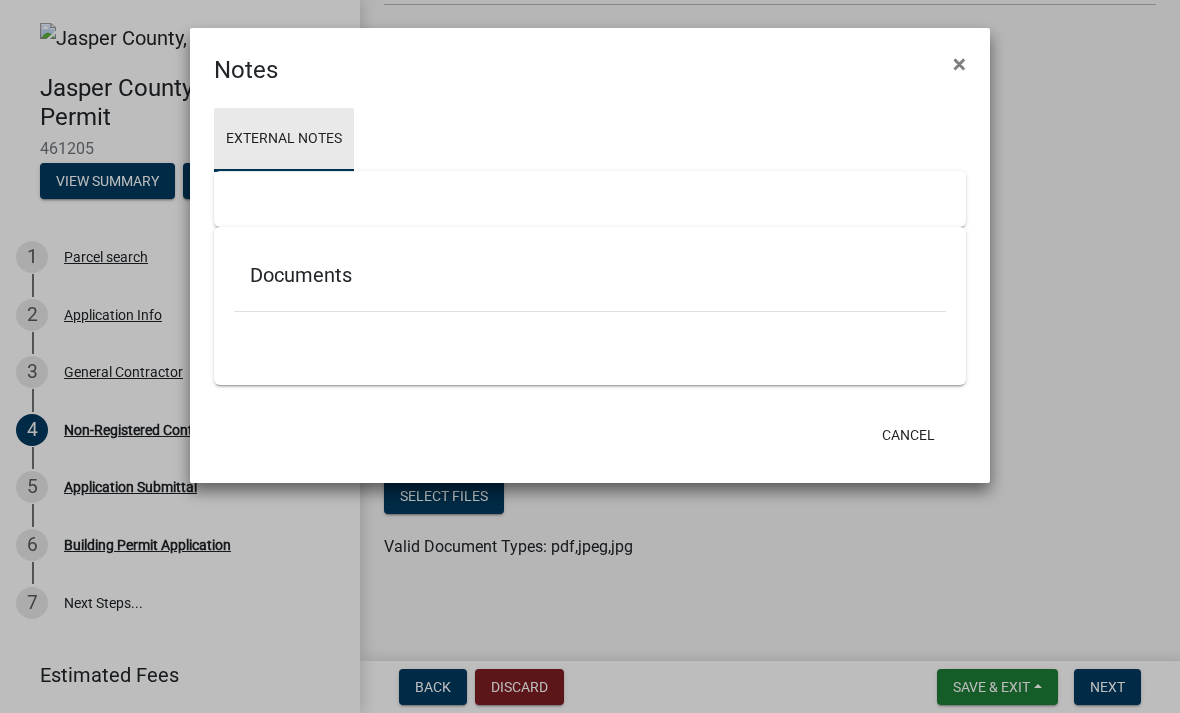 click on "External Notes" at bounding box center (284, 140) 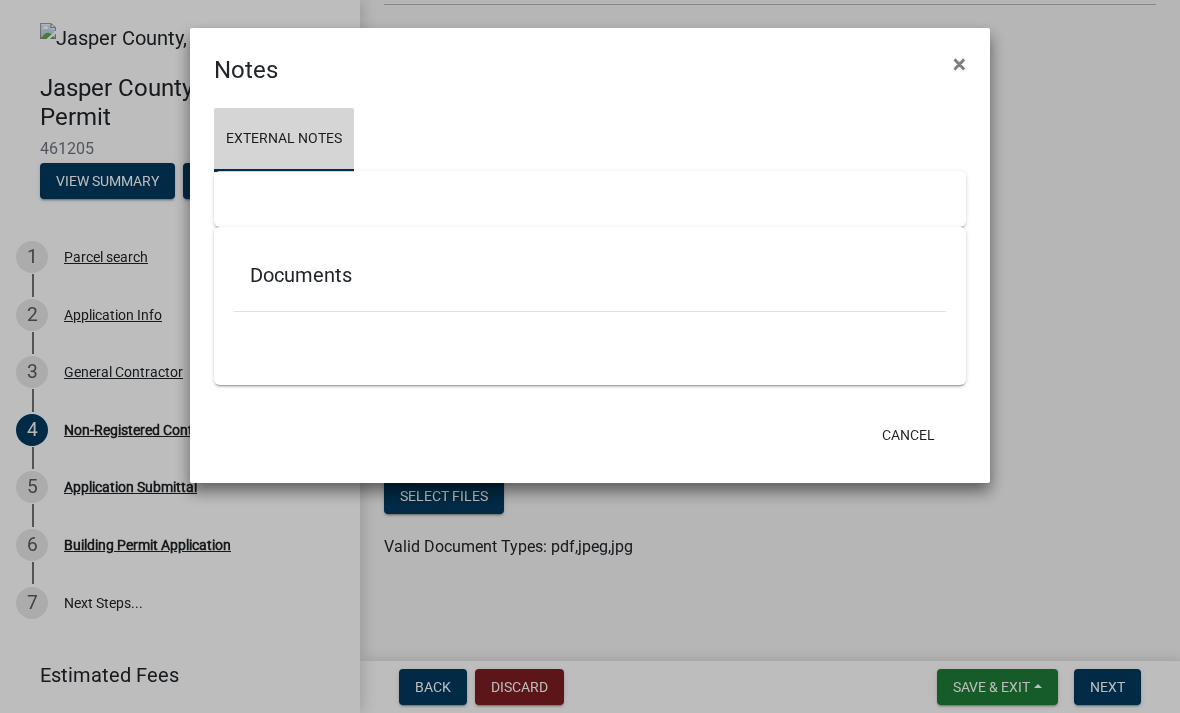 click at bounding box center (590, 199) 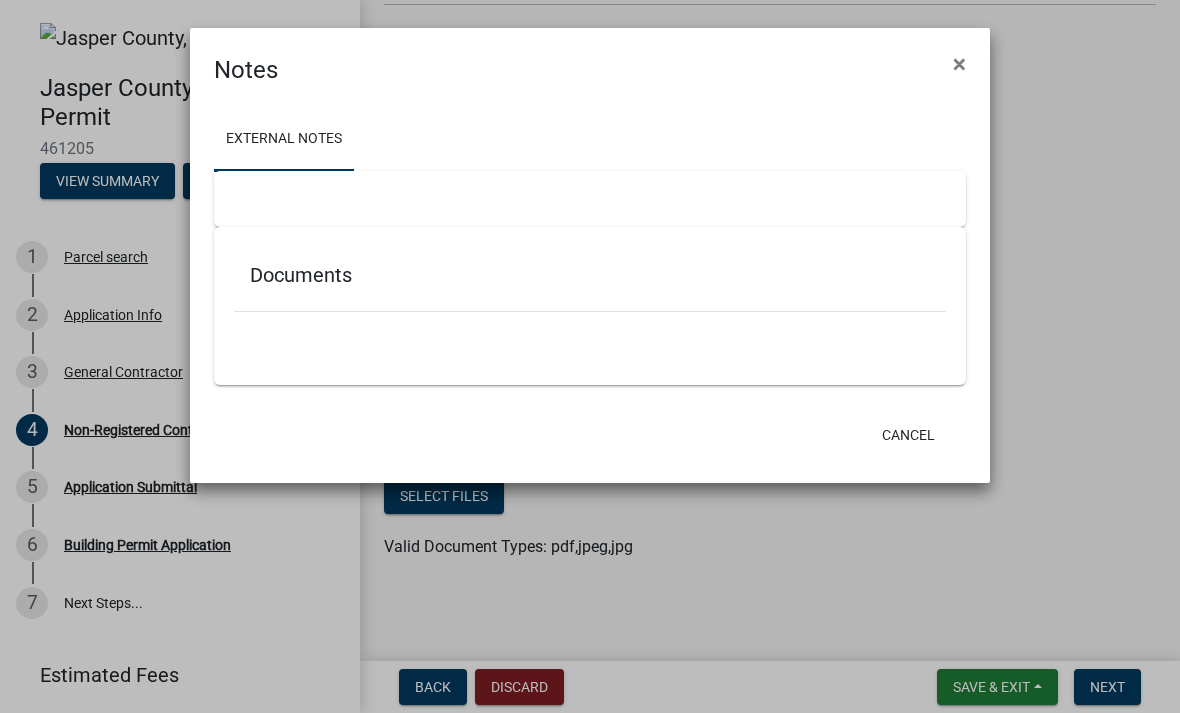 click on "Documents" at bounding box center [590, 306] 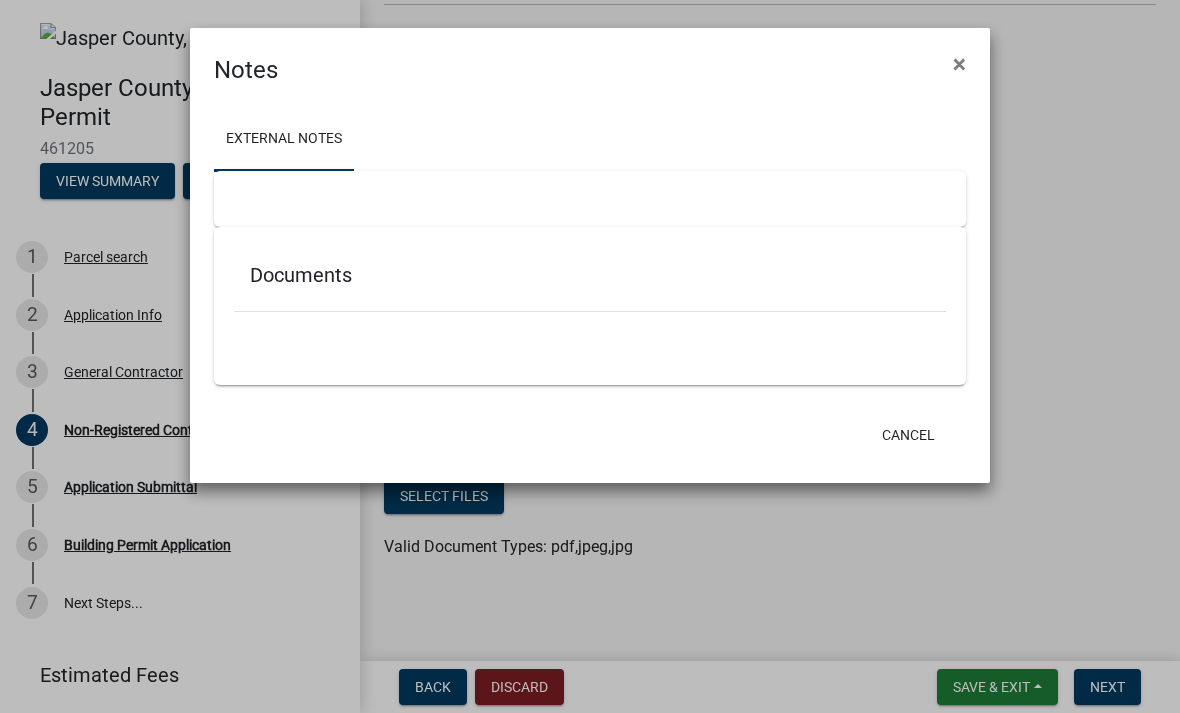 click on "Documents" at bounding box center [590, 275] 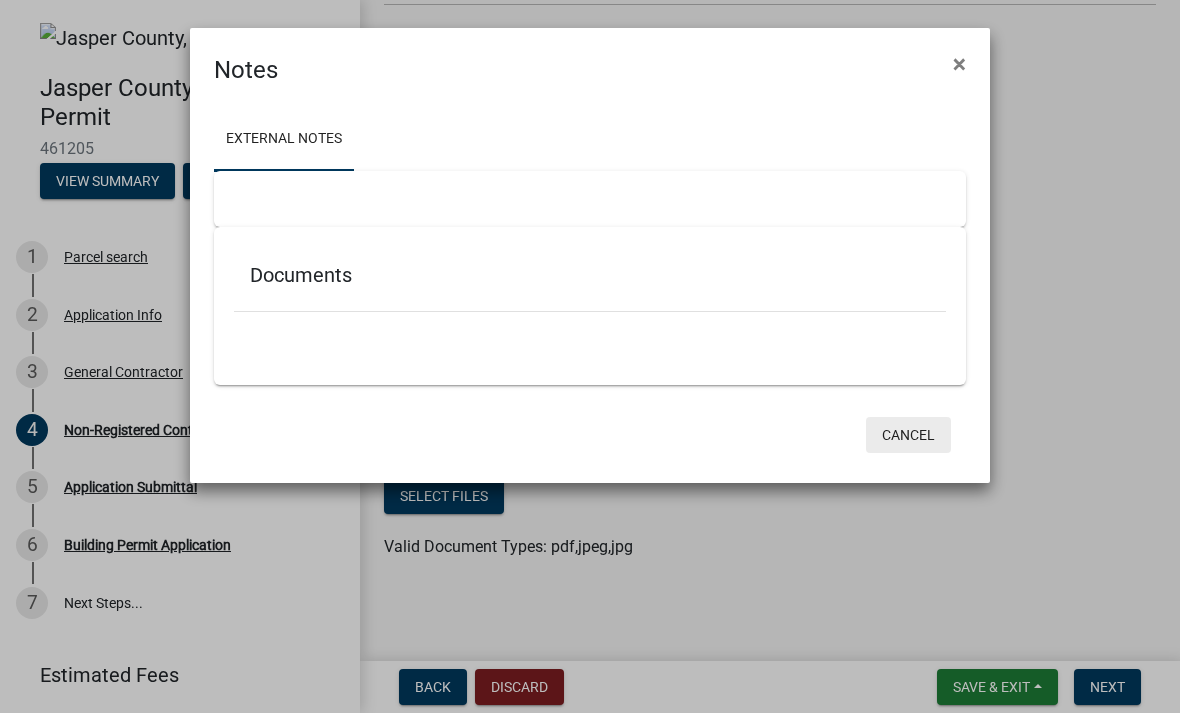 click on "Cancel" 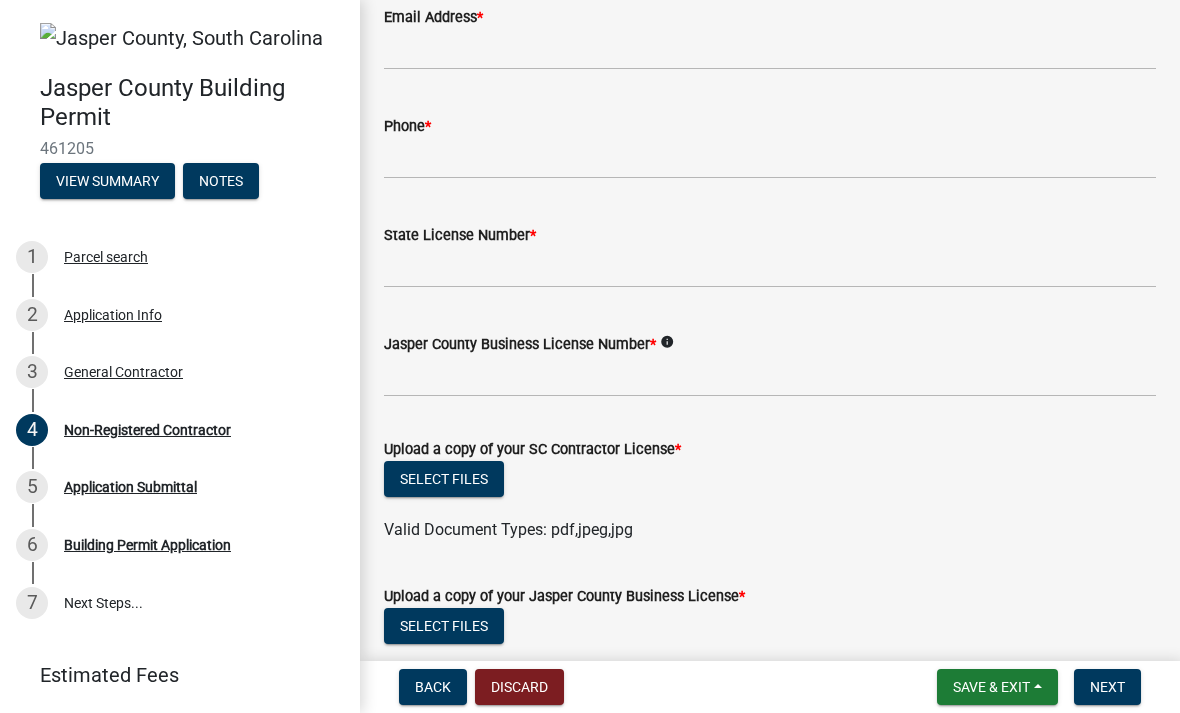 scroll, scrollTop: 785, scrollLeft: 0, axis: vertical 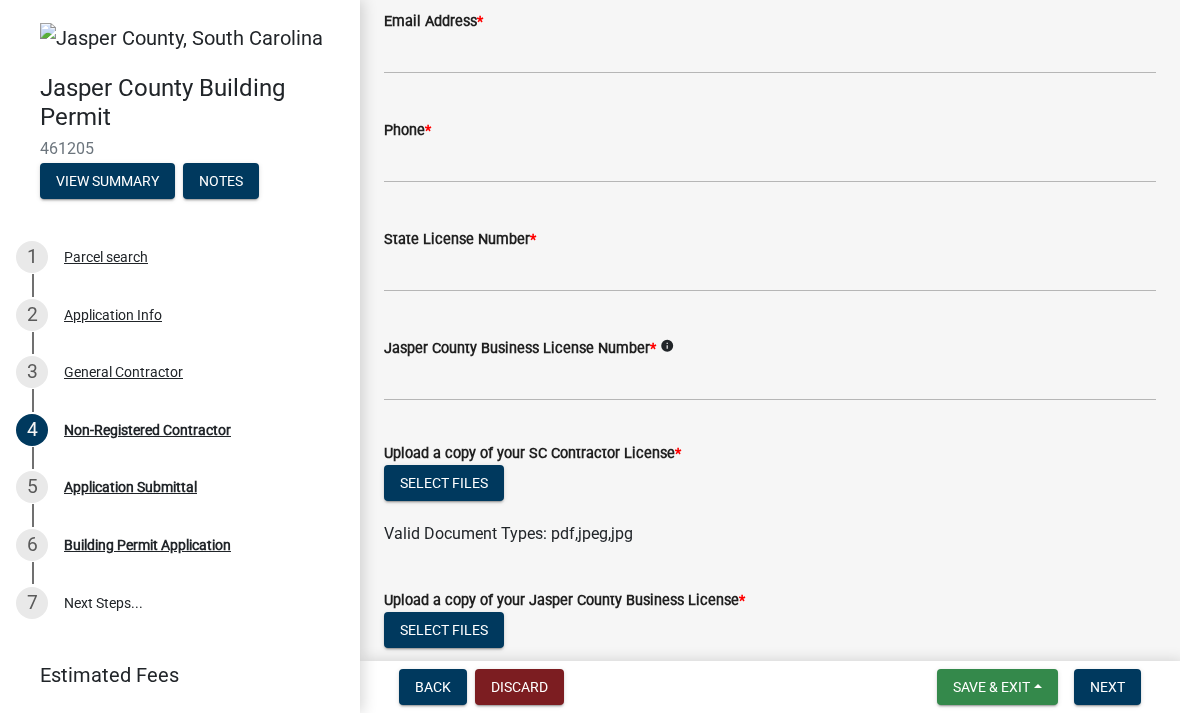 click on "Save & Exit" at bounding box center (991, 687) 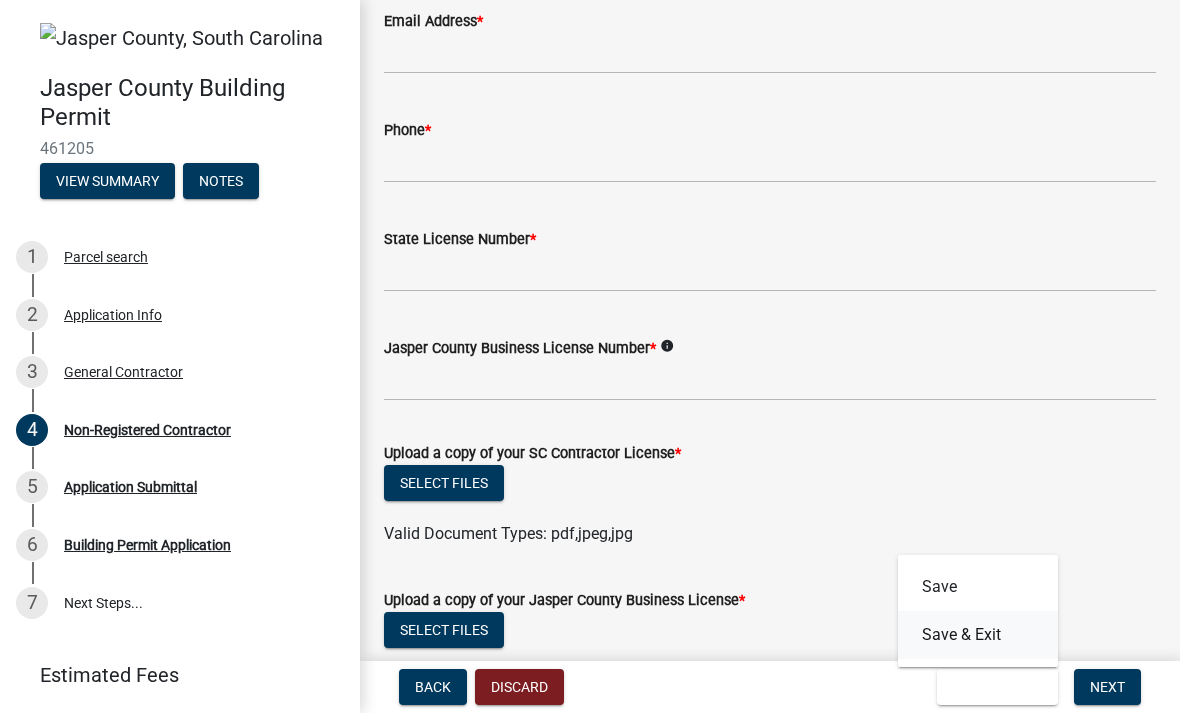 click on "Save & Exit" at bounding box center (978, 635) 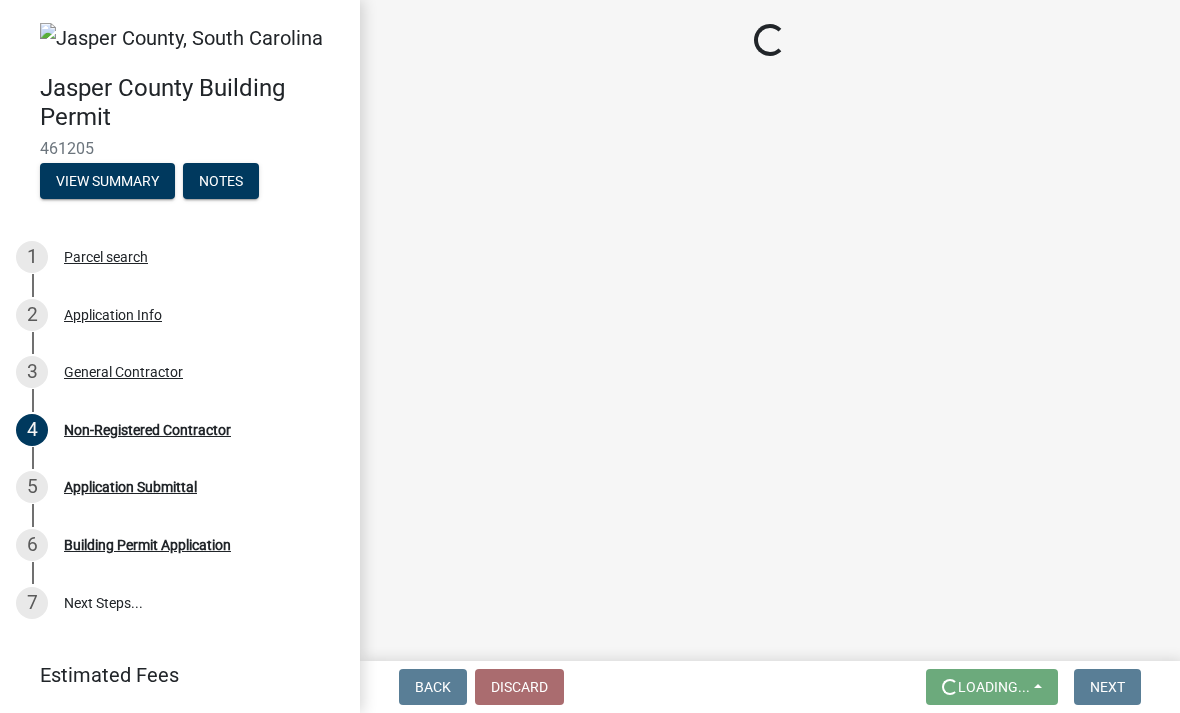 scroll, scrollTop: 0, scrollLeft: 0, axis: both 